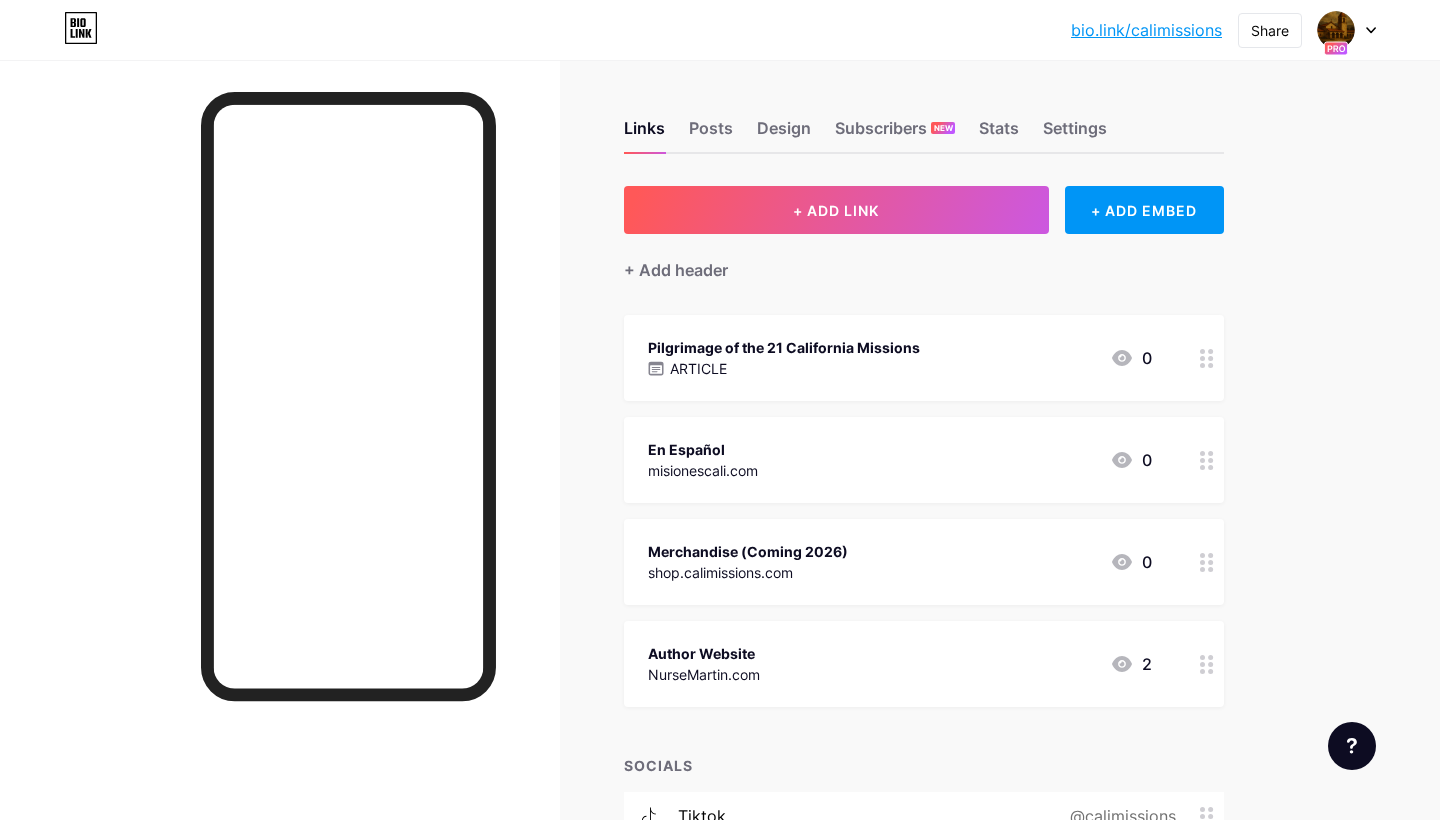 scroll, scrollTop: 0, scrollLeft: 0, axis: both 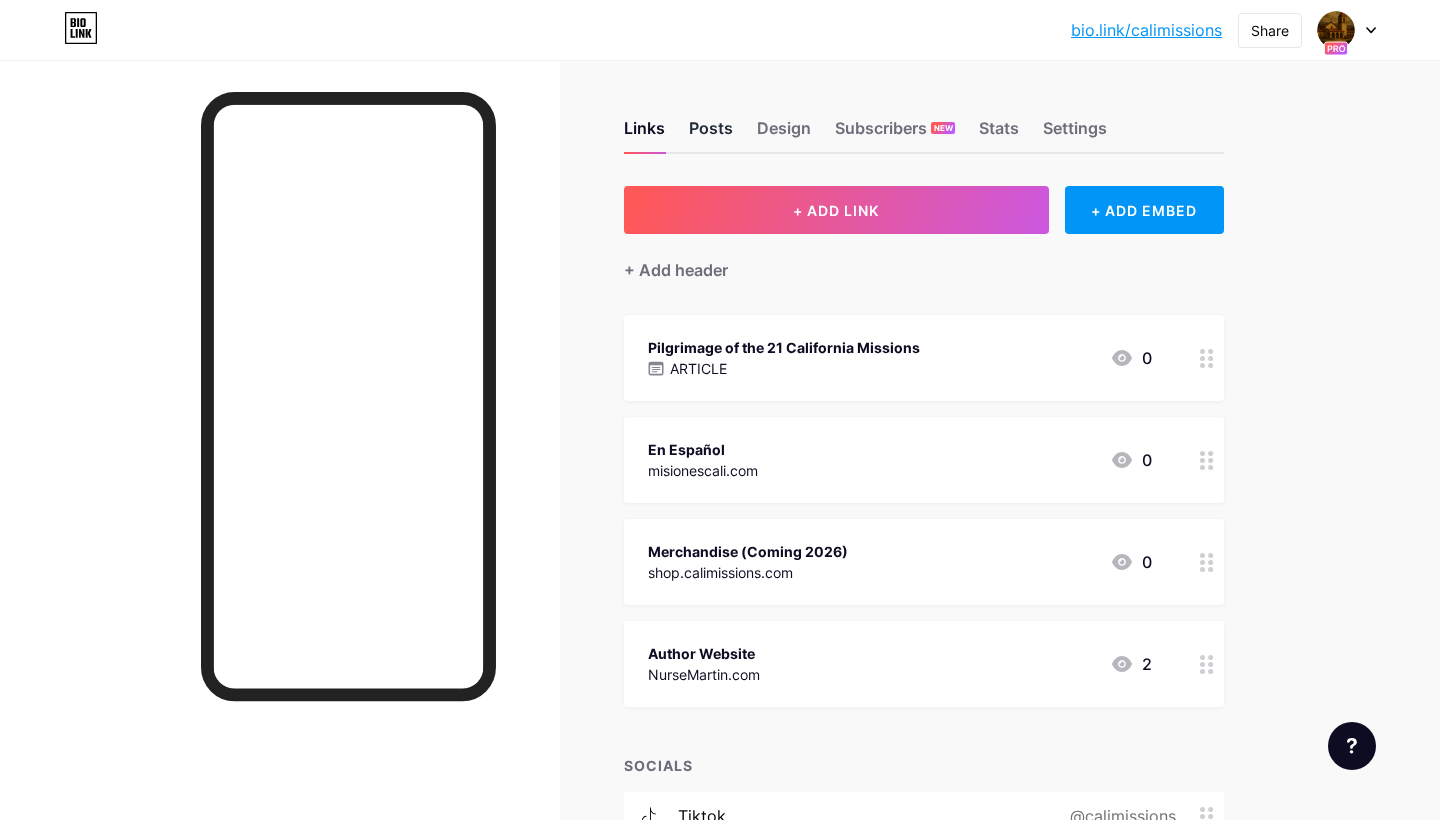 click on "Posts" at bounding box center [711, 134] 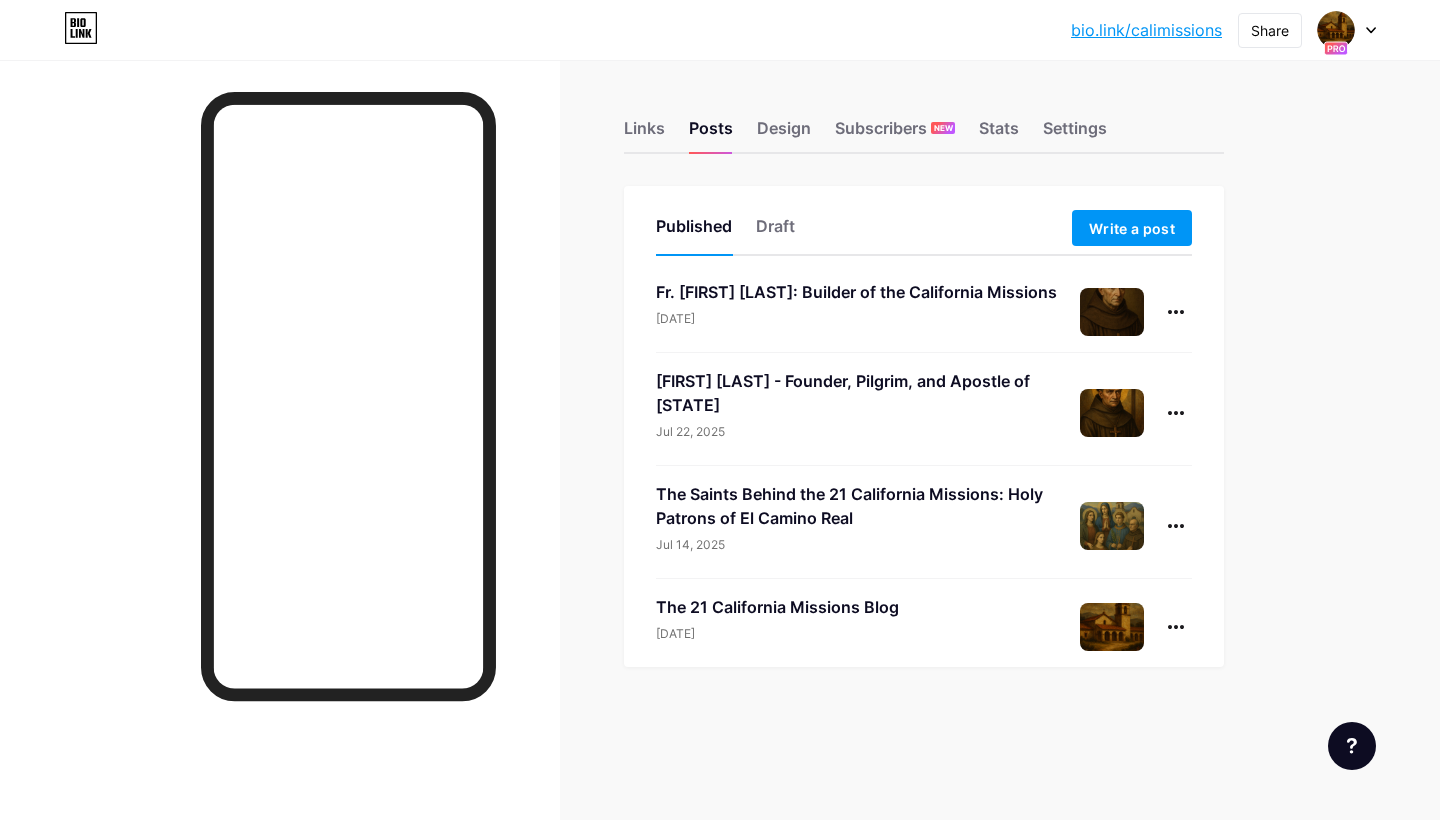 scroll, scrollTop: 0, scrollLeft: 0, axis: both 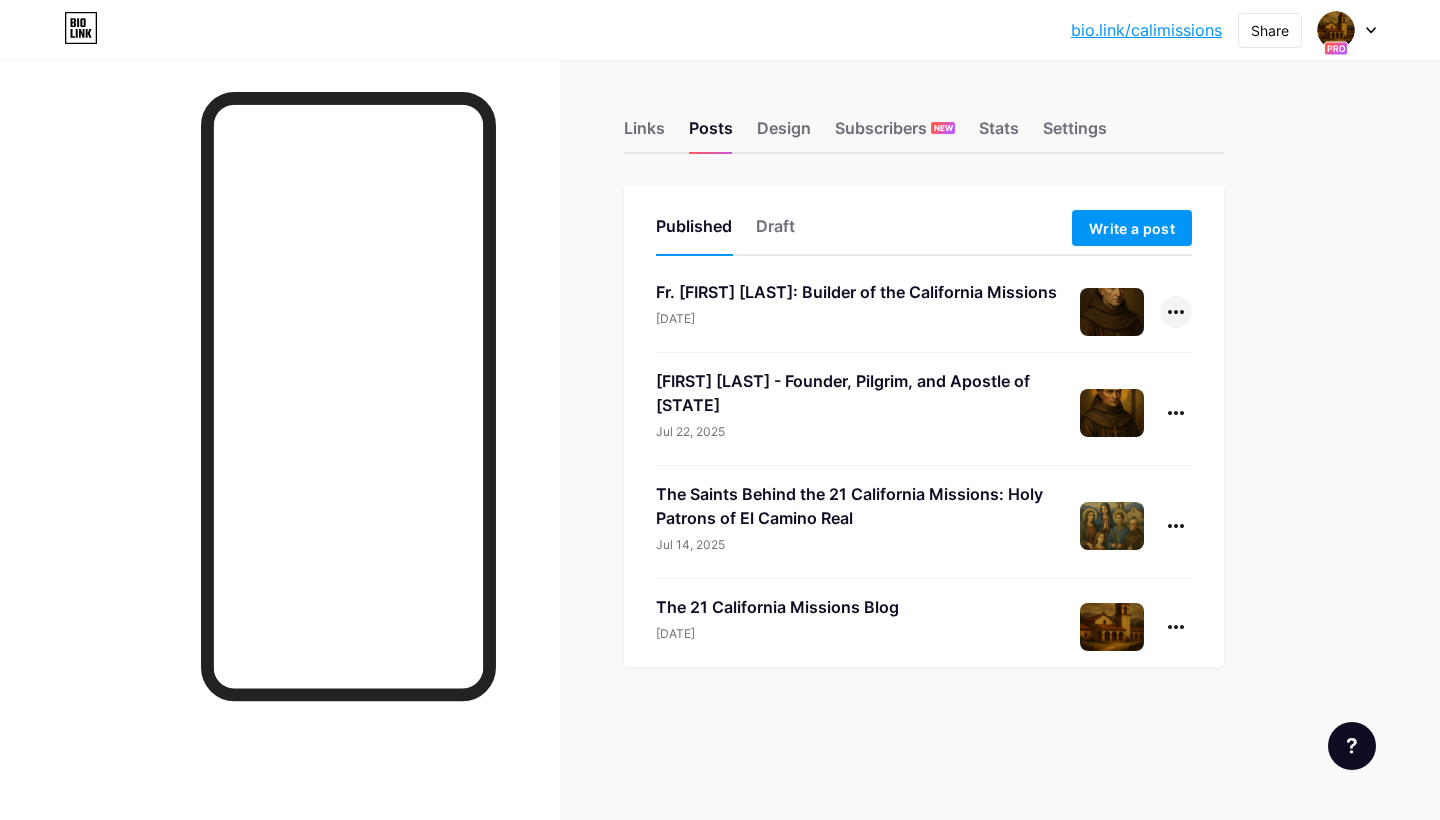 click at bounding box center [1176, 312] 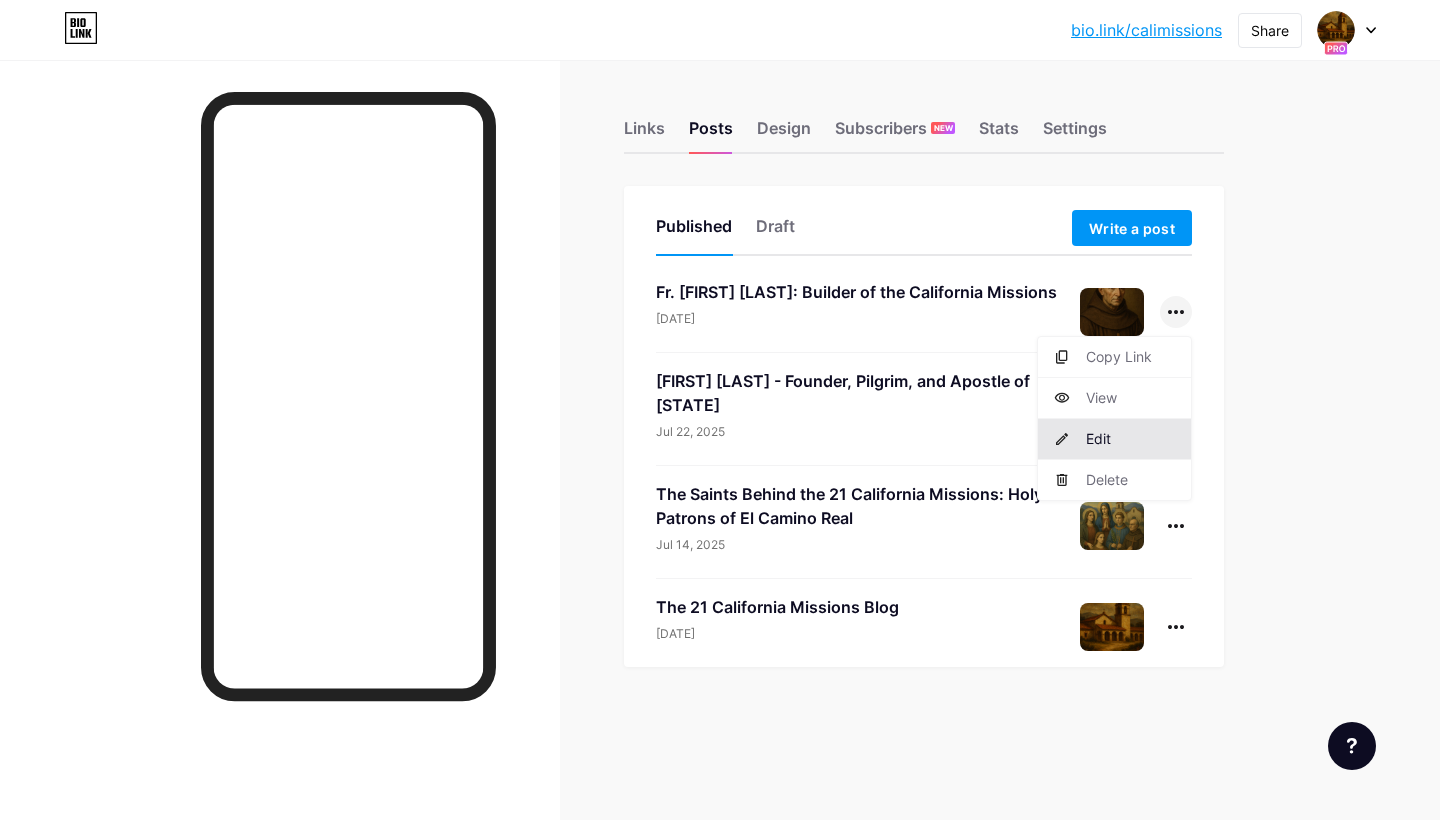 click on "Edit" at bounding box center (1114, 439) 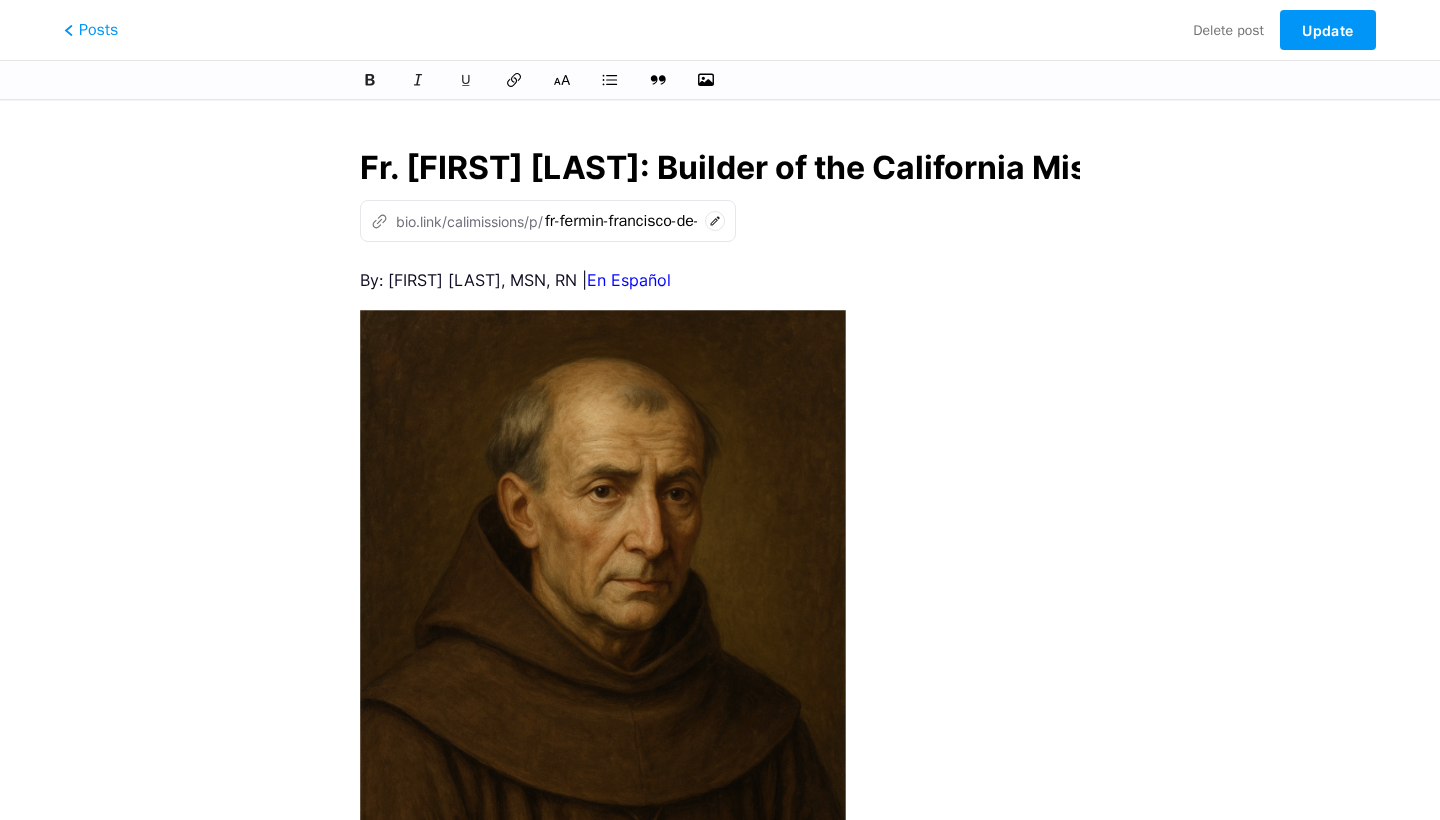 scroll, scrollTop: 0, scrollLeft: 297, axis: horizontal 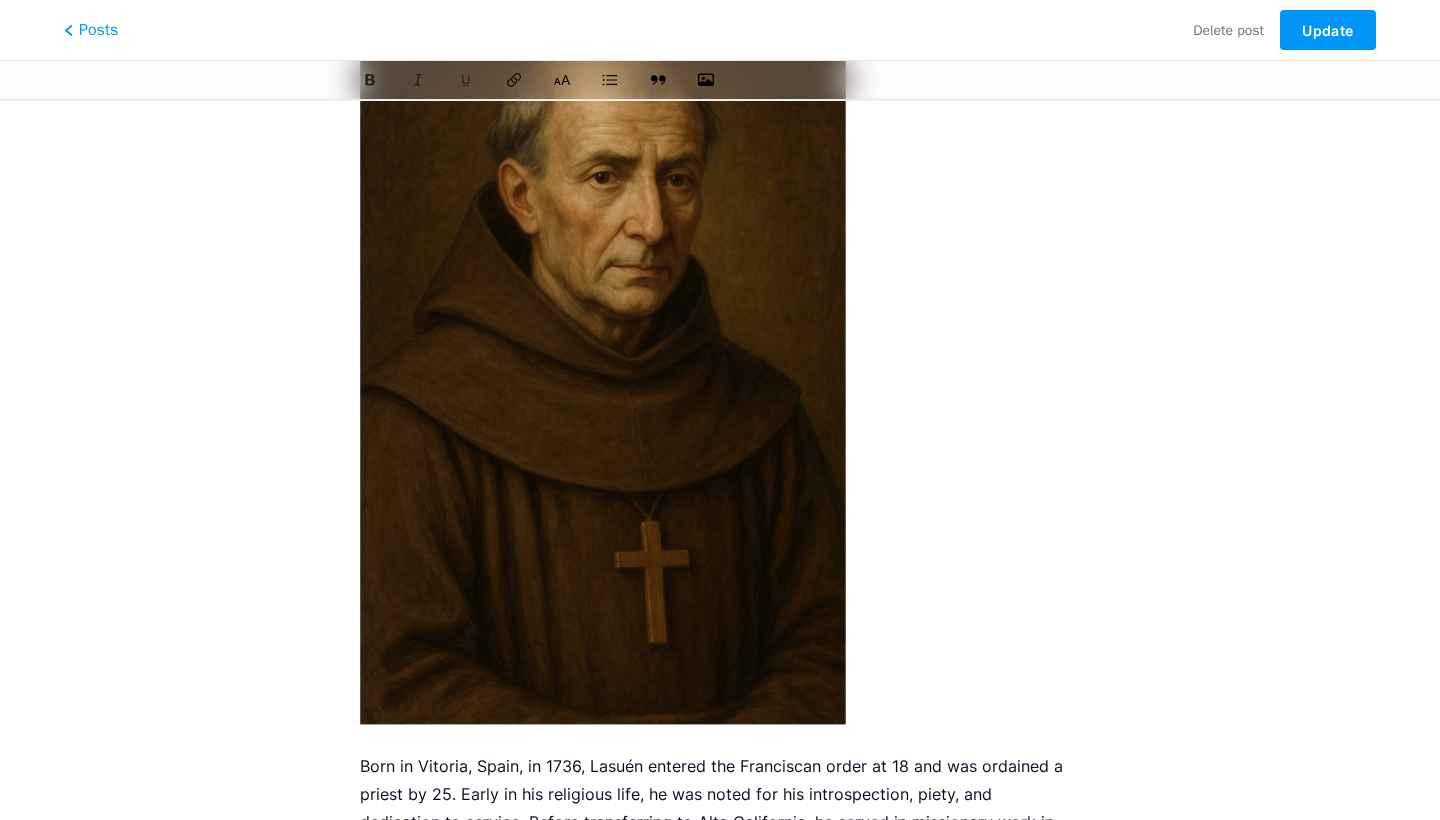click on "By: [FIRST] [LAST], MSN, RN | En Español Born in Vitoria, Spain, in 1736, Lasuén entered the Franciscan order at 18 and was ordained a priest by 25. Early in his religious life, he was noted for his introspection, piety, and dedication to service. Before transferring to Alta California, he served in missionary work in Baja California for nearly two decades. These years formed his reputation as a steady, patient figure with a contemplative temperament—traits that would later define his leadership. When Serra died in 1784, Lasuén was appointed the second Presidente “I find myself like a sentinel on a watchtower, observing everything, foreseeing everything, and obliged to keep everything in order.” This quiet vigilance was characteristic of his approach to leadership. Support Our Project | CaliMissions.com | MisionesCali.com | ©2025 NurseMartin.com" at bounding box center [720, 1178] 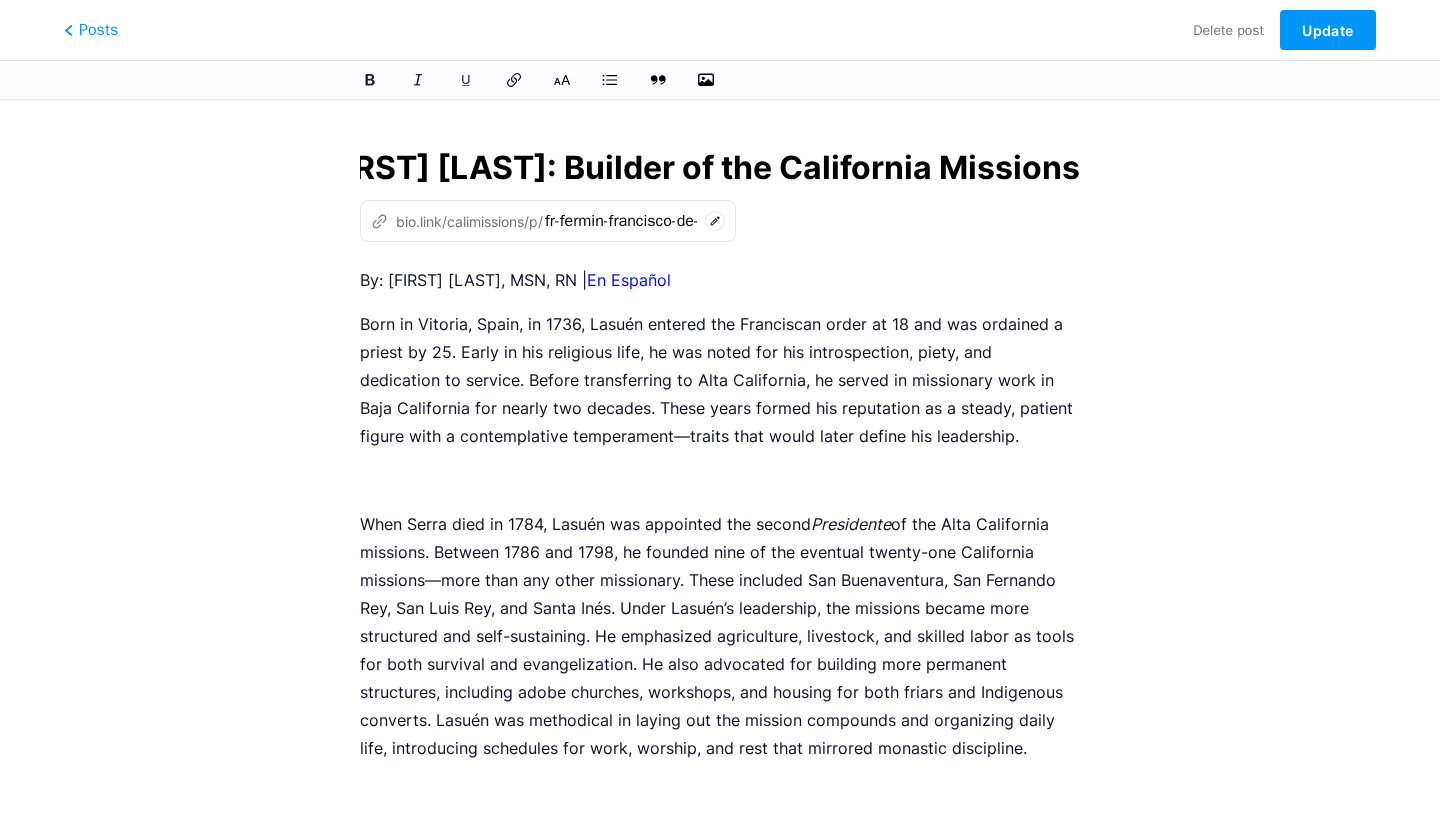 scroll, scrollTop: 0, scrollLeft: 0, axis: both 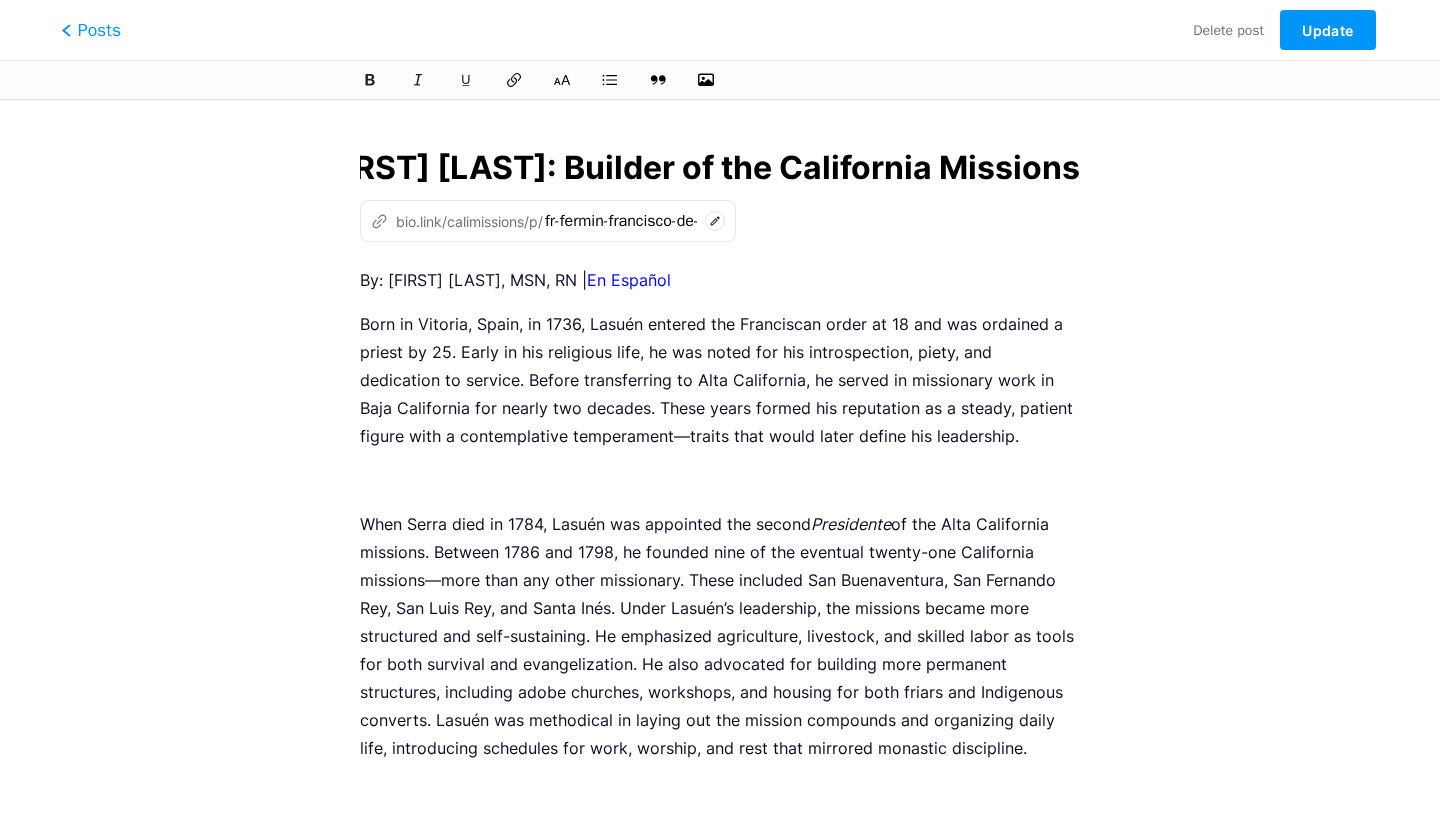 click on "Posts" at bounding box center [91, 30] 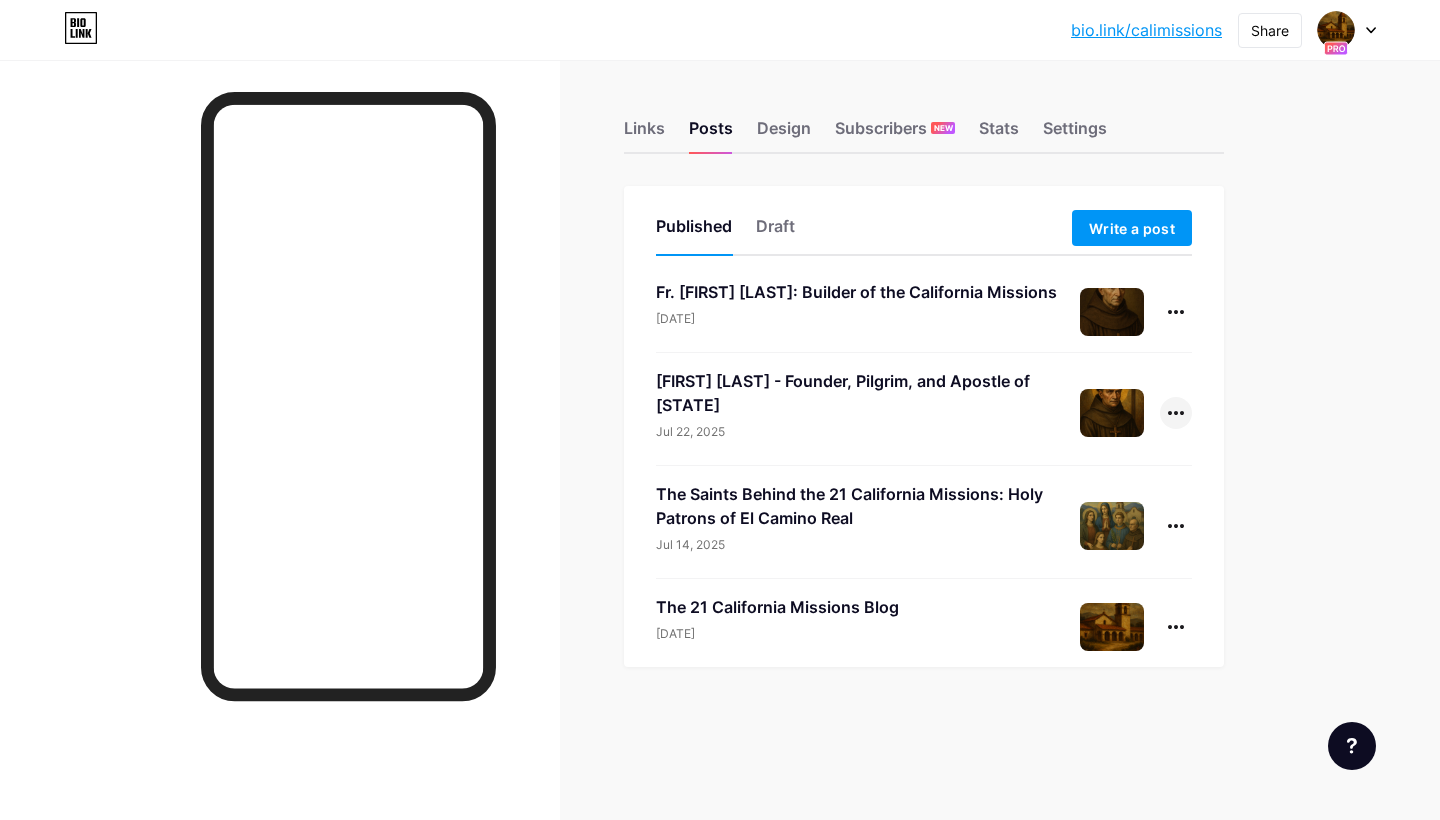 click at bounding box center (1176, 413) 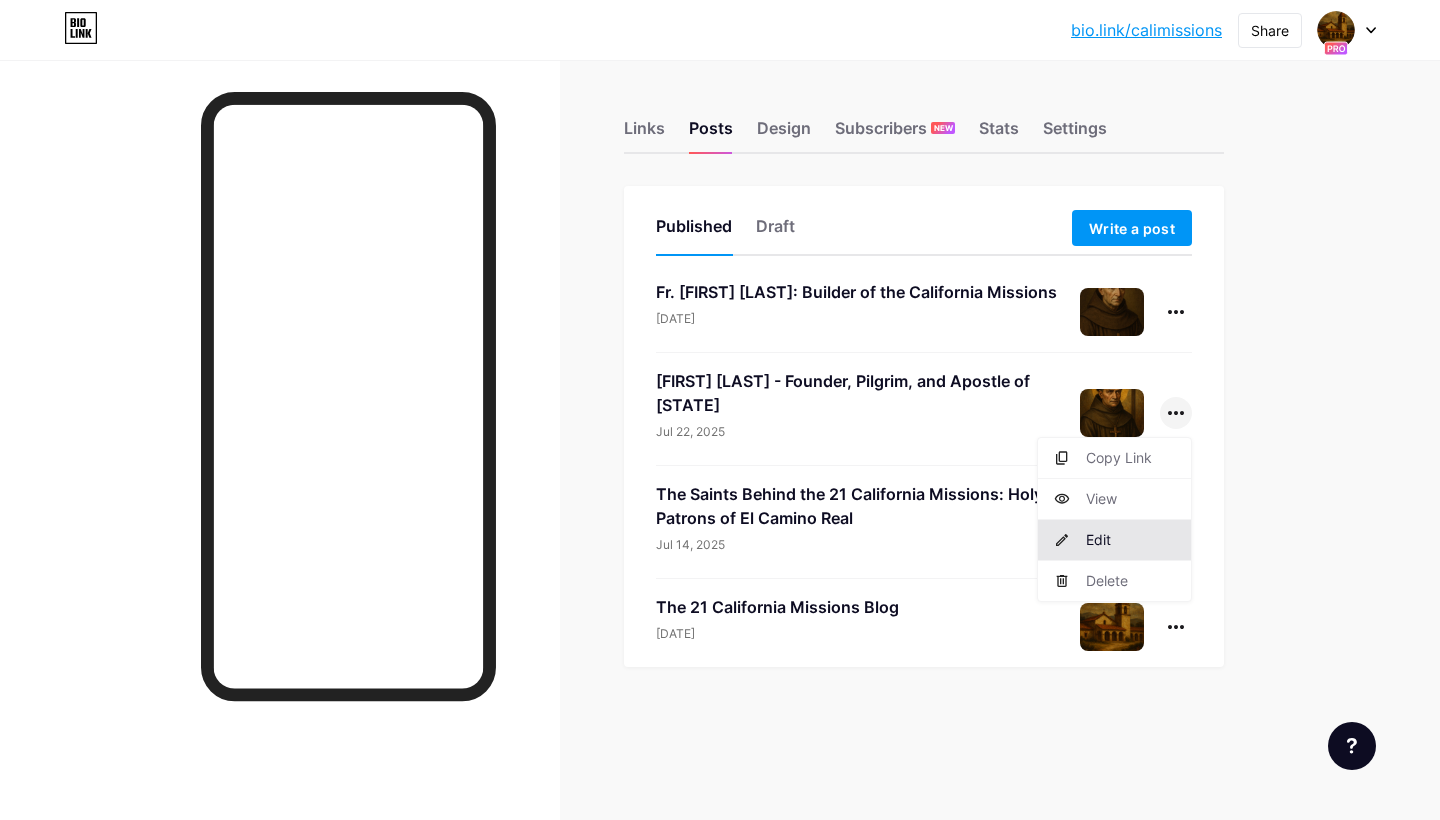 click on "Edit" at bounding box center (1114, 540) 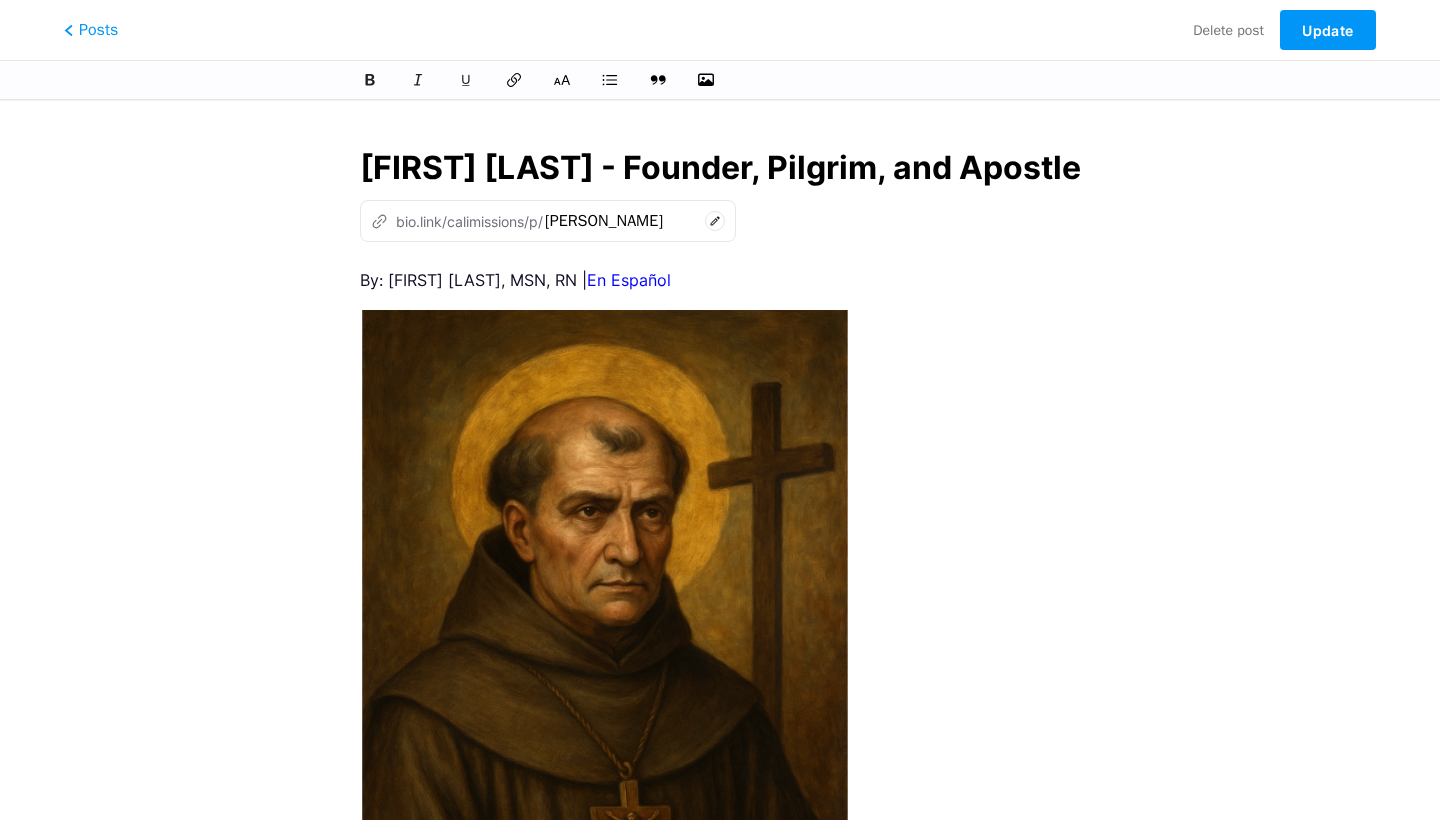 scroll, scrollTop: 0, scrollLeft: 492, axis: horizontal 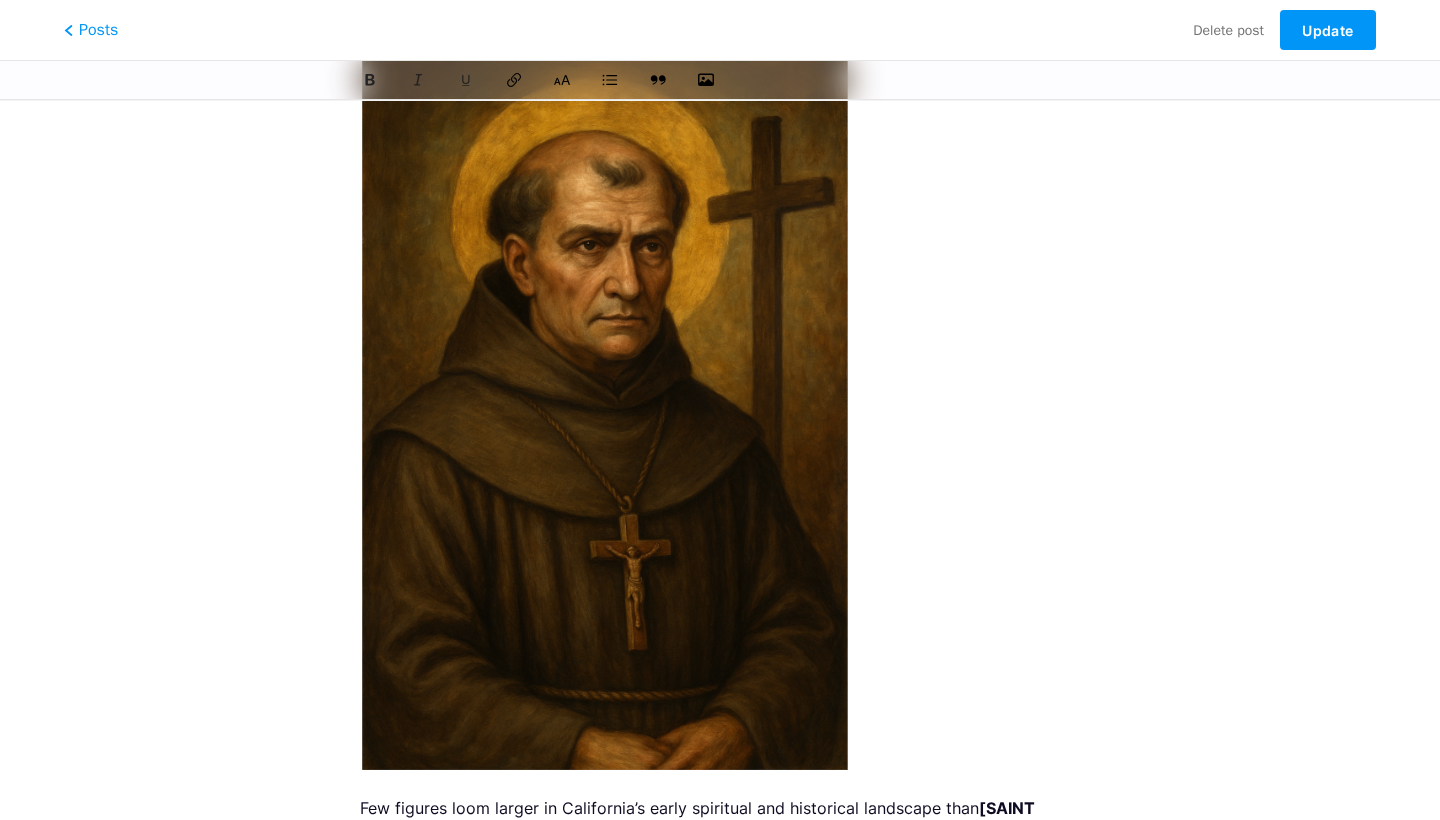 click on "By: [FIRST] [LAST], MSN, RN | En Español Few figures loom larger in [STATE]’s early spiritual and historical landscape than [SAINT NAME]. A humble yet determined Franciscan friar from the island of Mallorca, Spain, Serra’s legacy is inseparable from the California Missions. His life was a pilgrimage of faith and endurance—a journey that shaped the future of the American West. From Mallorca to Mexico: A Calling Born in the Old World Born [DATE], in Petra, Mallorca, [FIRST] [LAST] grew up in a devout farming family. At age 16, he joined the Order of Friars Minor (Franciscans). He took the name Junípero after Brother Juniper, a [SAINT NAME] companion known for his simplicity and joyful self-sacrifice. Serra was a brilliant scholar and professor of theology and philosophy at the prestigious Lullian University in Palma de Mallorca 36, he left a promising academic career behind, boarded a ship to the Americas, and never returned to Europe. in ." at bounding box center [720, 2207] 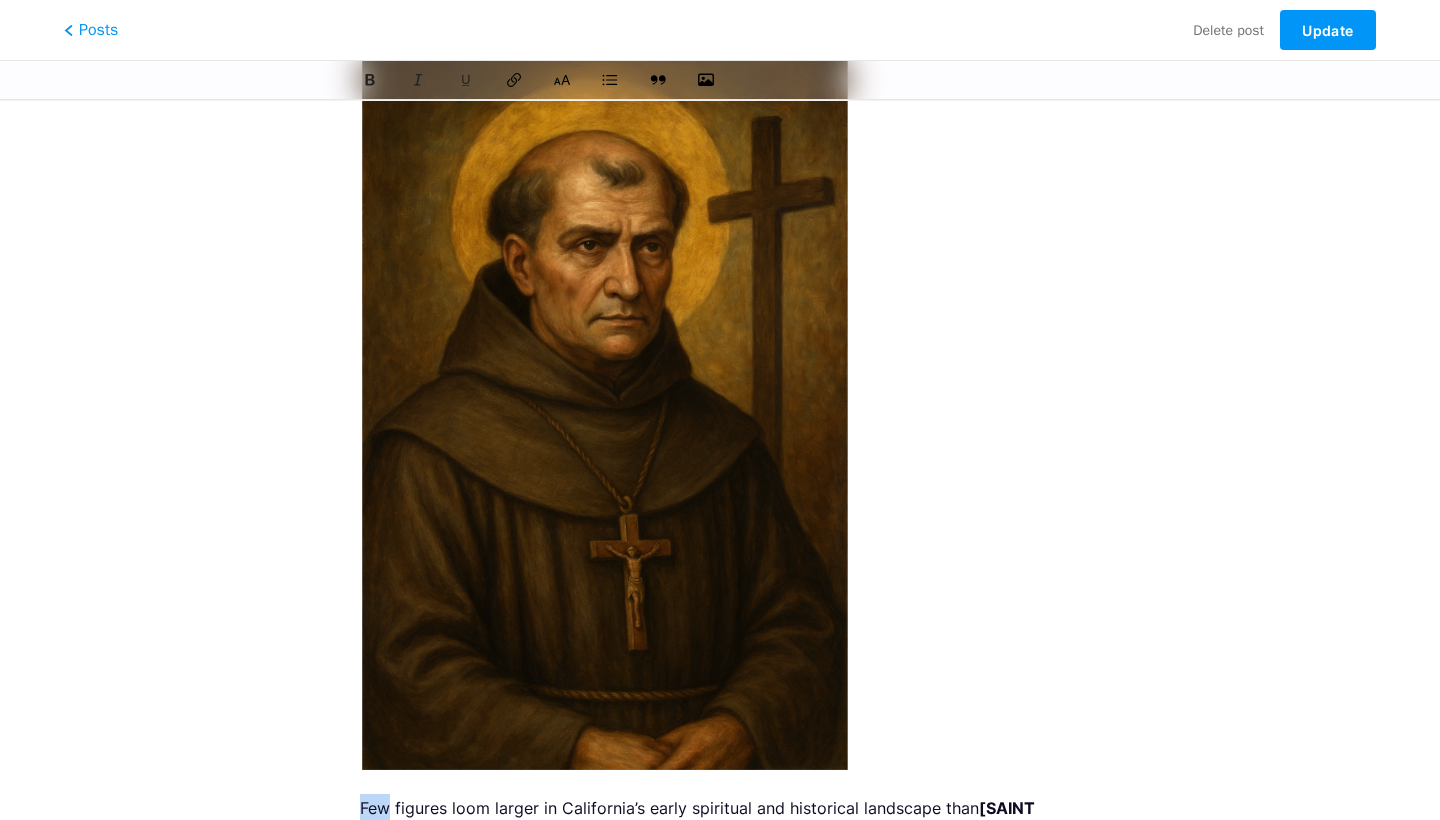 click on "By: [FIRST] [LAST], MSN, RN | En Español Few figures loom larger in [STATE]’s early spiritual and historical landscape than [SAINT NAME]. A humble yet determined Franciscan friar from the island of Mallorca, Spain, Serra’s legacy is inseparable from the California Missions. His life was a pilgrimage of faith and endurance—a journey that shaped the future of the American West. From Mallorca to Mexico: A Calling Born in the Old World Born [DATE], in Petra, Mallorca, [FIRST] [LAST] grew up in a devout farming family. At age 16, he joined the Order of Friars Minor (Franciscans). He took the name Junípero after Brother Juniper, a [SAINT NAME] companion known for his simplicity and joyful self-sacrifice. Serra was a brilliant scholar and professor of theology and philosophy at the prestigious Lullian University in Palma de Mallorca 36, he left a promising academic career behind, boarded a ship to the Americas, and never returned to Europe. in ." at bounding box center [720, 2207] 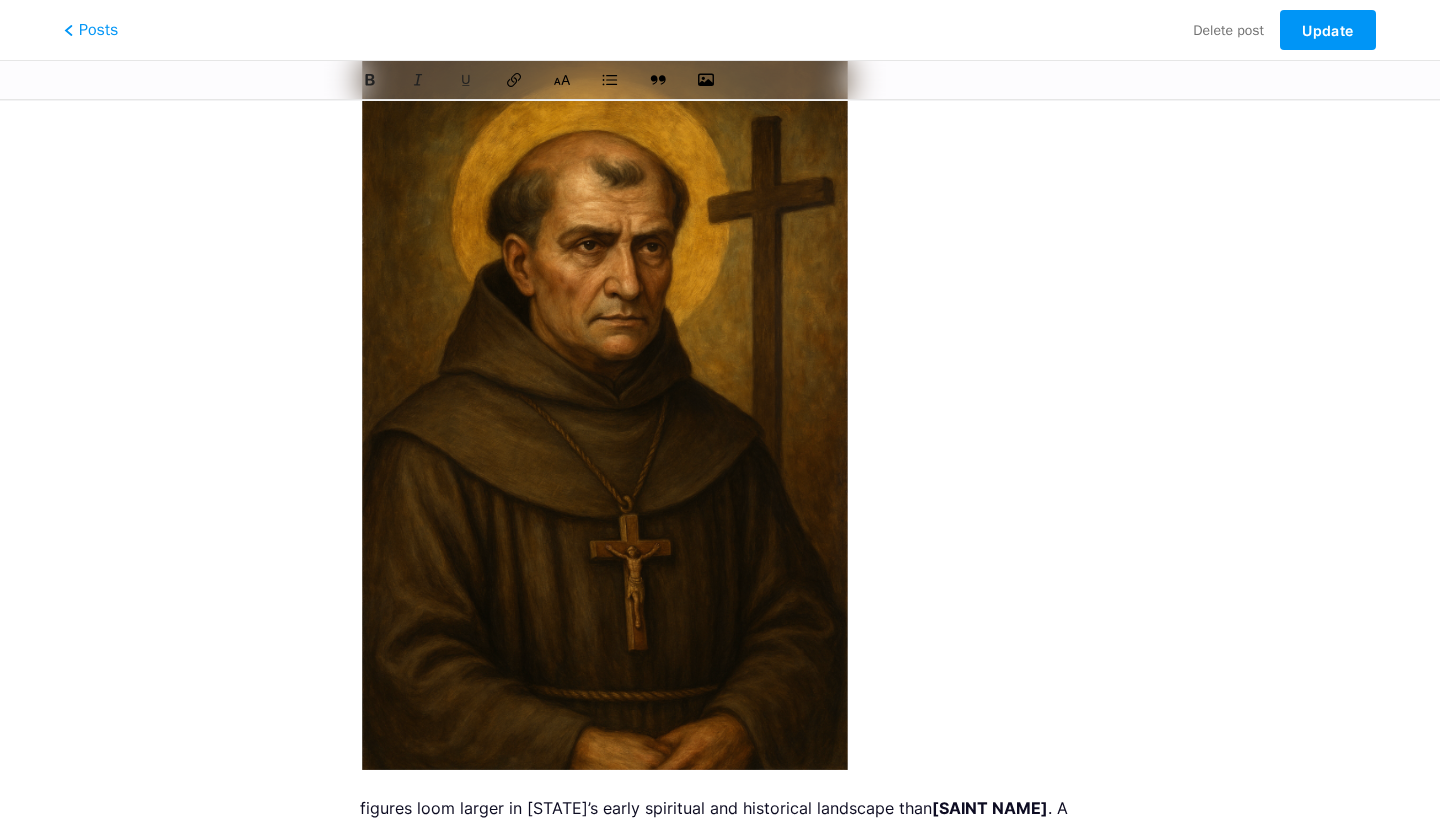 click on "By: [FIRST] [LAST], MSN, RN | En Español figures loom larger in [STATE]’s early spiritual and historical landscape than [SAINT NAME]. A humble yet determined Franciscan friar from the island of Mallorca, Spain, Serra’s legacy is inseparable from the California Missions. His life was a pilgrimage of faith and endurance—a journey that shaped the future of the American West. From Mallorca to Mexico: A Calling Born in the Old World Born [DATE], in Petra, Mallorca, [FIRST] [LAST] grew up in a devout farming family. At age 16, he joined the Order of Friars Minor (Franciscans). He took the name Junípero after Brother Juniper, a [SAINT NAME] companion known for his simplicity and joyful self-sacrifice. Serra was a brilliant scholar and professor of theology and philosophy at the prestigious Lullian University in Palma de Mallorca 36, he left a promising academic career behind, boarded a ship to the Americas, and never returned to Europe. in ." at bounding box center [720, 2207] 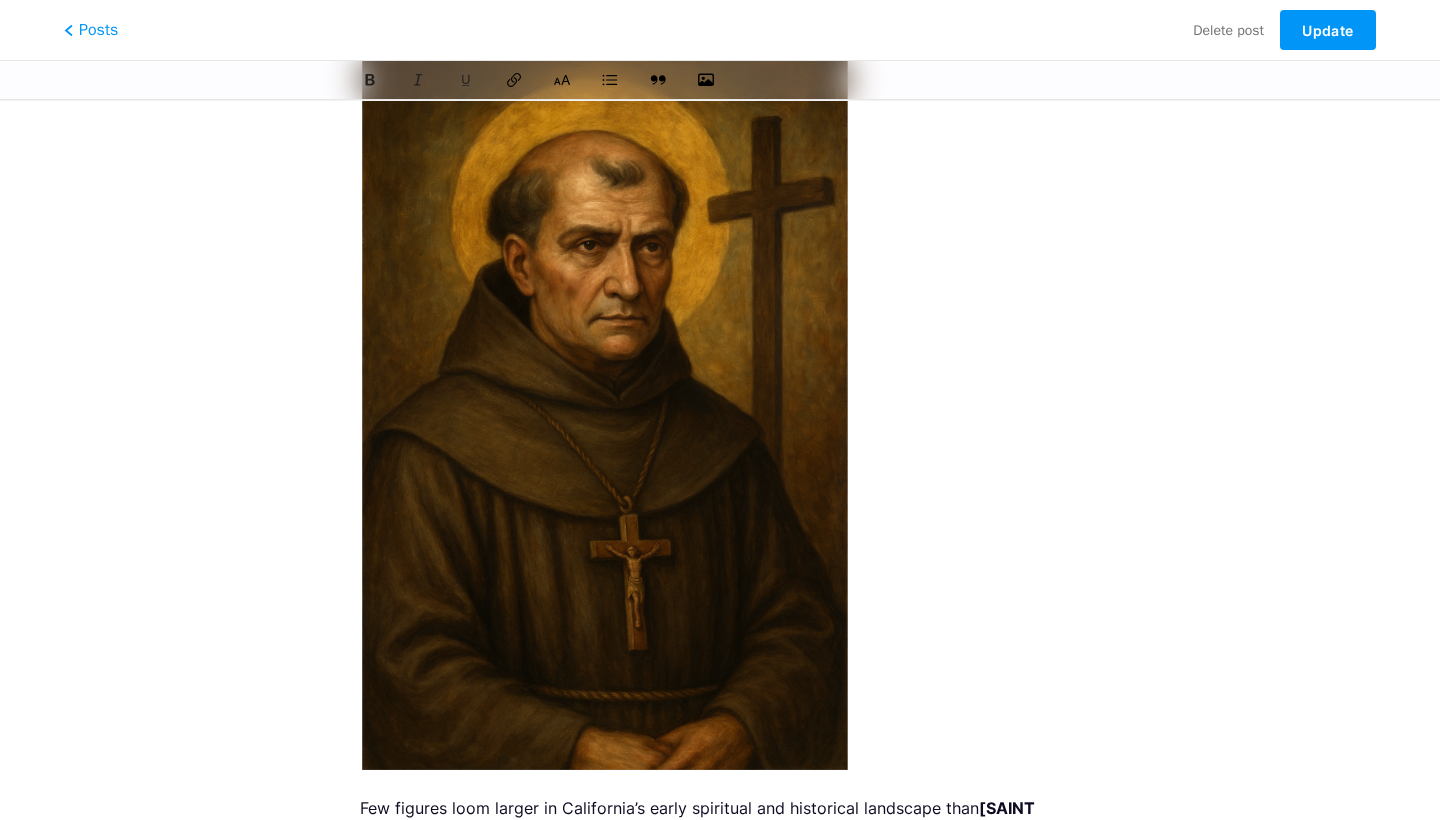 click on "By: [FIRST] [LAST], MSN, RN | En Español Few figures loom larger in [STATE]’s early spiritual and historical landscape than [SAINT NAME]. A humble yet determined Franciscan friar from the island of Mallorca, Spain, Serra’s legacy is inseparable from the California Missions. His life was a pilgrimage of faith and endurance—a journey that shaped the future of the American West. From Mallorca to Mexico: A Calling Born in the Old World Born [DATE], in Petra, Mallorca, [FIRST] [LAST] grew up in a devout farming family. At age 16, he joined the Order of Friars Minor (Franciscans). He took the name Junípero after Brother Juniper, a [SAINT NAME] companion known for his simplicity and joyful self-sacrifice. Serra was a brilliant scholar and professor of theology and philosophy at the prestigious Lullian University in Palma de Mallorca 36, he left a promising academic career behind, boarded a ship to the Americas, and never returned to Europe. in ." at bounding box center [720, 2207] 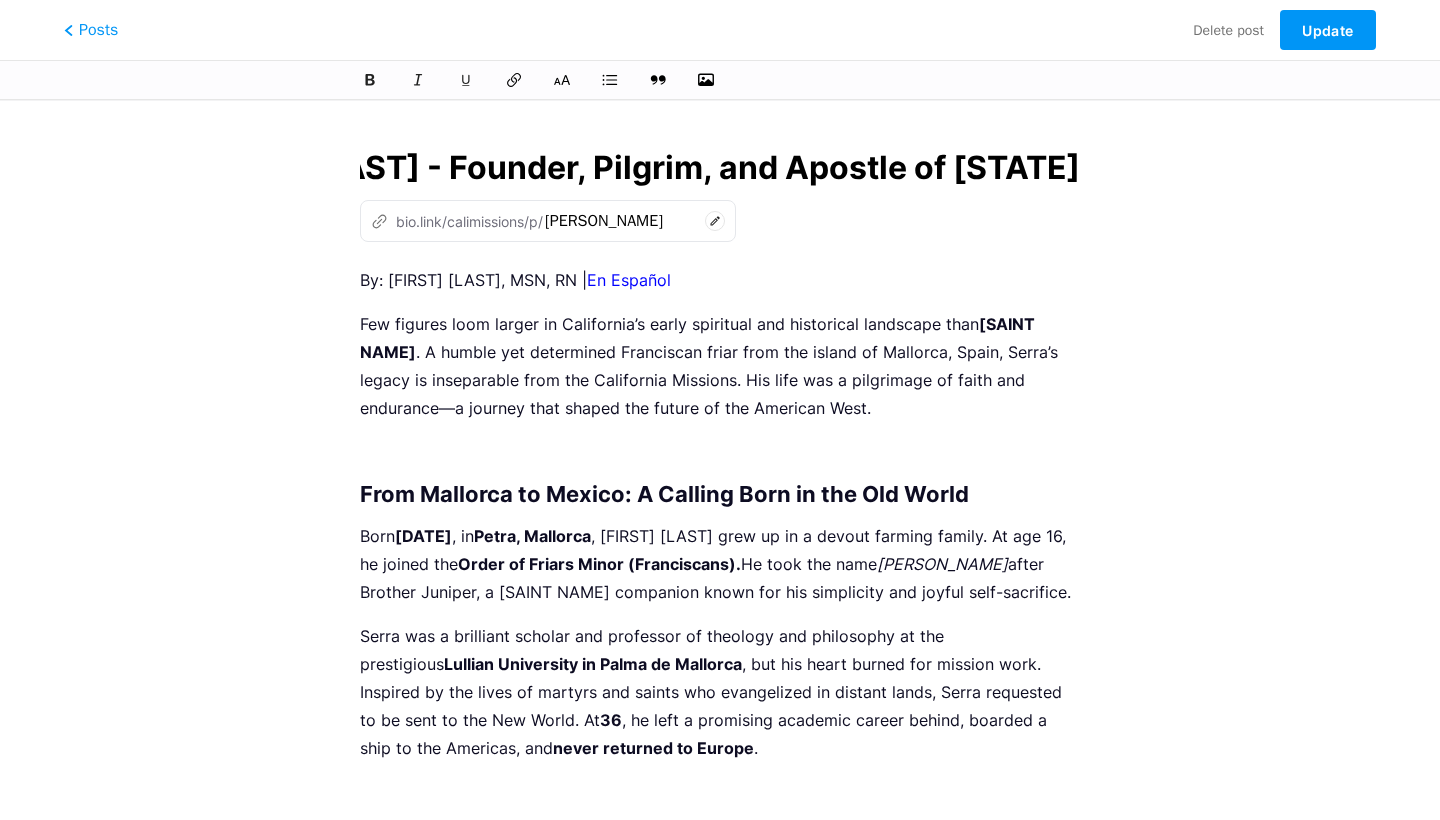 scroll, scrollTop: 0, scrollLeft: 0, axis: both 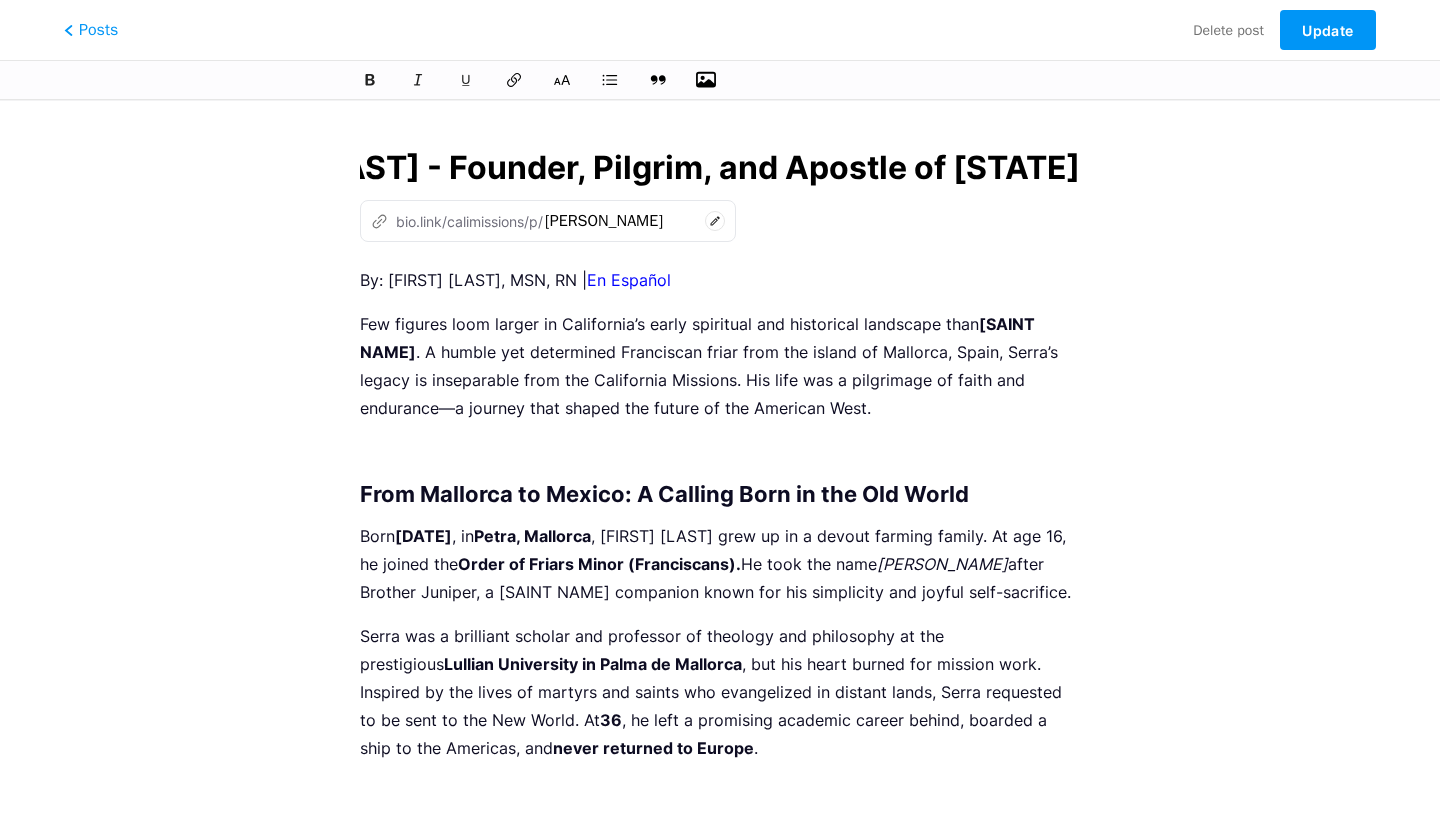 click 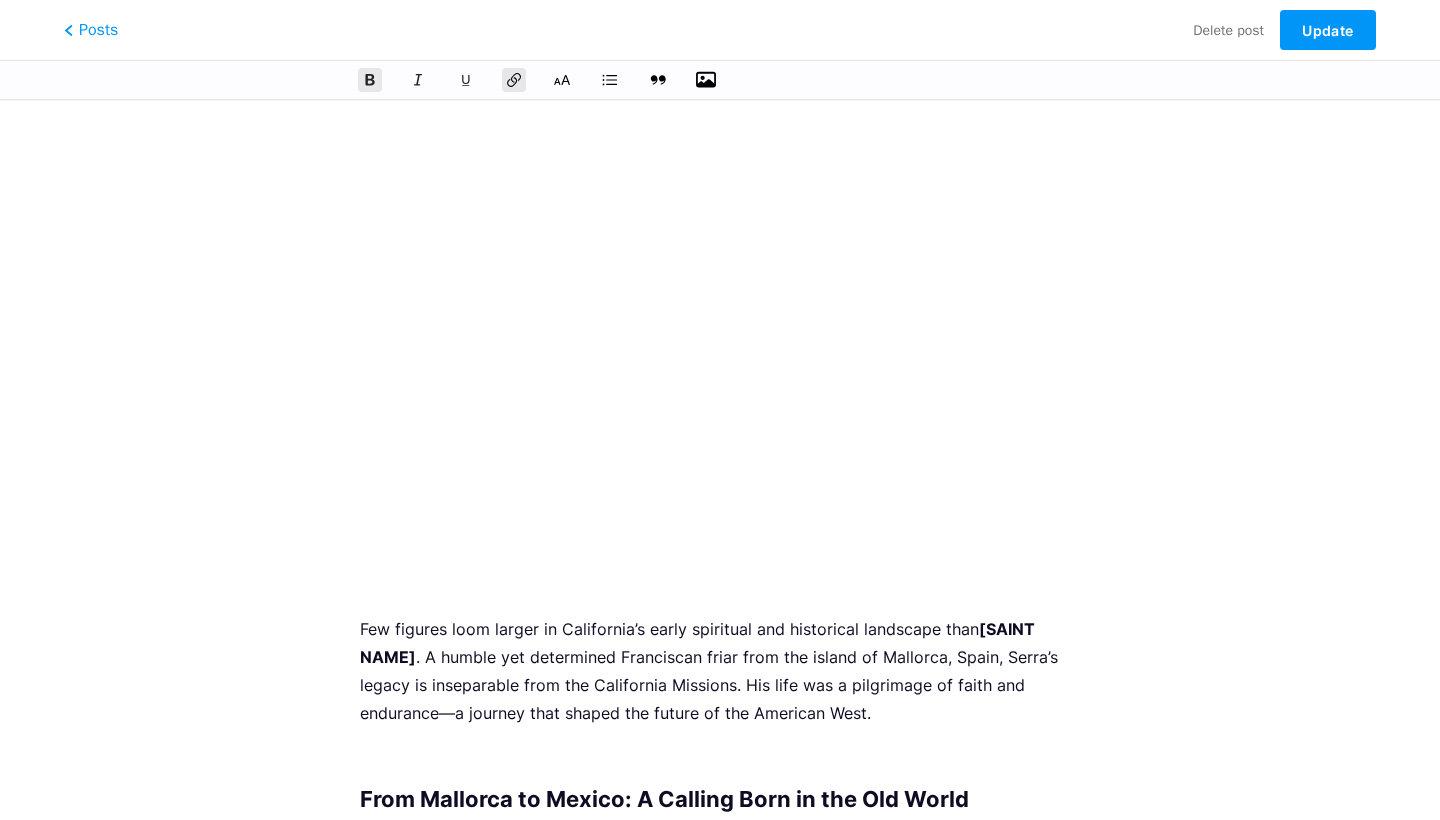 scroll, scrollTop: 890, scrollLeft: 0, axis: vertical 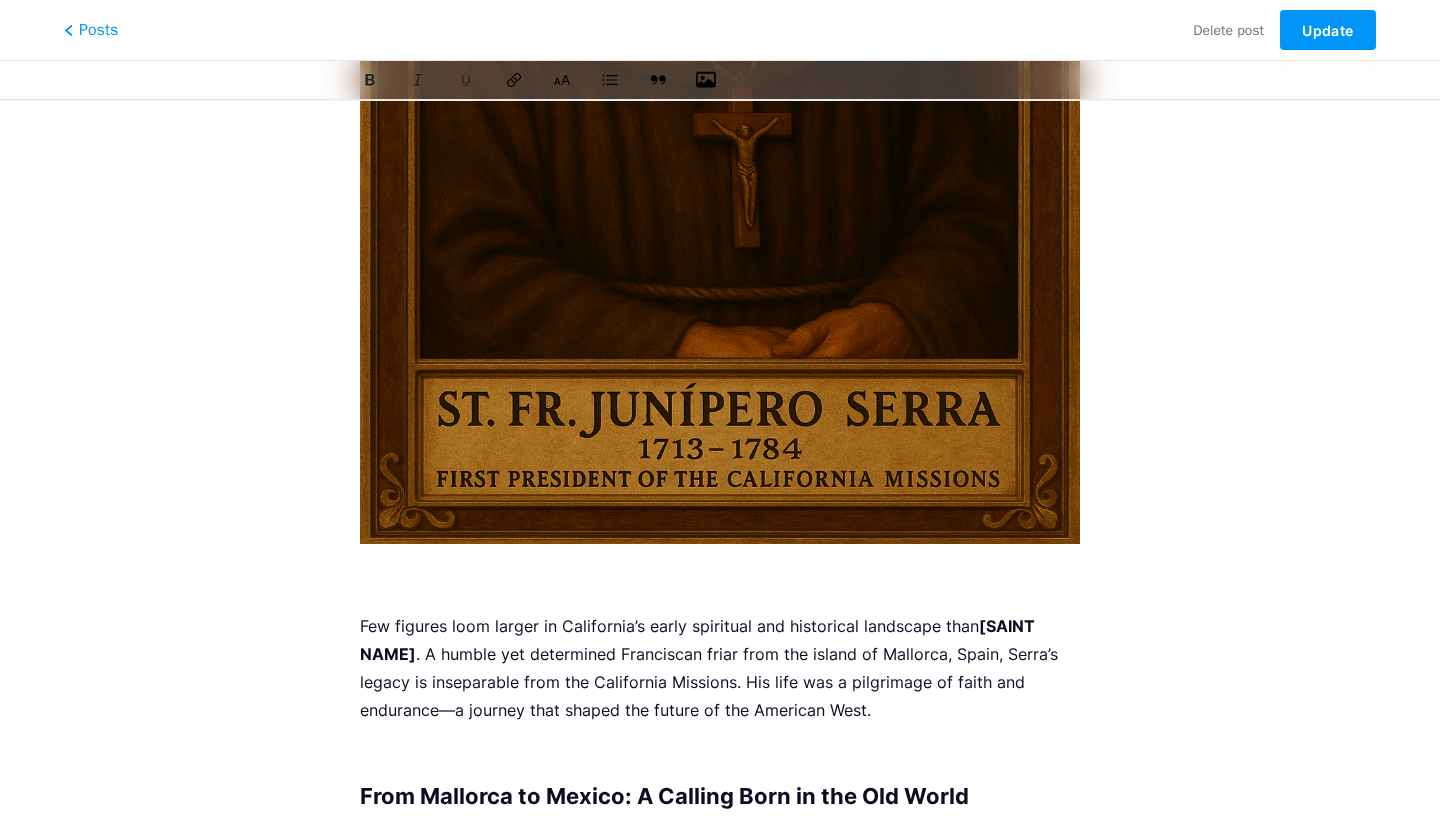 click on "By: [FIRST] [LAST], MSN, RN | En Español Few figures loom larger in [STATE]’s early spiritual and historical landscape than [SAINT NAME]. A humble yet determined Franciscan friar from the island of Mallorca, Spain, Serra’s legacy is inseparable from the California Missions. His life was a pilgrimage of faith and endurance—a journey that shaped the future of the American West. From Mallorca to Mexico: A Calling Born in the Old World Born [DATE], in Petra, Mallorca, [FIRST] [LAST] grew up in a devout farming family. At age 16, he joined the Order of Friars Minor (Franciscans). He took the name Junípero after Brother Juniper, a [SAINT NAME] companion known for his simplicity and joyful self-sacrifice. Serra was a brilliant scholar and professor of theology and philosophy at the prestigious Lullian University in Palma de Mallorca 36, he left a promising academic career behind, boarded a ship to the Americas, and never returned to Europe. in ." at bounding box center [720, 1804] 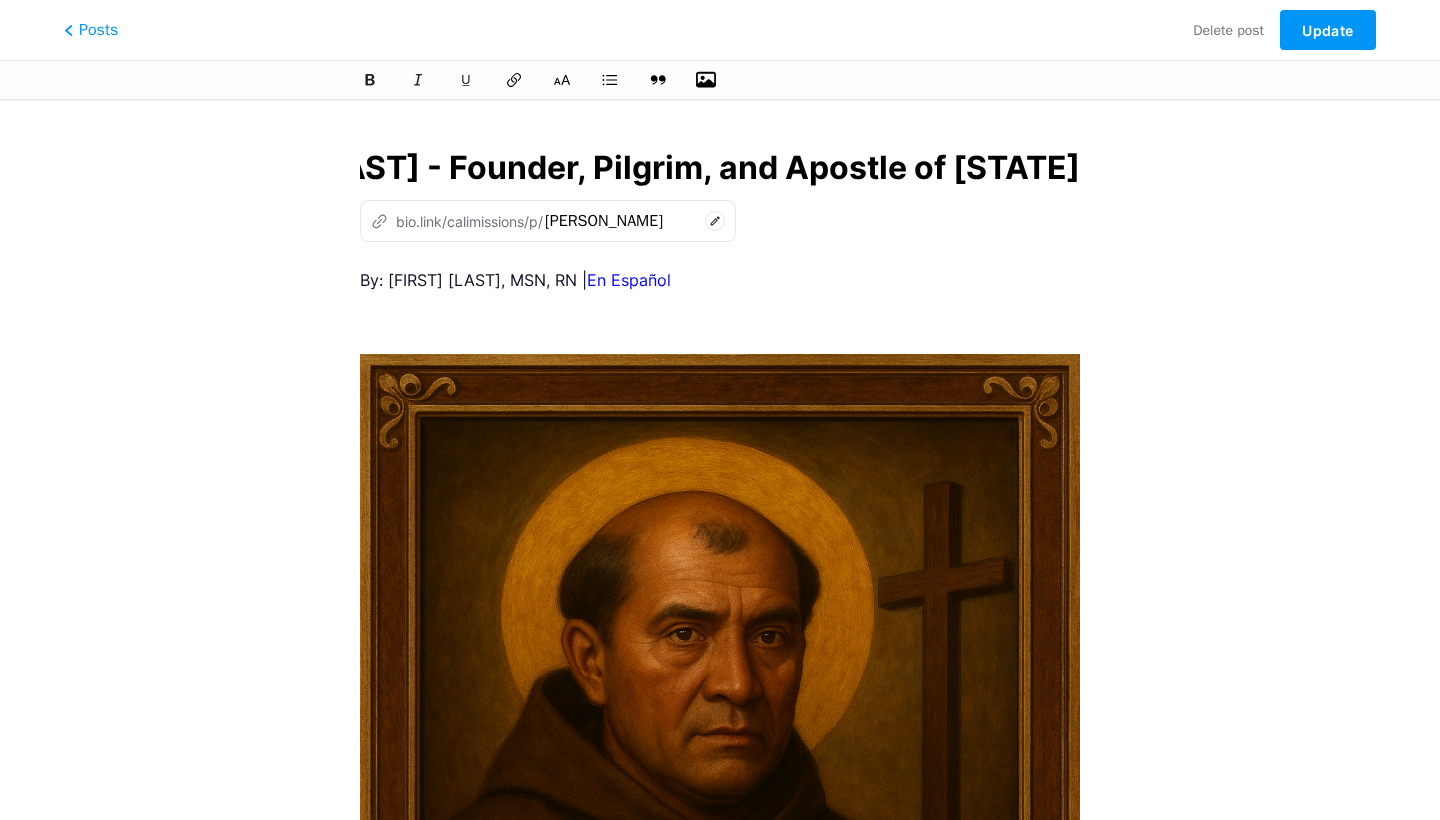 scroll, scrollTop: 0, scrollLeft: 0, axis: both 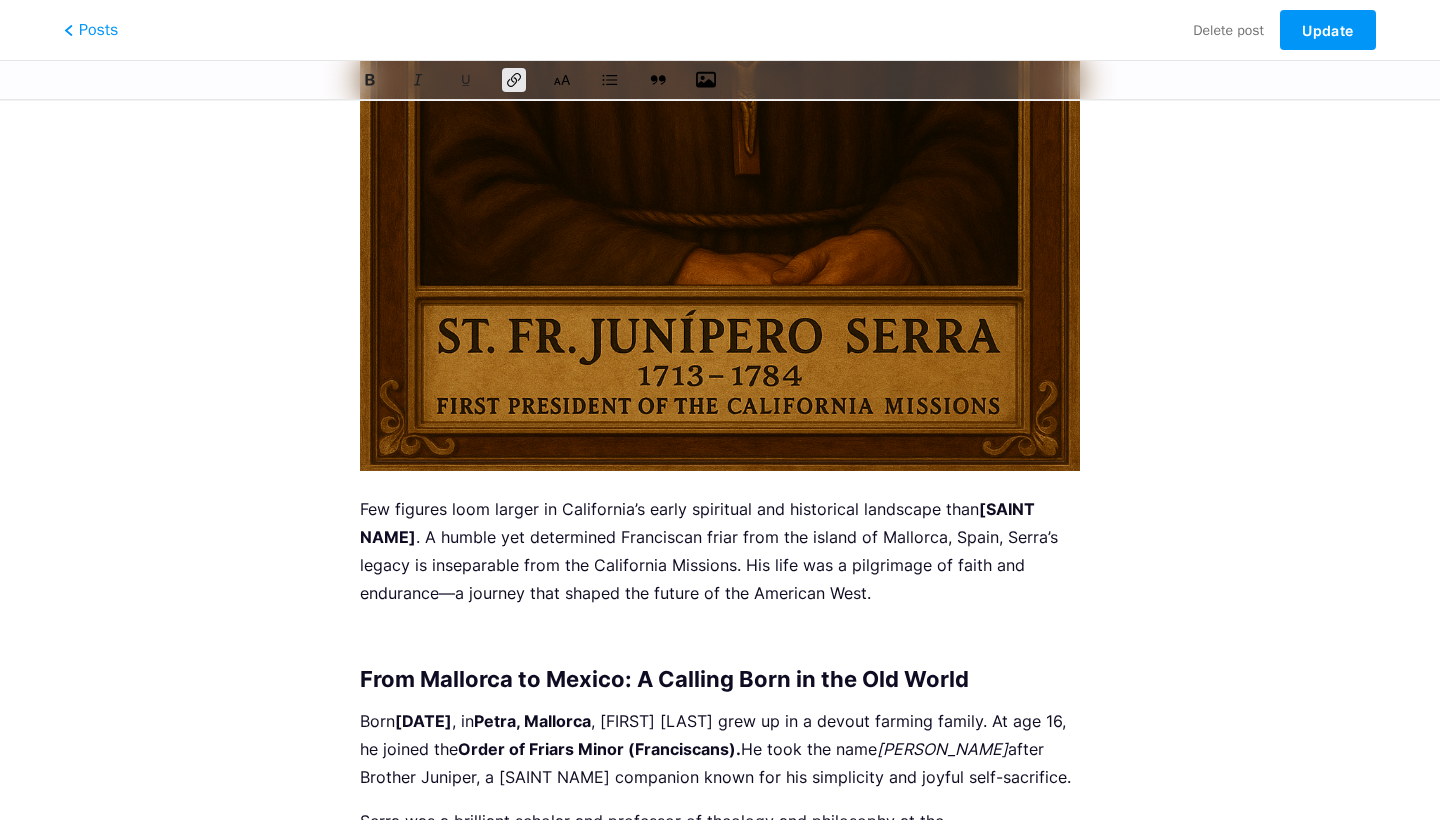 click on "By: [FIRST] [LAST], MSN, RN | En Español Few figures loom larger in [STATE]’s early spiritual and historical landscape than [SAINT NAME]. A humble yet determined Franciscan friar from the island of Mallorca, Spain, Serra’s legacy is inseparable from the California Missions. His life was a pilgrimage of faith and endurance—a journey that shaped the future of the American West. From Mallorca to Mexico: A Calling Born in the Old World Born [DATE], in Petra, Mallorca, [FIRST] [LAST] grew up in a devout farming family. At age 16, he joined the Order of Friars Minor (Franciscans). He took the name Junípero after Brother Juniper, a [SAINT NAME] companion known for his simplicity and joyful self-sacrifice. Serra was a brilliant scholar and professor of theology and philosophy at the prestigious Lullian University in Palma de Mallorca 36, he left a promising academic career behind, boarded a ship to the Americas, and never returned to Europe. in ." at bounding box center [720, 1731] 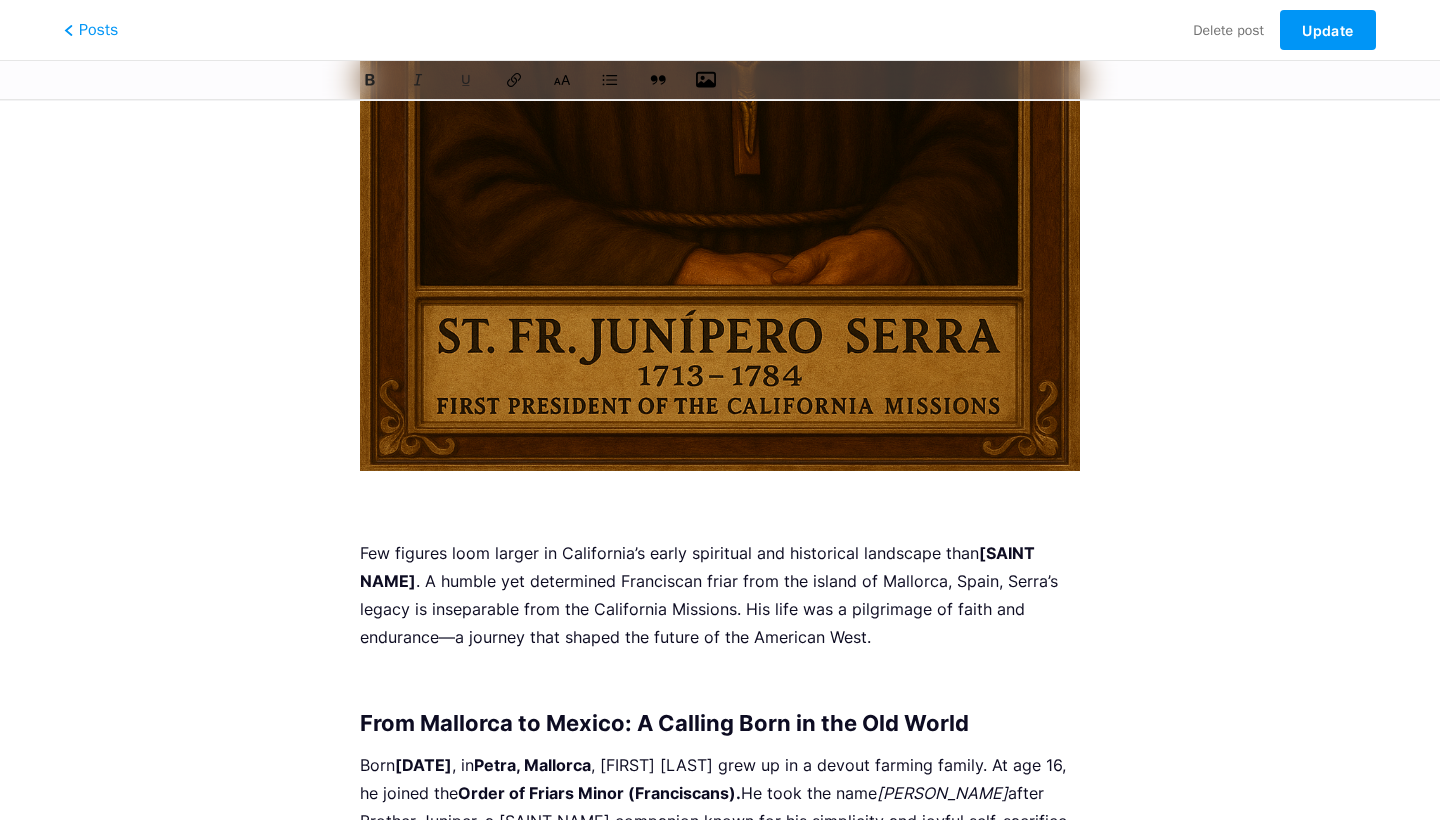 type 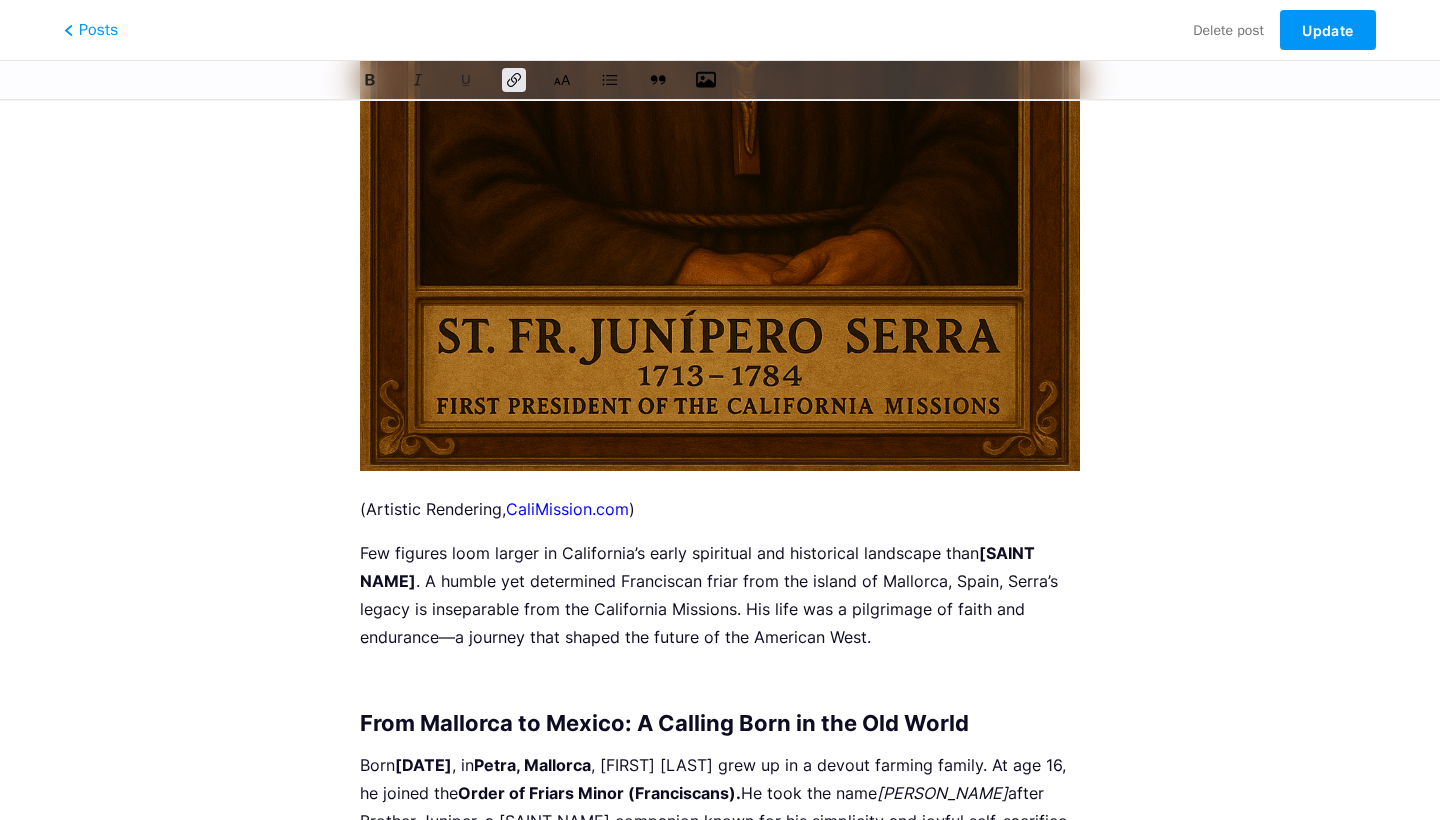 click on "(Artistic Rendering, CaliMission.com )" at bounding box center (720, 509) 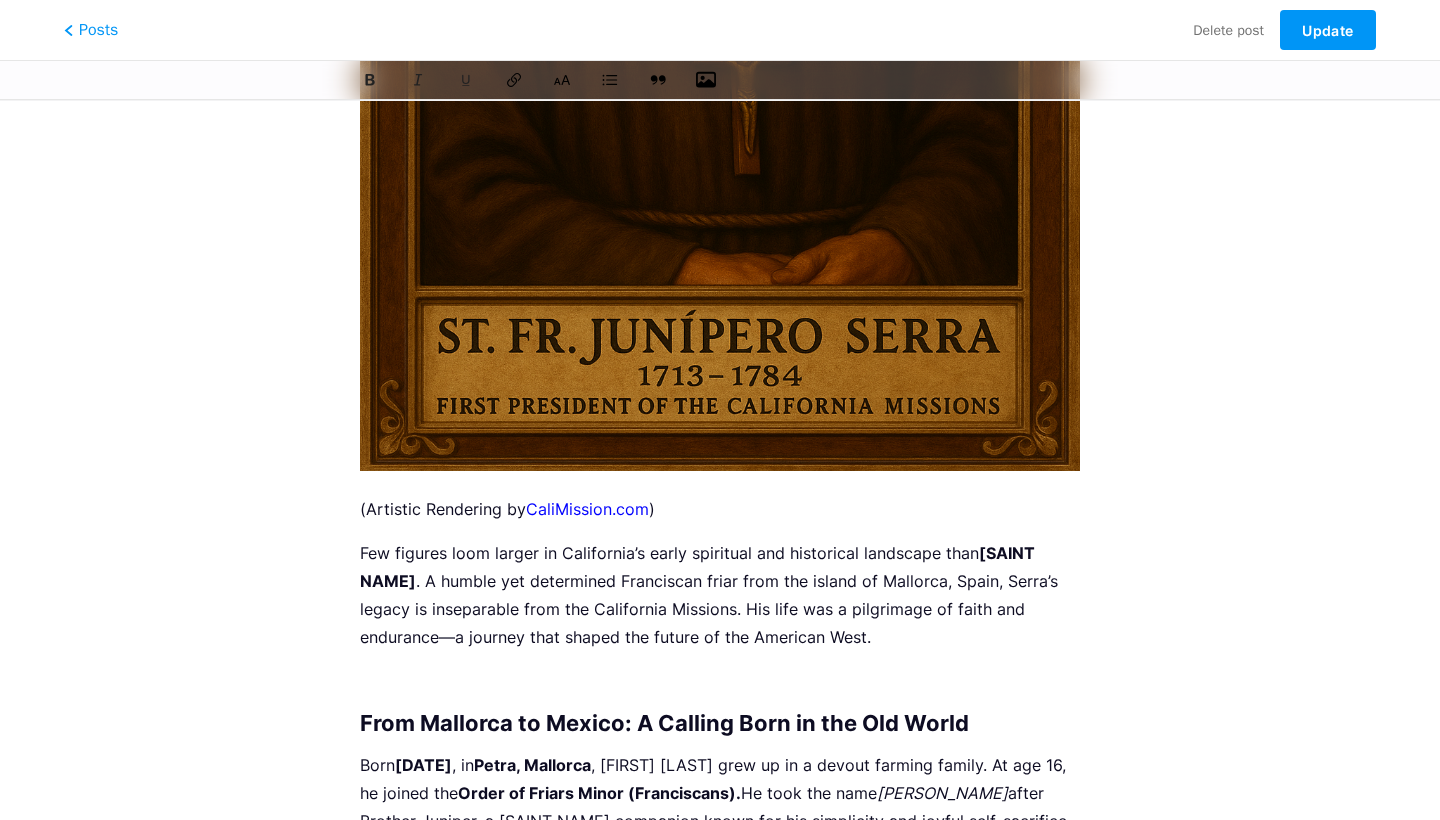click on "(Artistic Rendering by CaliMission.com )" at bounding box center [720, 509] 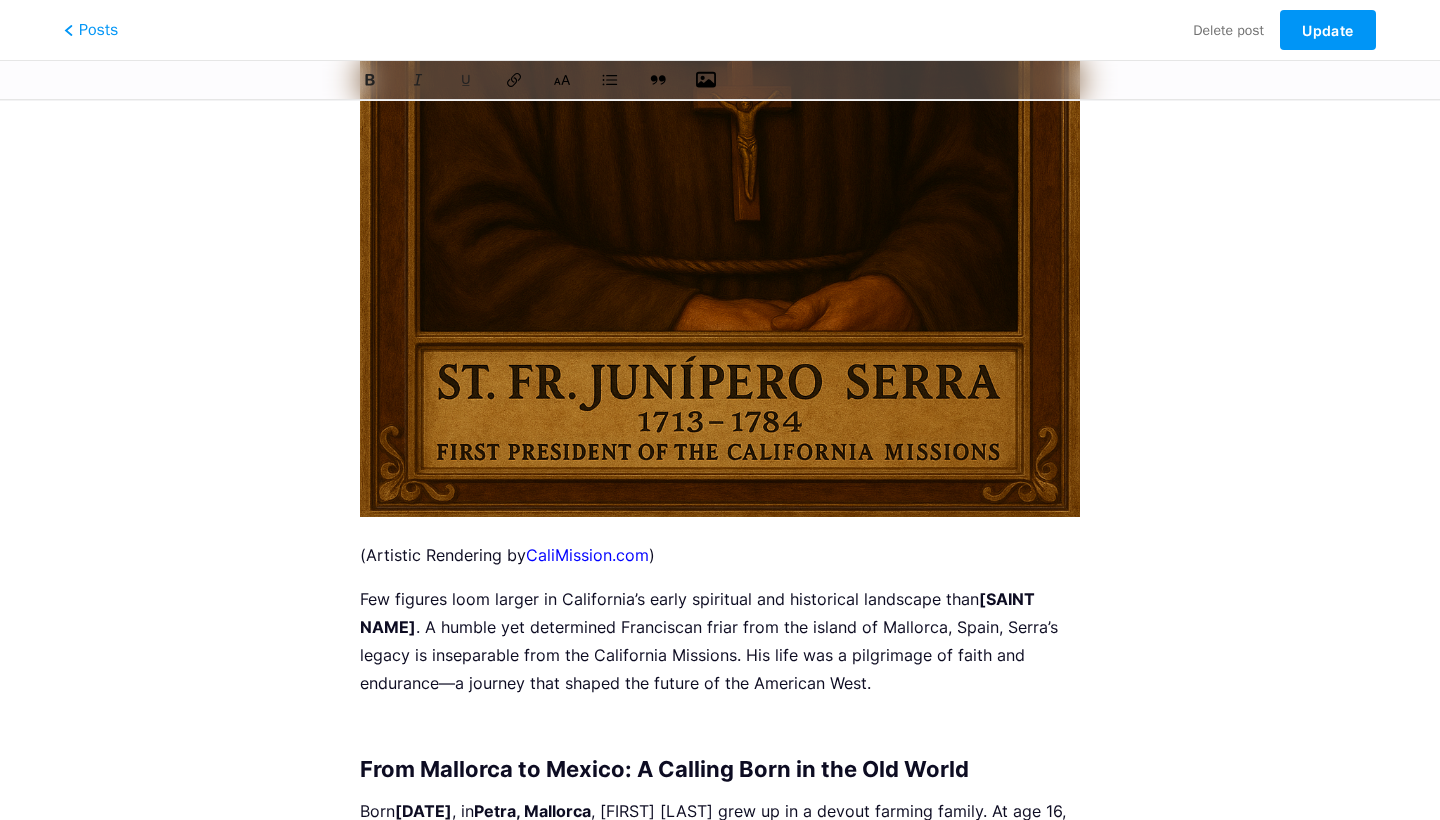 scroll, scrollTop: 864, scrollLeft: 0, axis: vertical 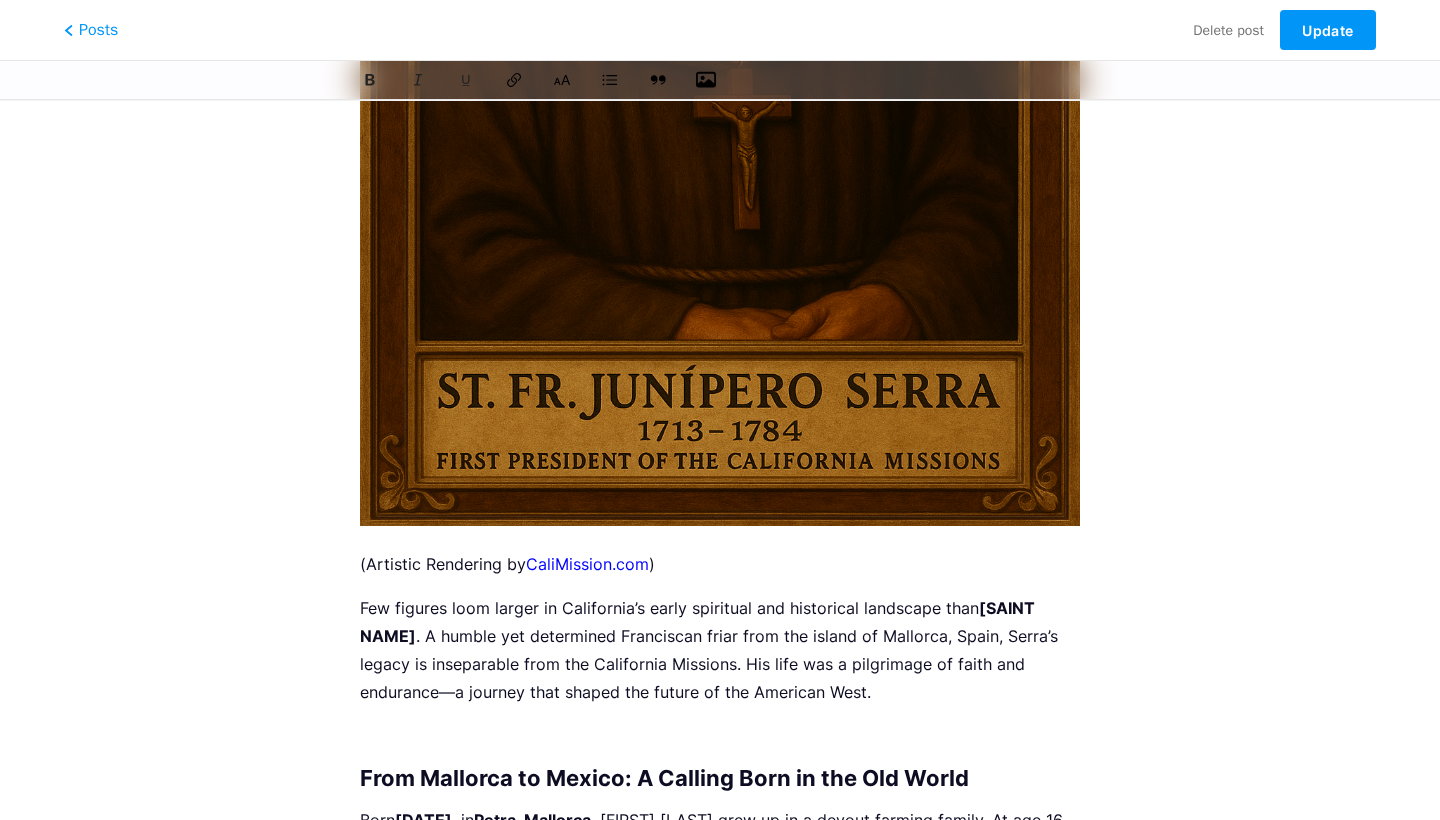 click on "Few figures loom larger in [STATE]’s early spiritual and historical landscape than [SAINT NAME]. A humble yet determined Franciscan friar from the island of Mallorca, Spain, Serra’s legacy is inseparable from the California Missions. His life was a pilgrimage of faith and endurance—a journey that shaped the future of the American West." at bounding box center (720, 650) 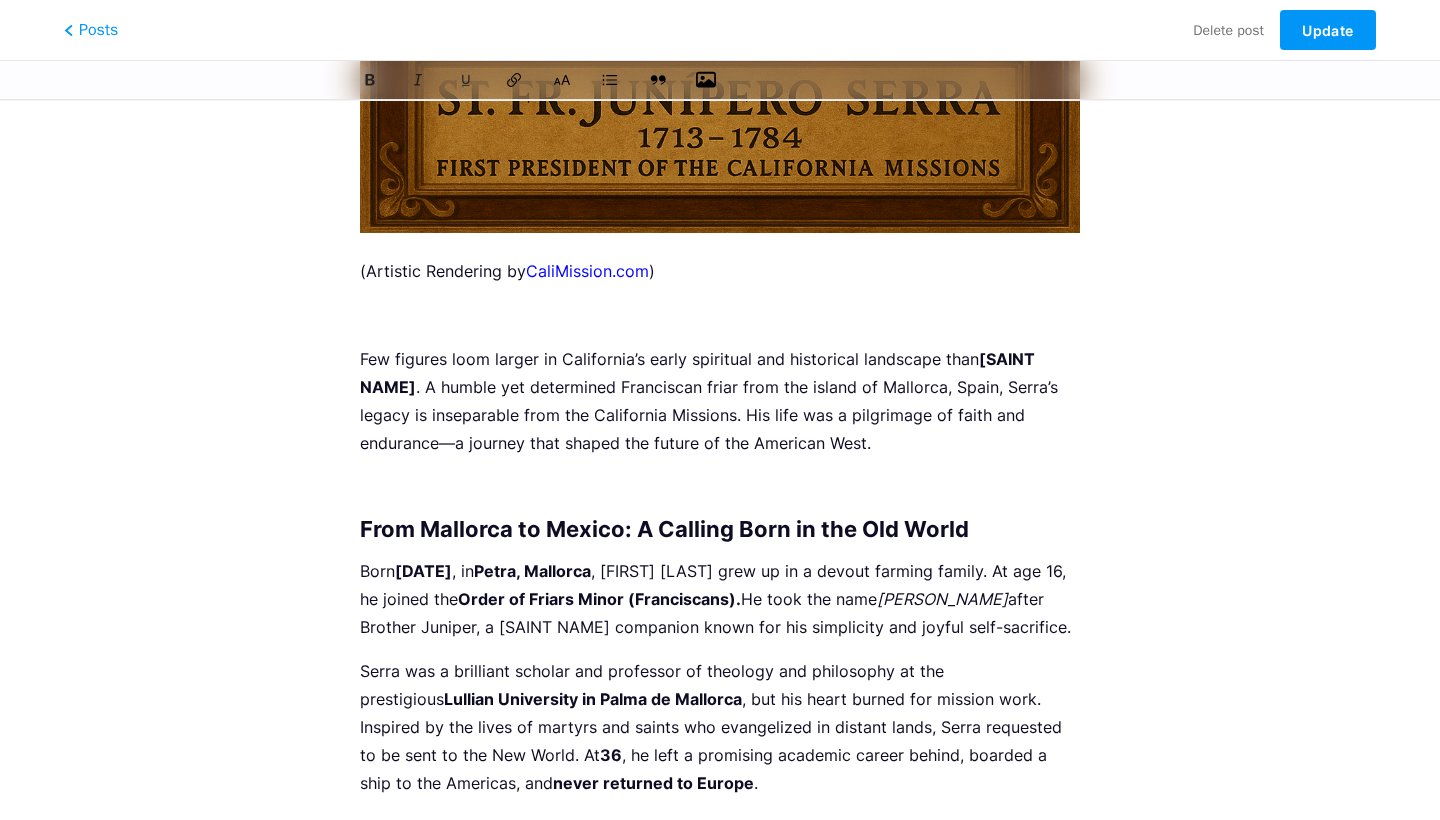 scroll, scrollTop: 1165, scrollLeft: 0, axis: vertical 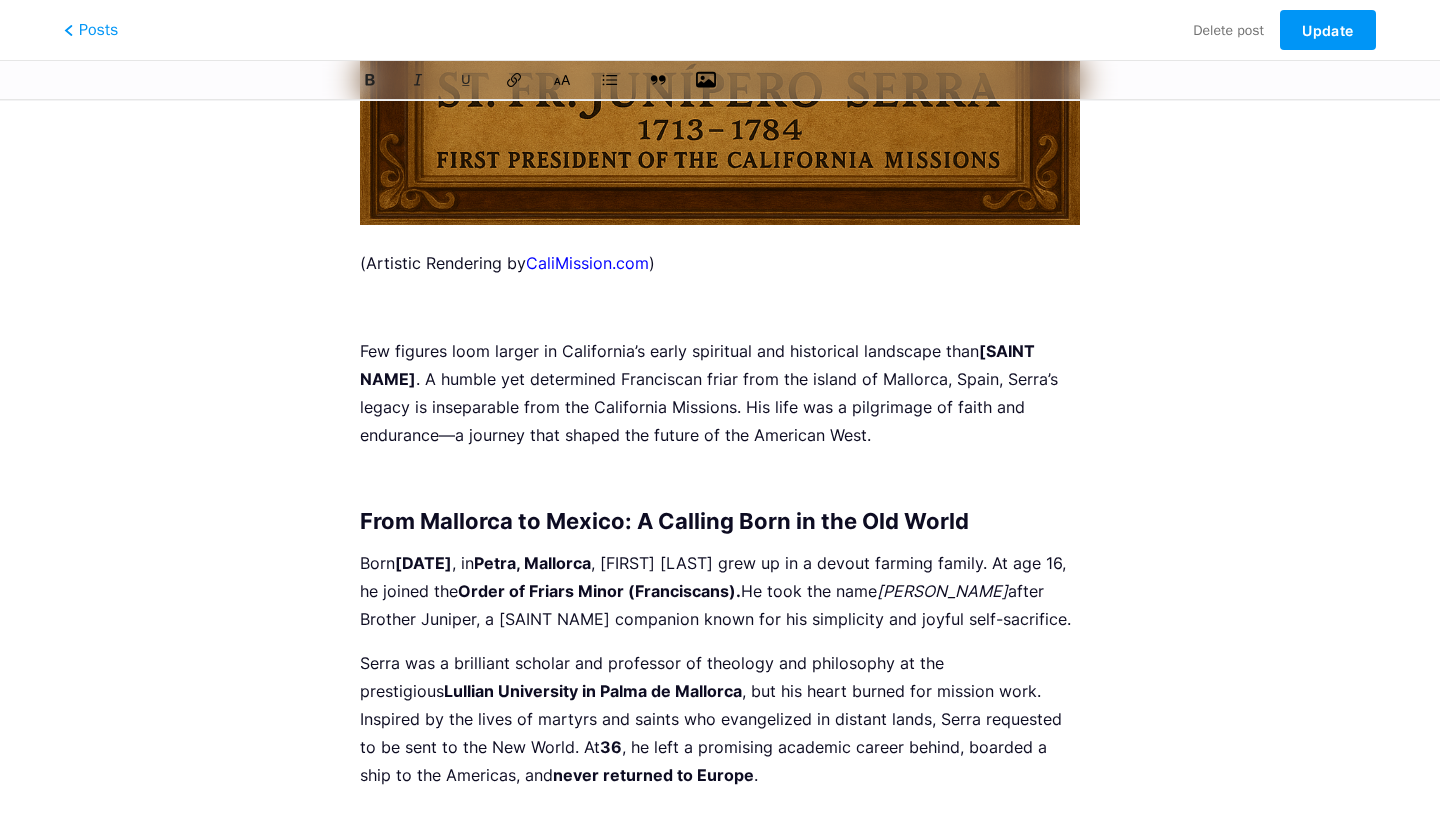 click at bounding box center (720, 307) 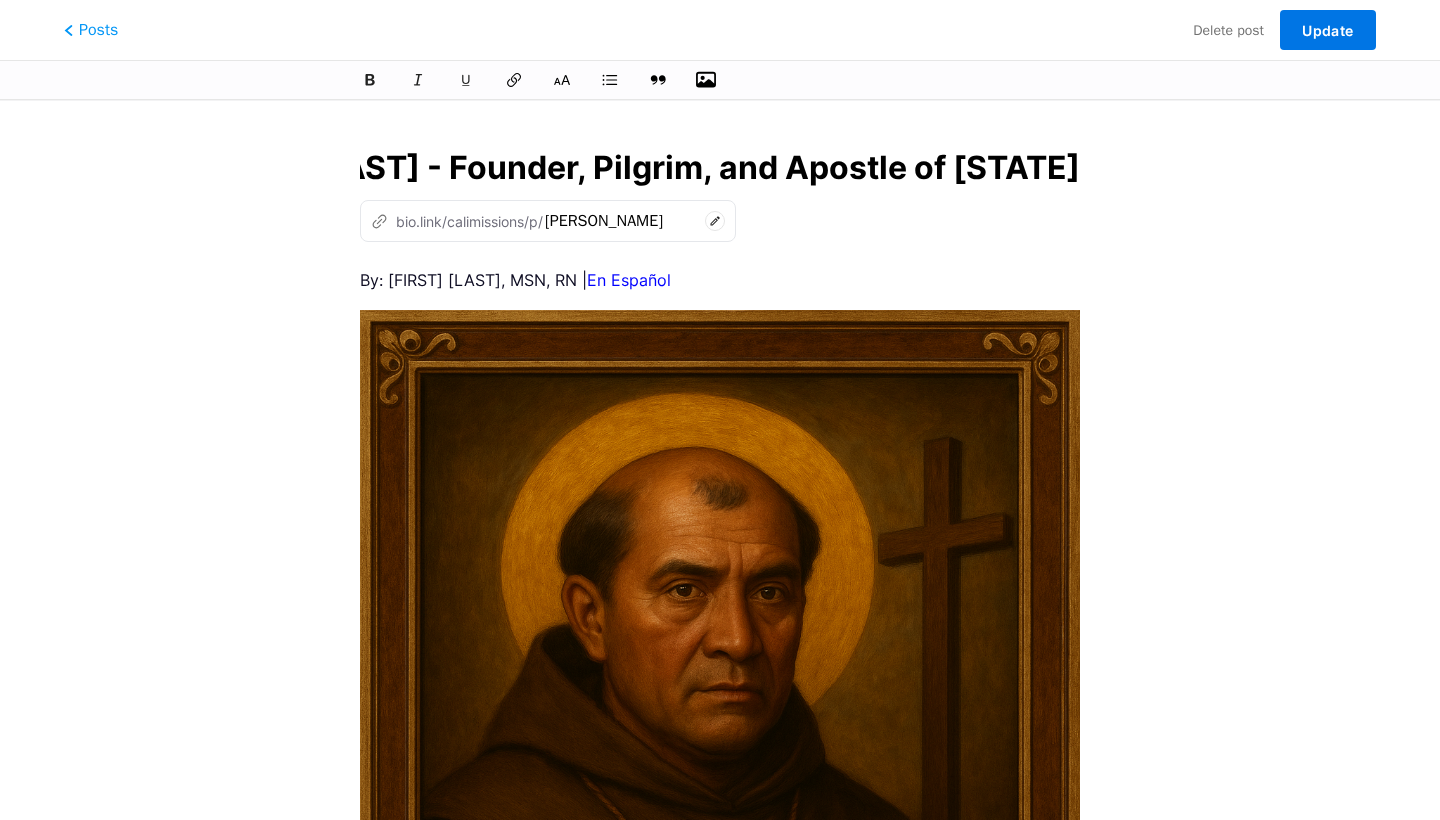 scroll, scrollTop: 0, scrollLeft: 0, axis: both 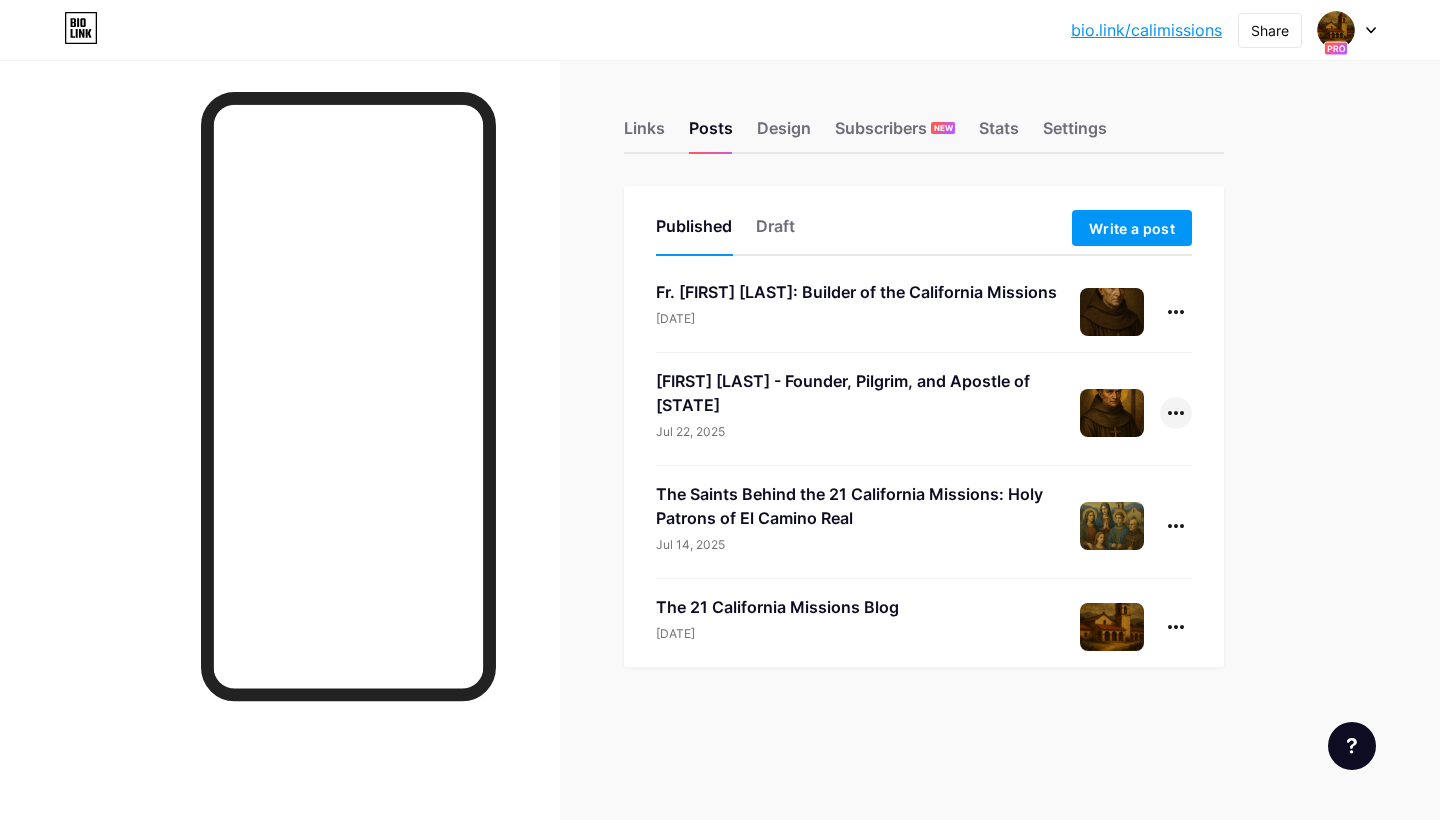 click at bounding box center [1176, 413] 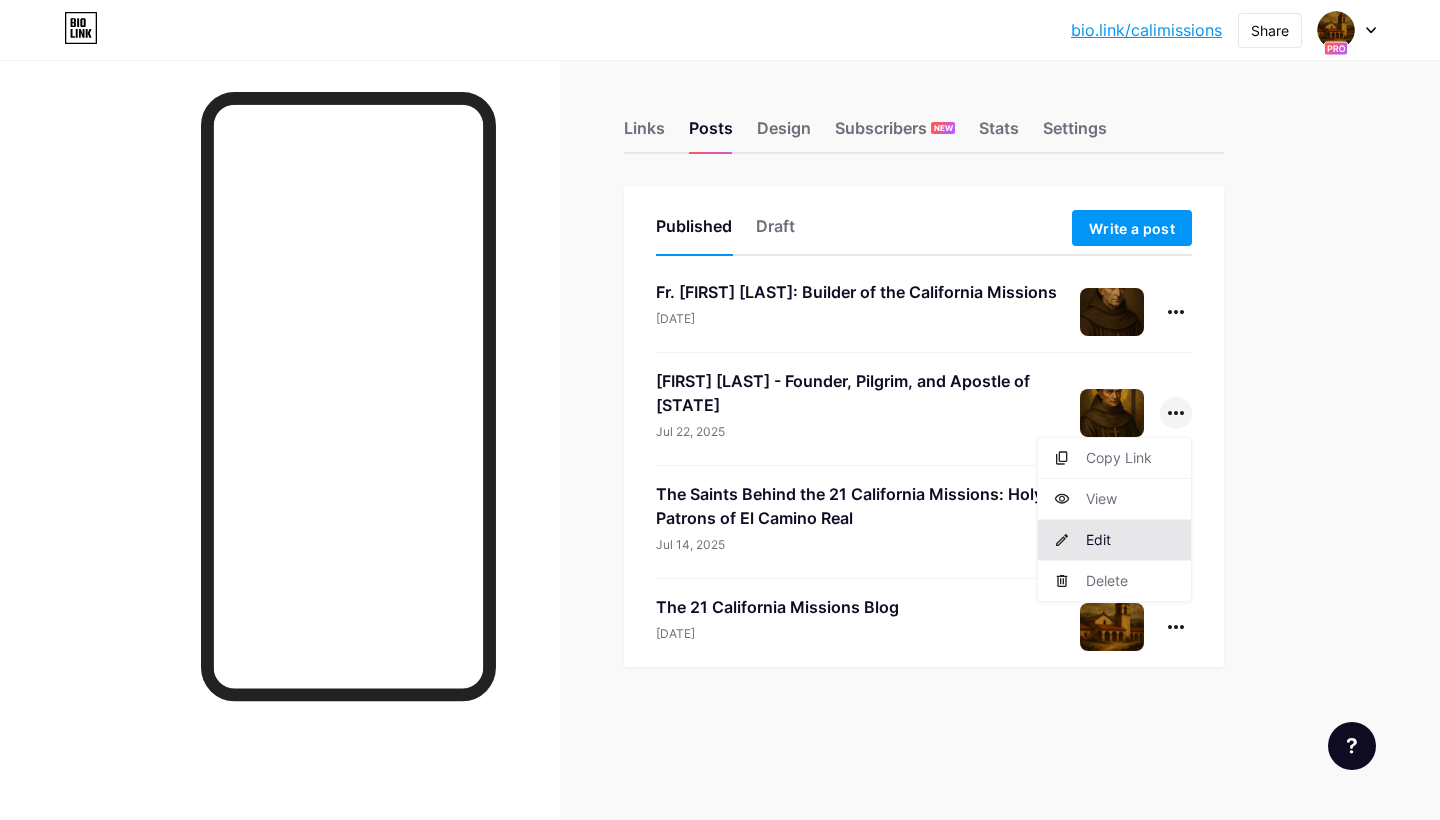 click on "Edit" at bounding box center (1114, 540) 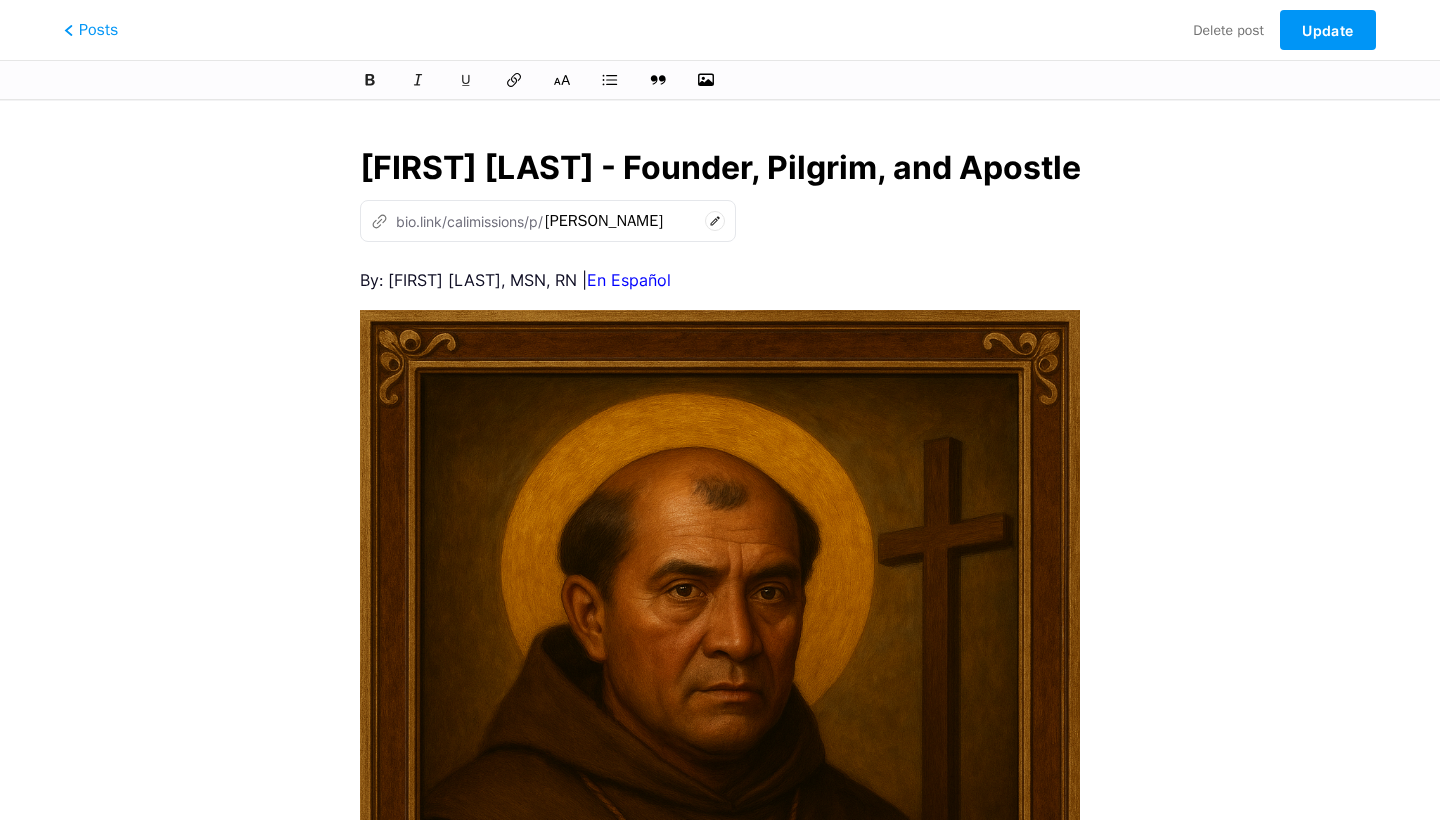 scroll, scrollTop: 0, scrollLeft: 492, axis: horizontal 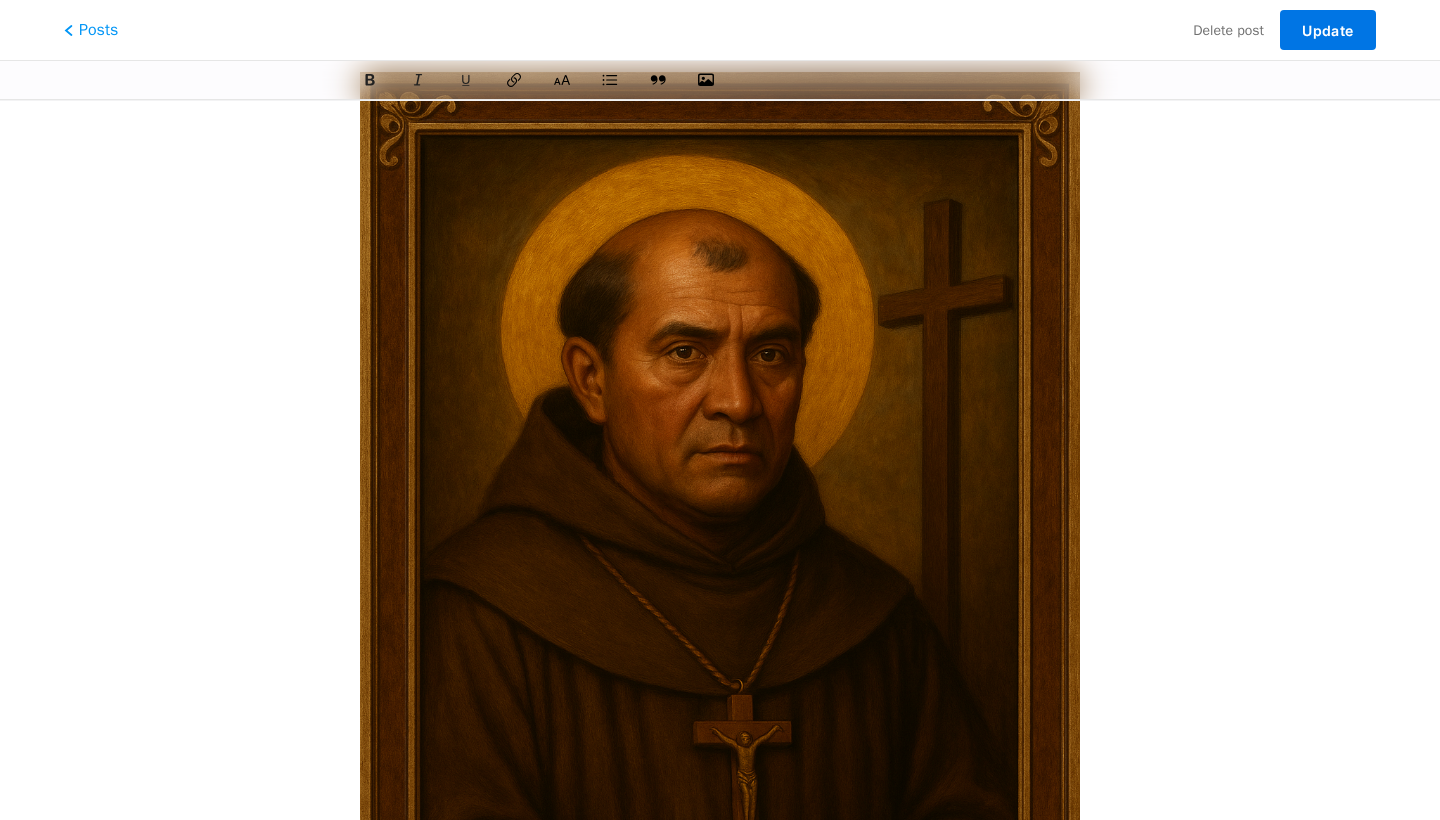 click on "Update" at bounding box center (1327, 30) 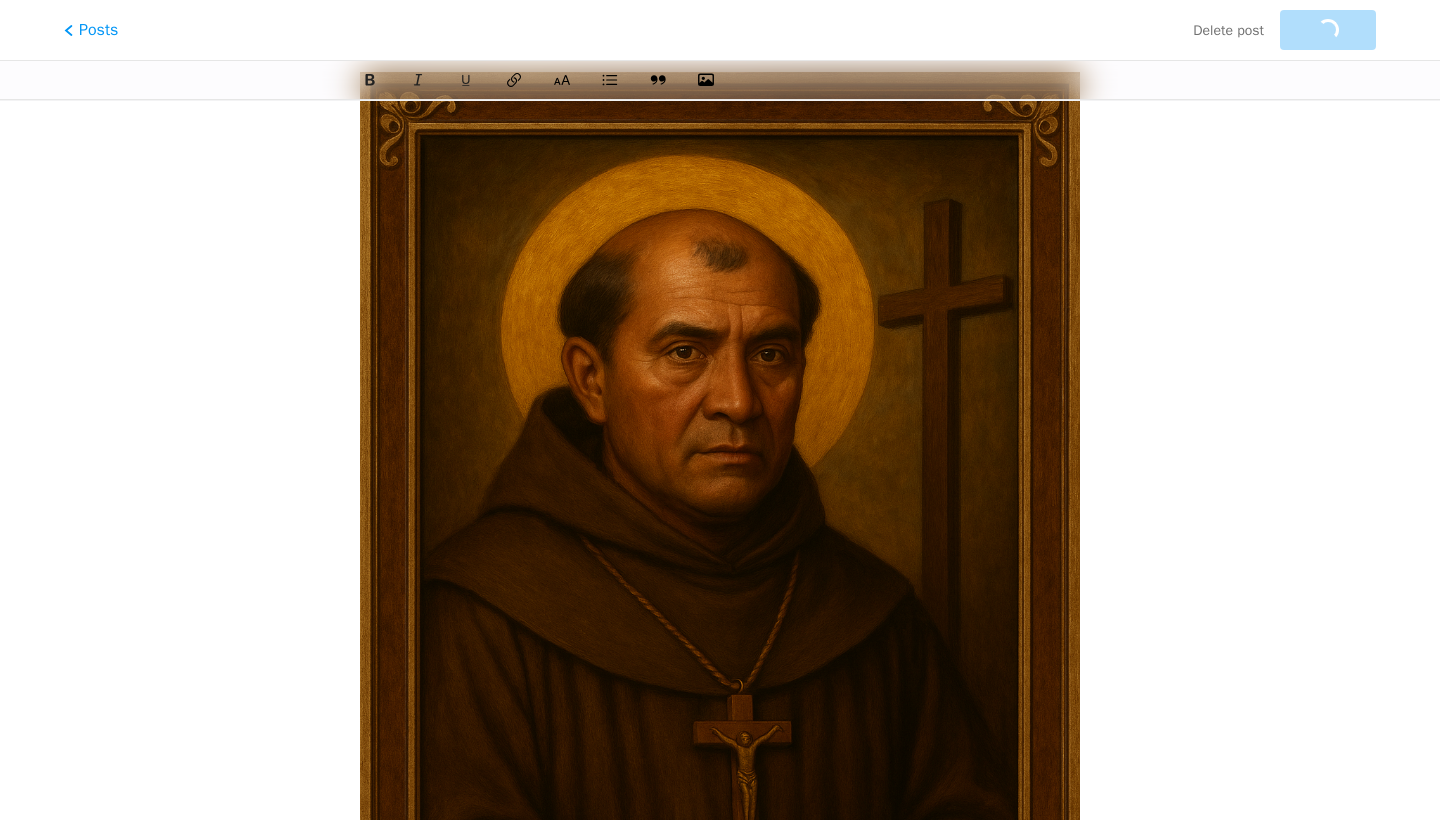 scroll, scrollTop: 0, scrollLeft: 0, axis: both 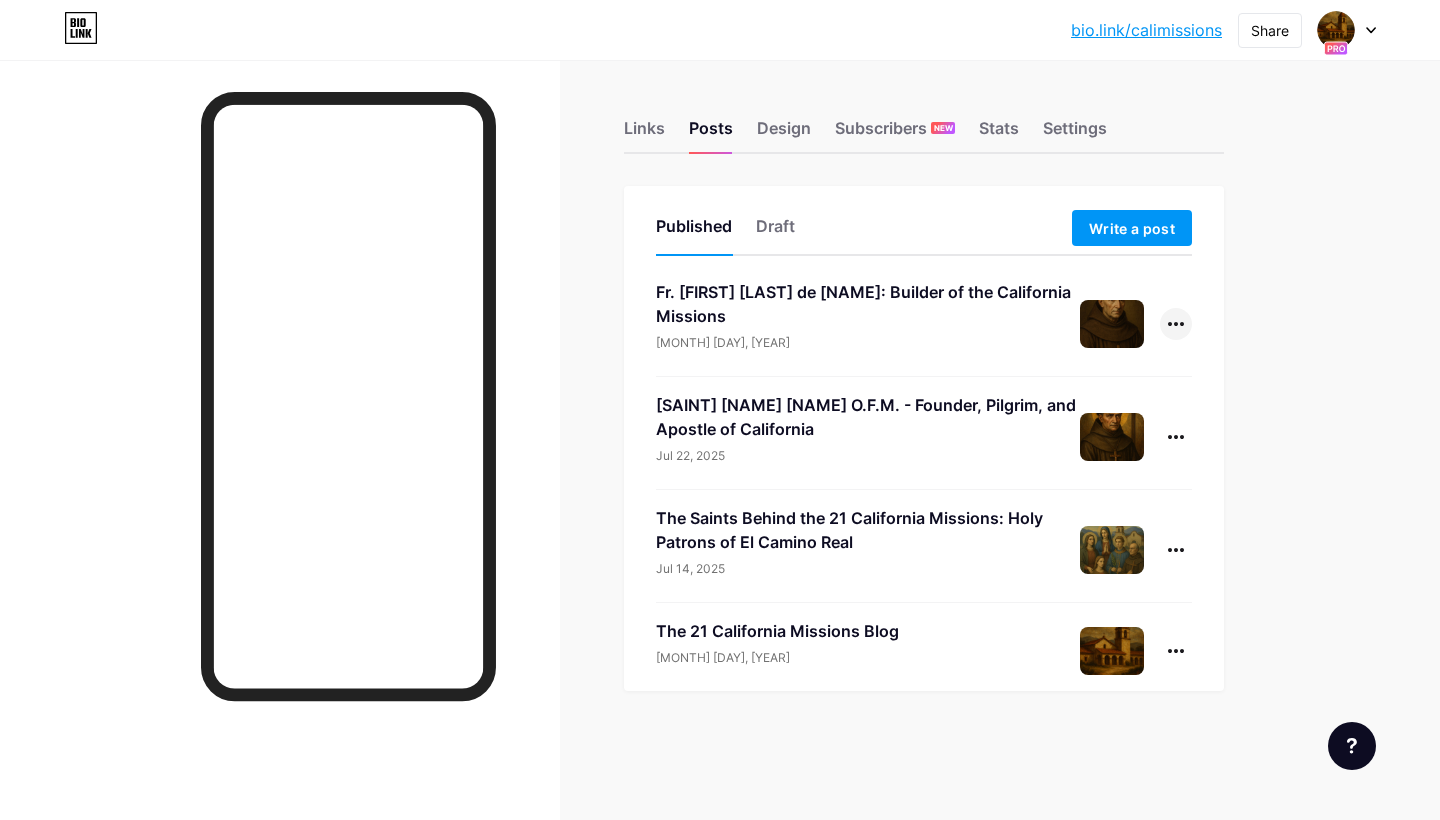 click at bounding box center (1176, 324) 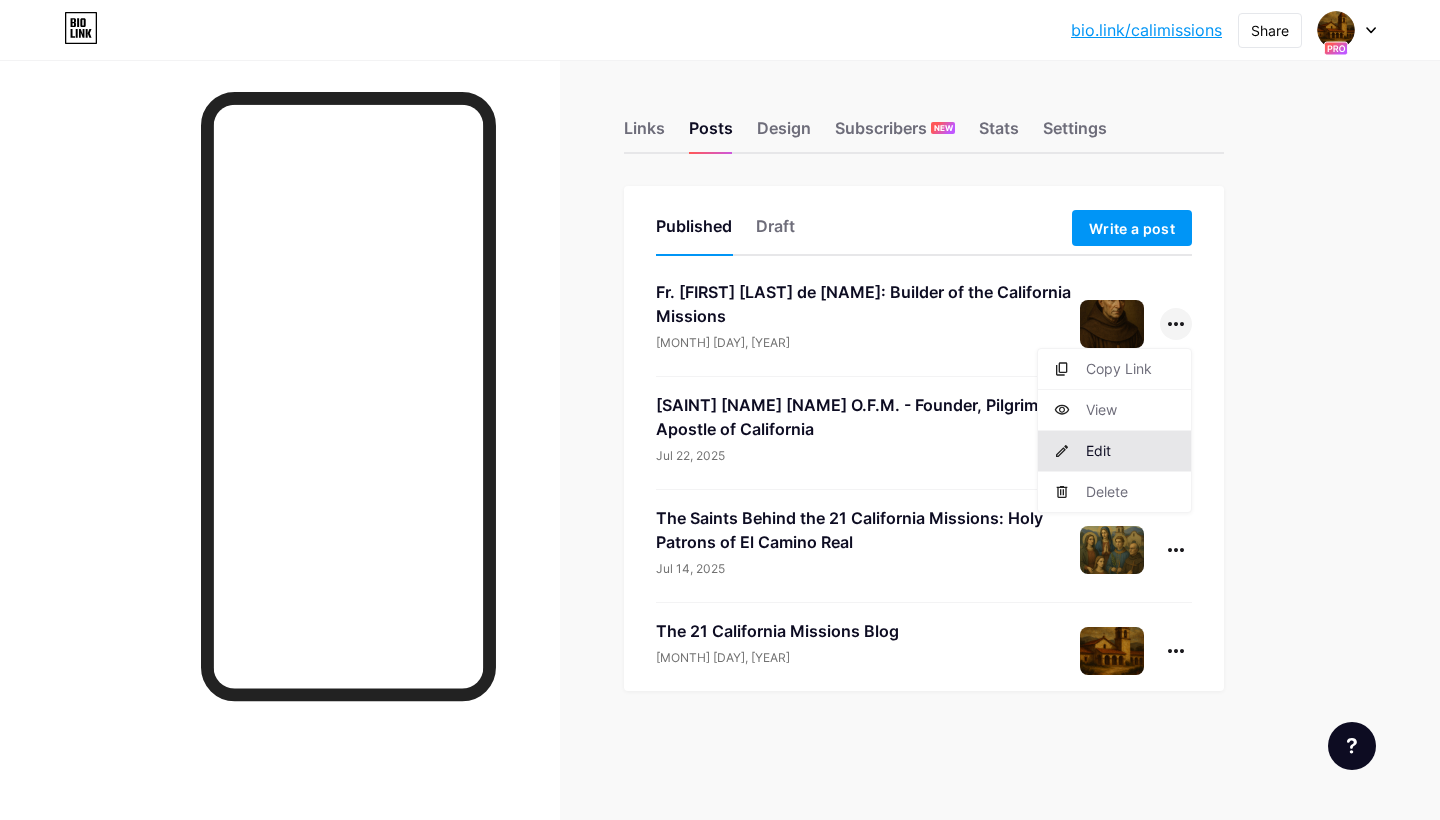 click on "Edit" at bounding box center (1114, 451) 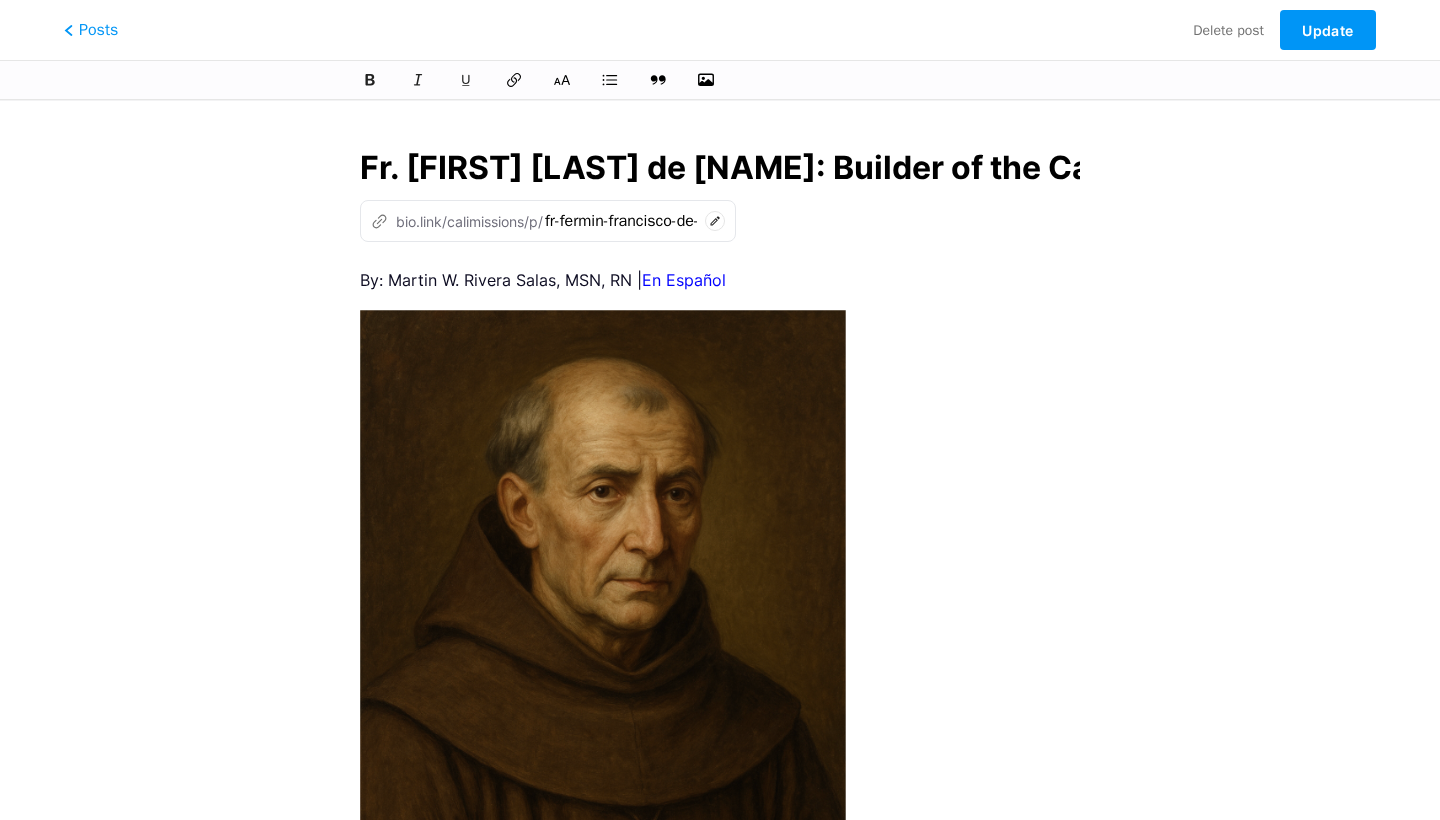 scroll, scrollTop: 0, scrollLeft: 297, axis: horizontal 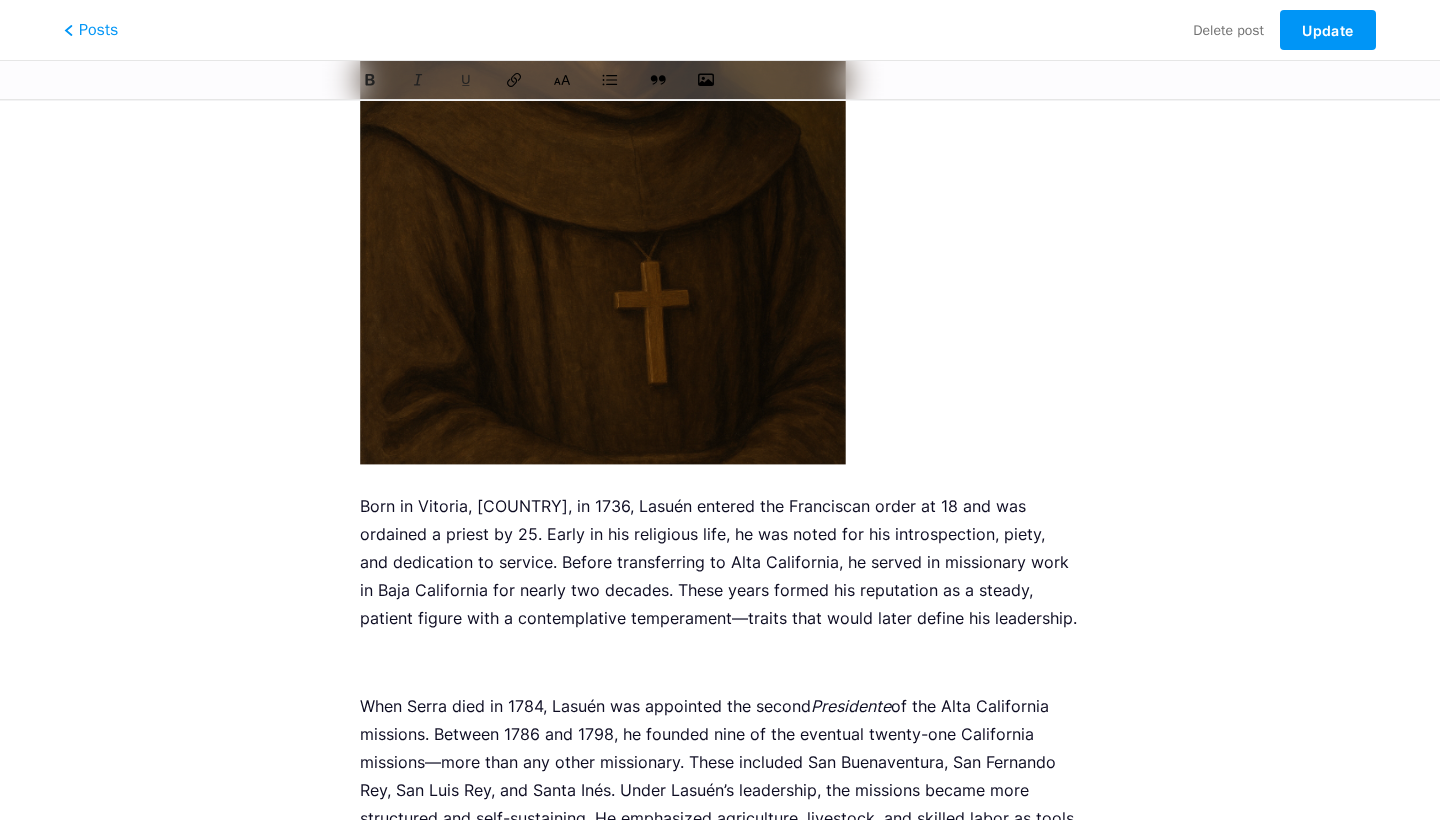 click on "By: [FIRST] [LAST], MSN, RN | En Español Born in Vitoria, Spain, in 1736, Lasuén entered the Franciscan order at 18 and was ordained a priest by 25. Early in his religious life, he was noted for his introspection, piety, and dedication to service. Before transferring to Alta California, he served in missionary work in Baja California for nearly two decades. These years formed his reputation as a steady, patient figure with a contemplative temperament—traits that would later define his leadership. When Serra died in 1784, Lasuén was appointed the second Presidente “I find myself like a sentinel on a watchtower, observing everything, foreseeing everything, and obliged to keep everything in order.” This quiet vigilance was characteristic of his approach to leadership. Support Our Project | CaliMissions.com | MisionesCali.com | ©2025 NurseMartin.com" at bounding box center (720, 918) 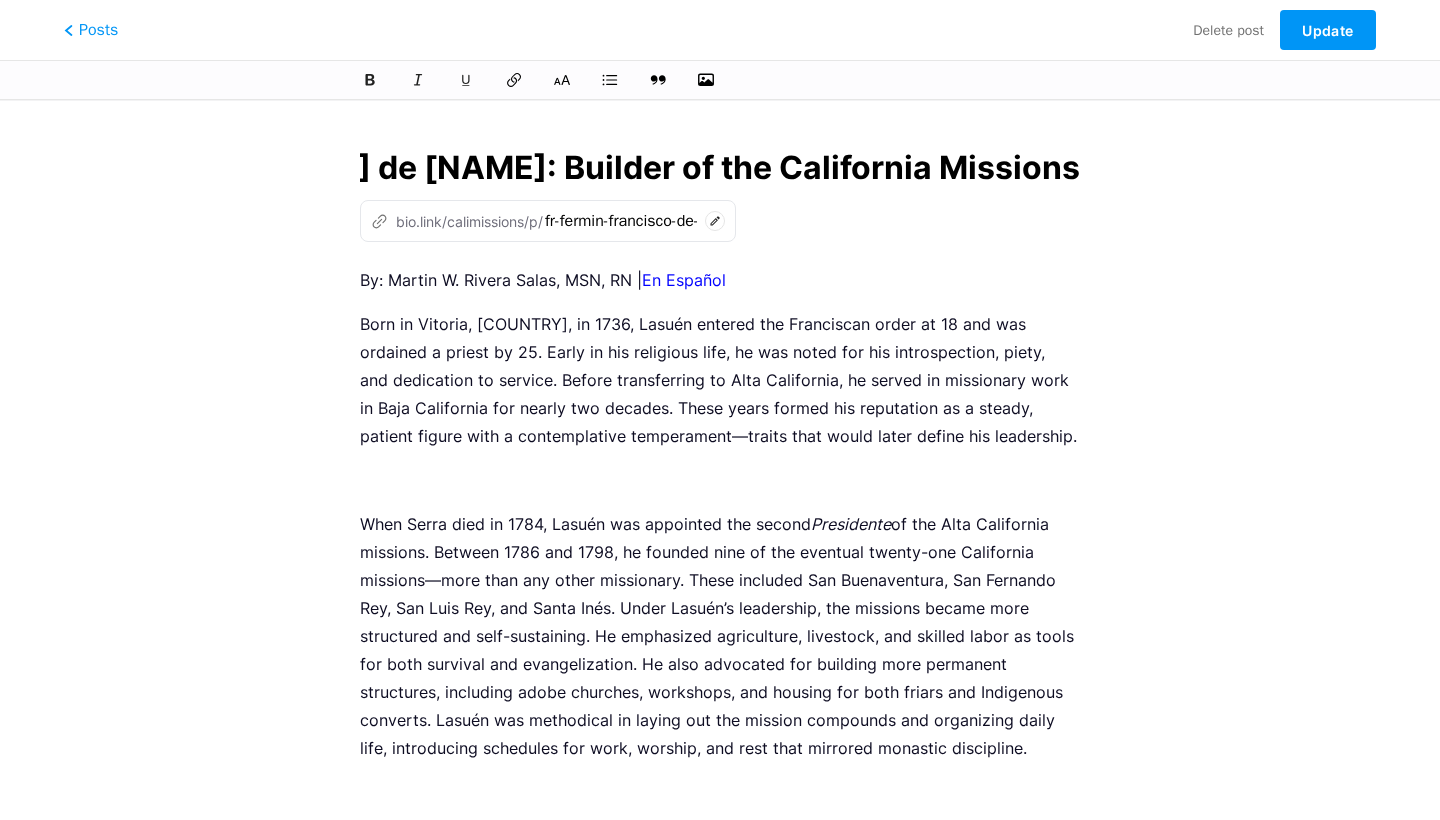 scroll, scrollTop: 0, scrollLeft: 0, axis: both 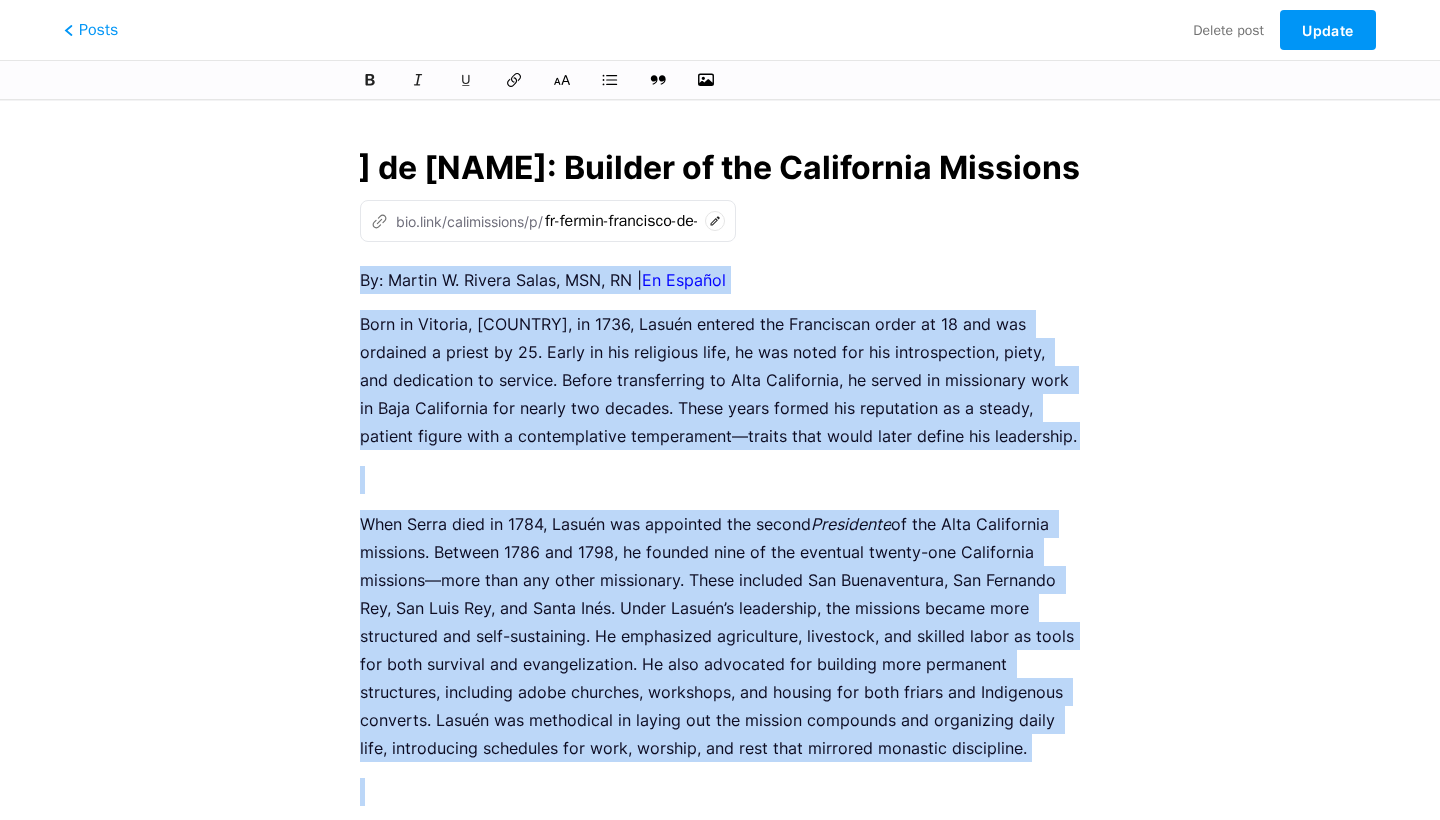 copy on "By: Martin W. Rivera Salas, MSN, RN |  En Español Born in Vitoria, Spain, in 1736, Lasuén entered the Franciscan order at 18 and was ordained a priest by 25. Early in his religious life, he was noted for his introspection, piety, and dedication to service. Before transferring to Alta California, he served in missionary work in Baja California for nearly two decades. These years formed his reputation as a steady, patient figure with a contemplative temperament—traits that would later define his leadership. When Serra died in 1784, Lasuén was appointed the second  Presidente  of the Alta California missions. Between 1786 and 1798, he founded nine of the eventual twenty-one California missions—more than any other missionary. These included San Buenaventura, San Fernando Rey, San Luis Rey, and Santa Inés. Under Lasuén’s leadership, the missions became more structured and self-sustaining. He emphasized agriculture, livestock, and skilled labor as tools for both survival and evangelization. He also advocated for..." 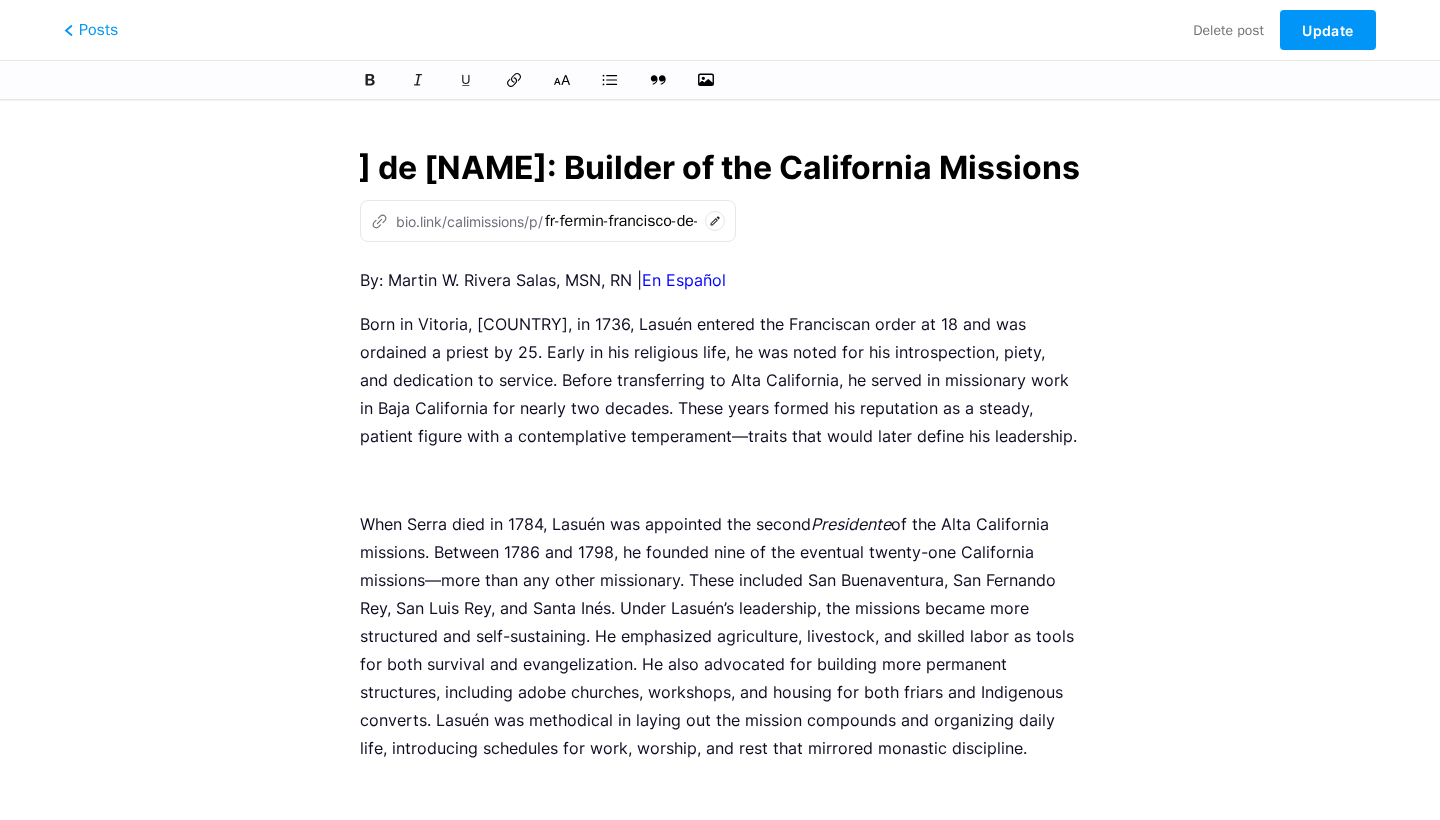 click on "By: [FIRST] [LAST], MSN, RN | En Español Born in Vitoria, Spain, in 1736, Lasuén entered the Franciscan order at 18 and was ordained a priest by 25. Early in his religious life, he was noted for his introspection, piety, and dedication to service. Before transferring to Alta California, he served in missionary work in Baja California for nearly two decades. These years formed his reputation as a steady, patient figure with a contemplative temperament—traits that would later define his leadership. When Serra died in 1784, Lasuén was appointed the second Presidente “I find myself like a sentinel on a watchtower, observing everything, foreseeing everything, and obliged to keep everything in order.” This quiet vigilance was characteristic of his approach to leadership. Support Our Project | CaliMissions.com | MisionesCali.com | ©2025 NurseMartin.com" at bounding box center [720, 1114] 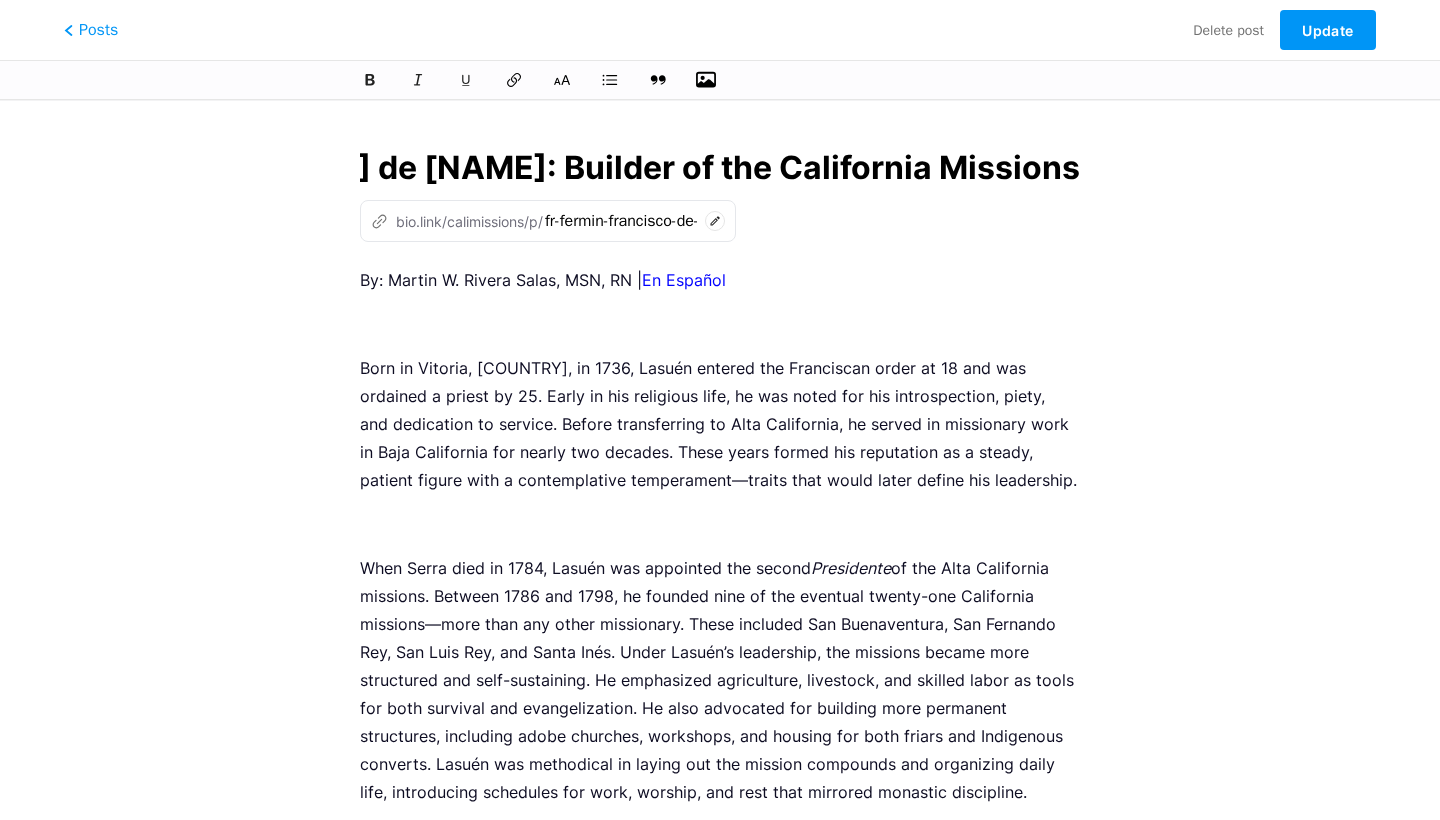 click 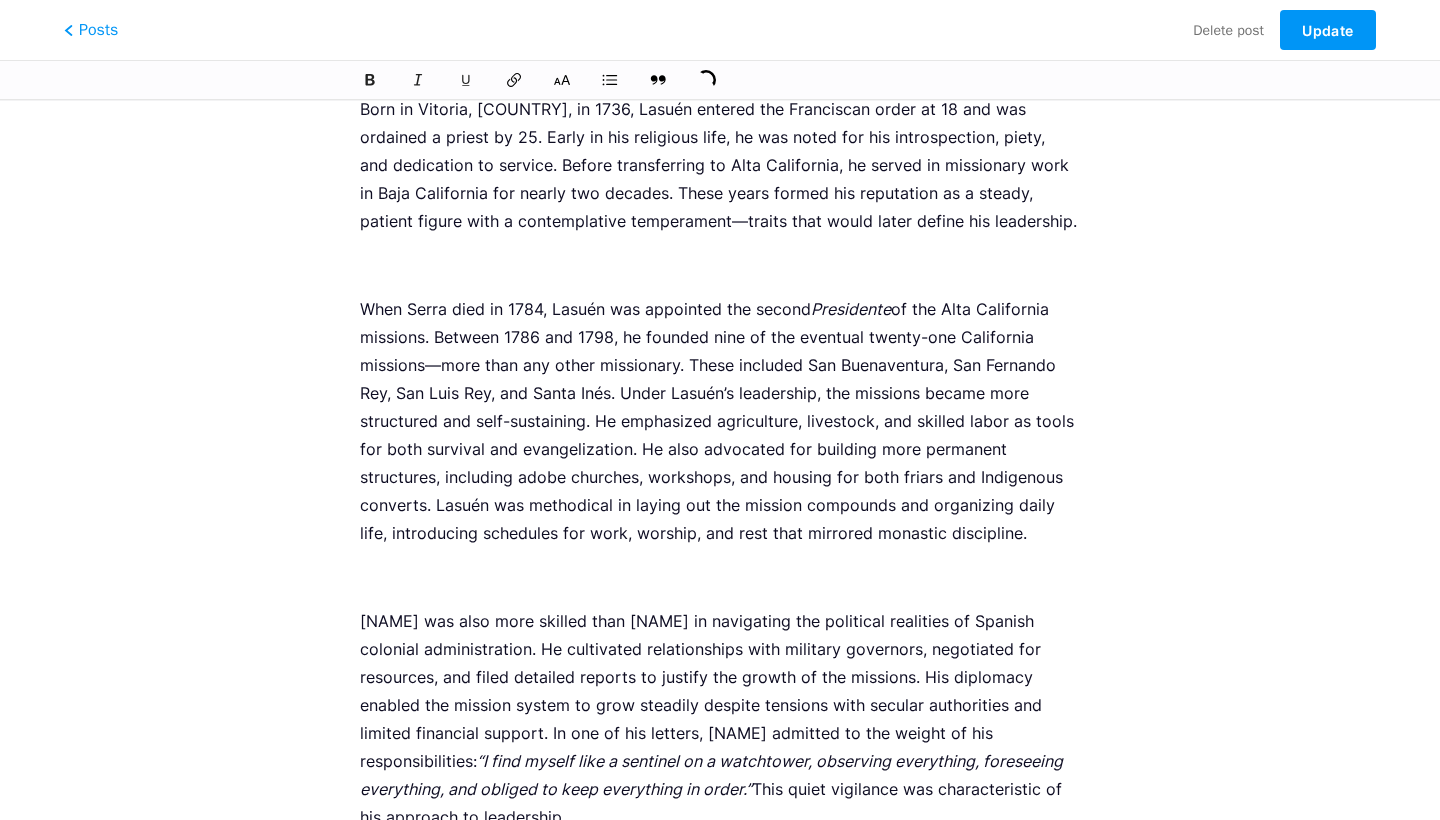 scroll, scrollTop: 1172, scrollLeft: 0, axis: vertical 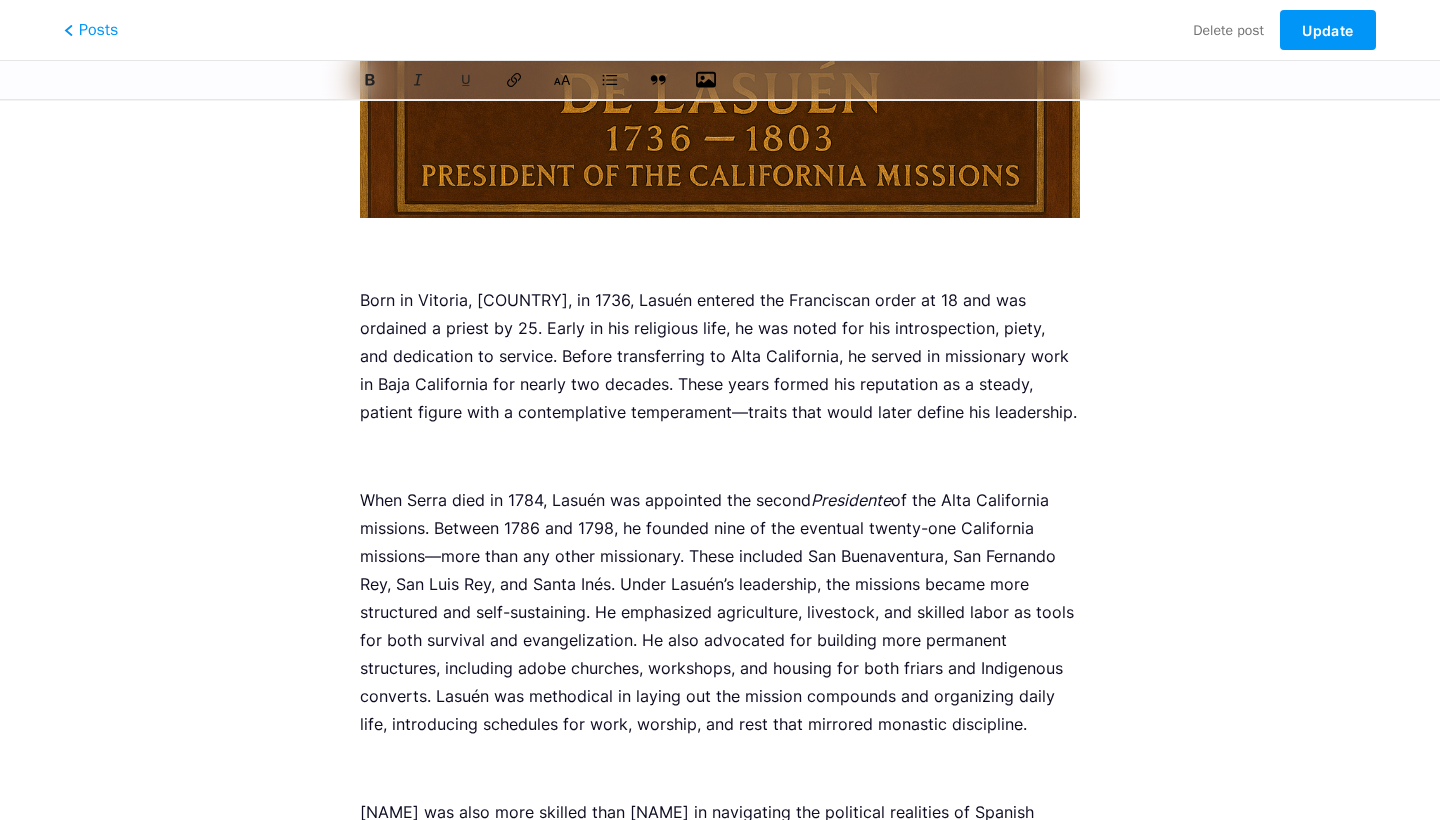 click at bounding box center (720, 256) 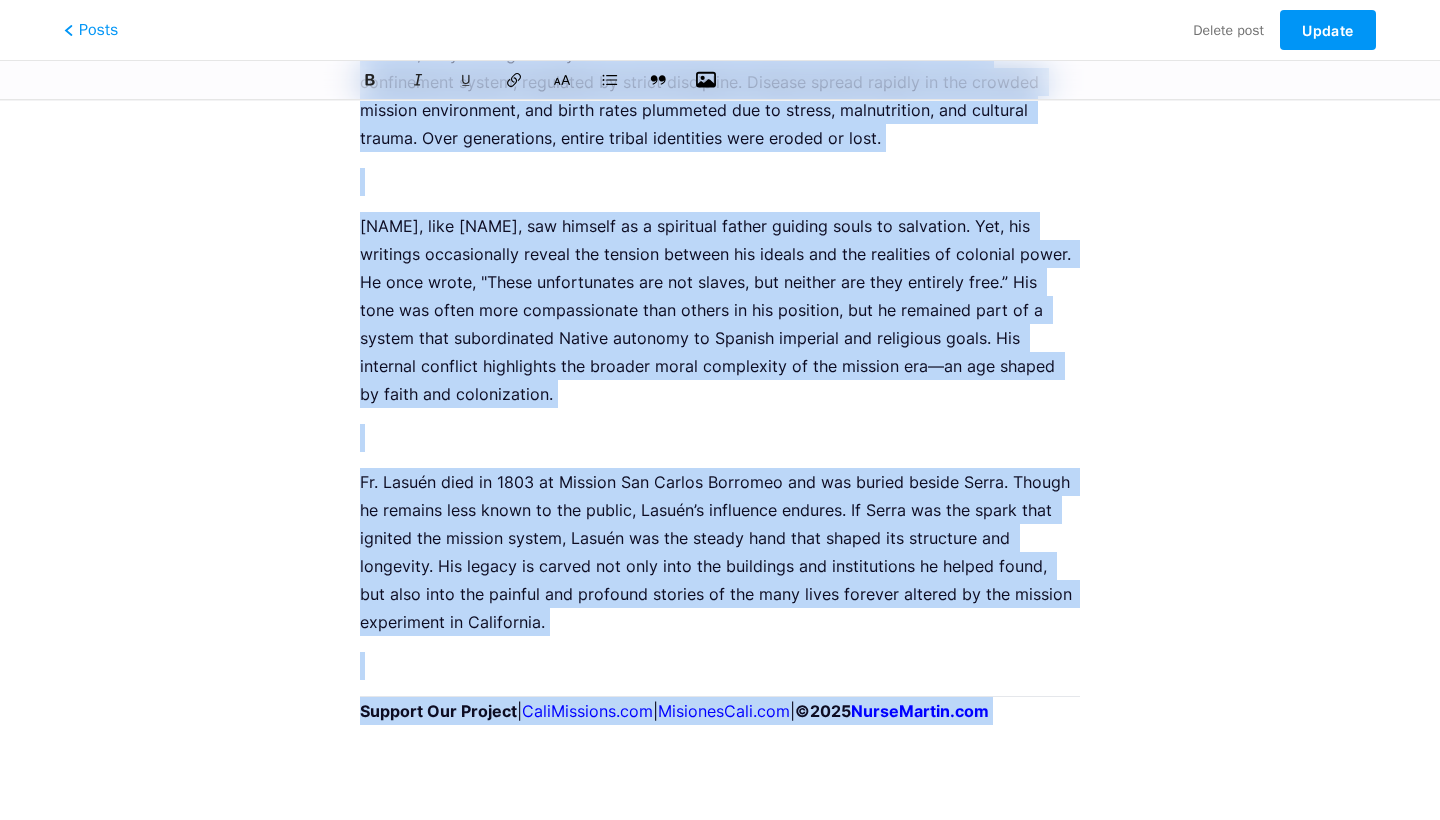 scroll, scrollTop: 2399, scrollLeft: 0, axis: vertical 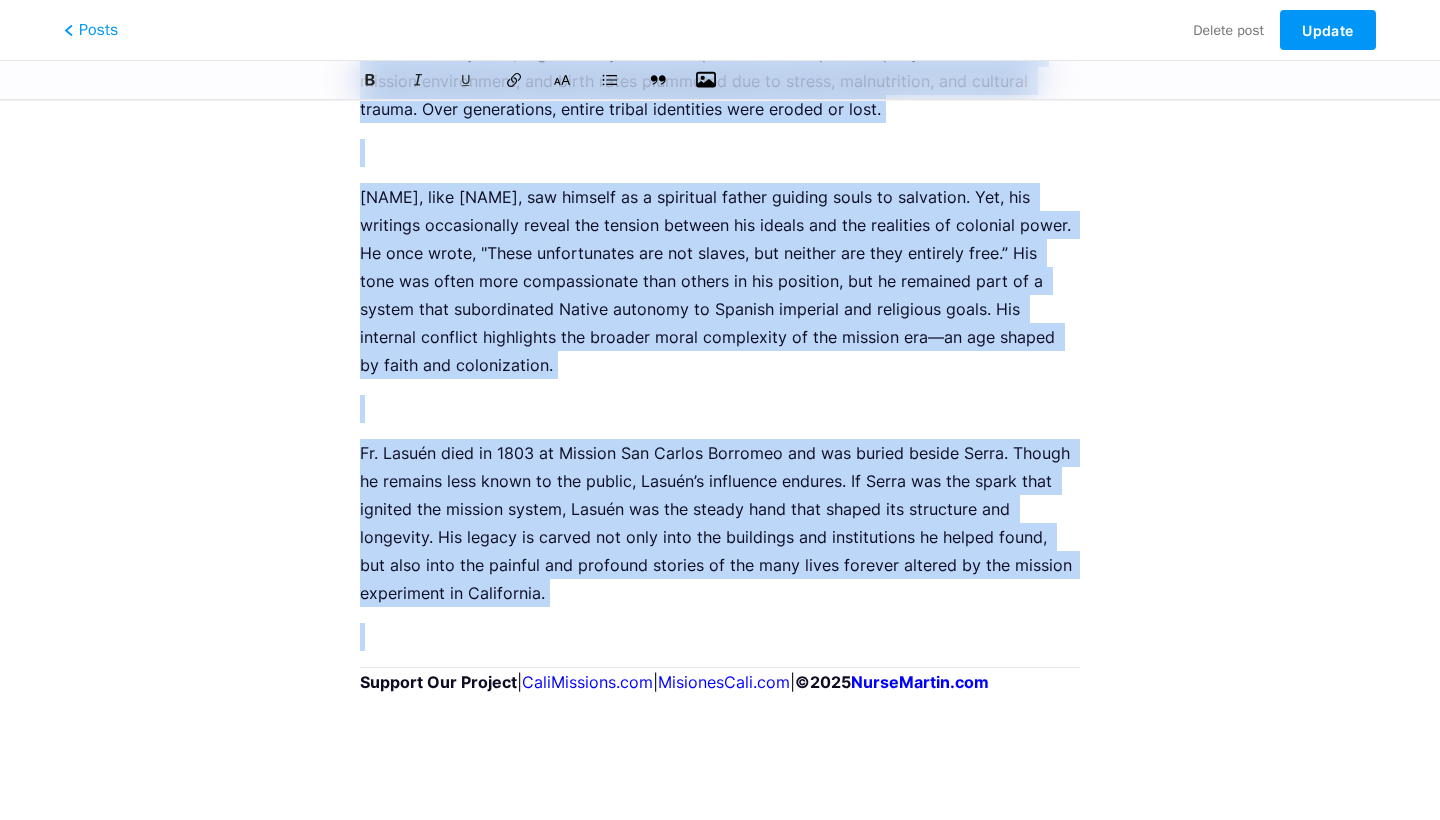 drag, startPoint x: 408, startPoint y: 307, endPoint x: 567, endPoint y: 624, distance: 354.64066 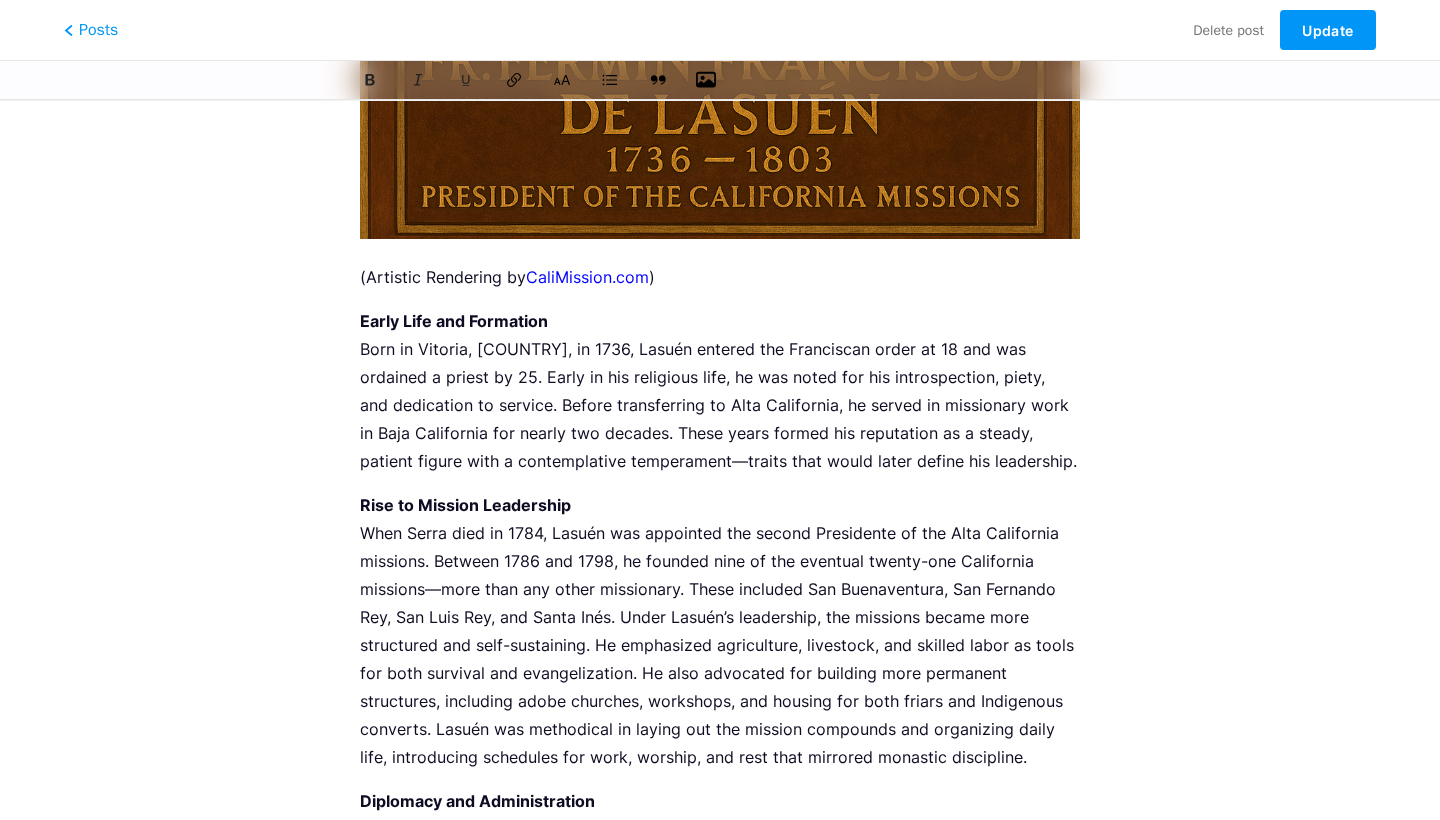 scroll, scrollTop: 1183, scrollLeft: 0, axis: vertical 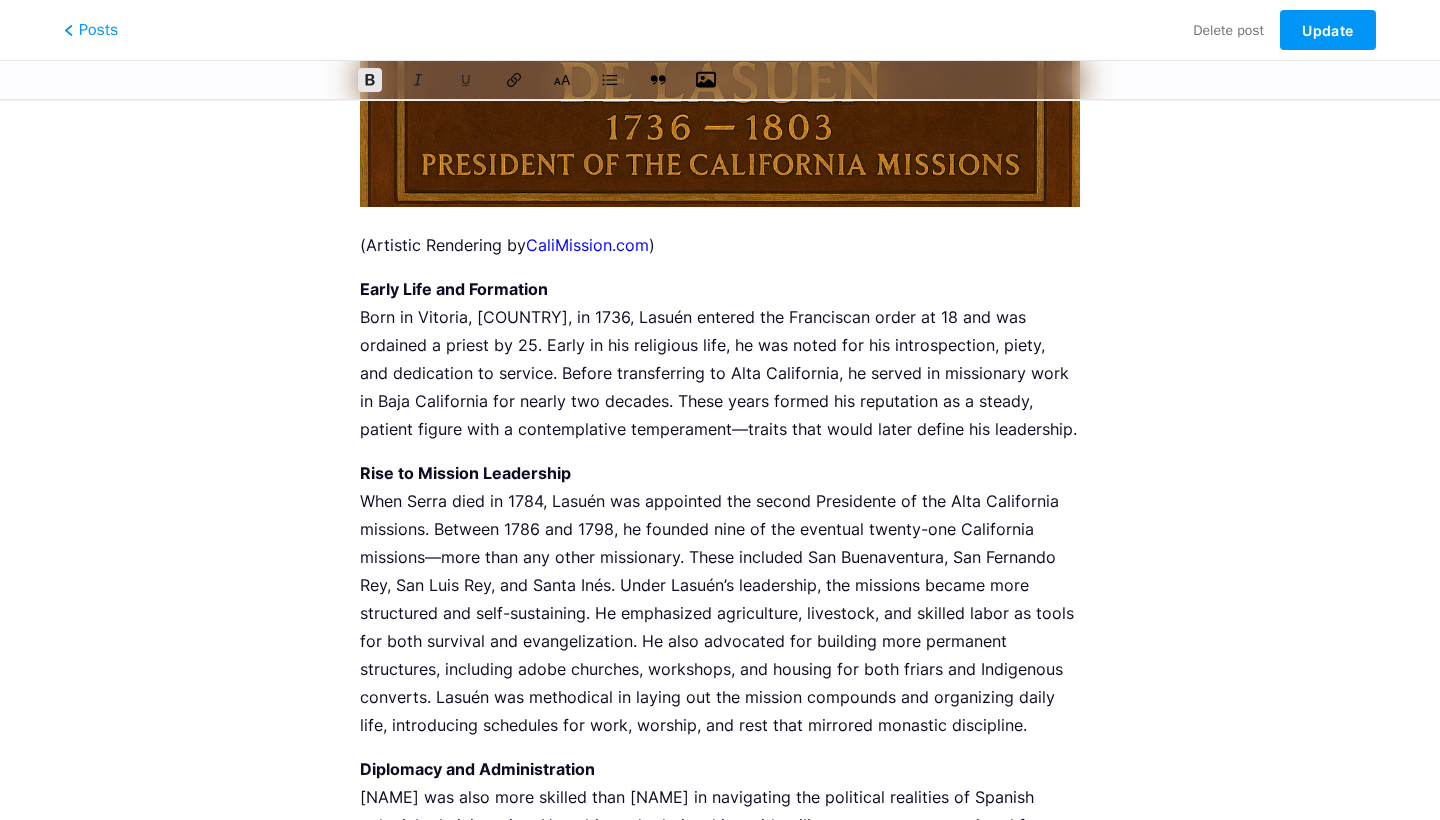 click on "Early Life and Formation" at bounding box center [454, 289] 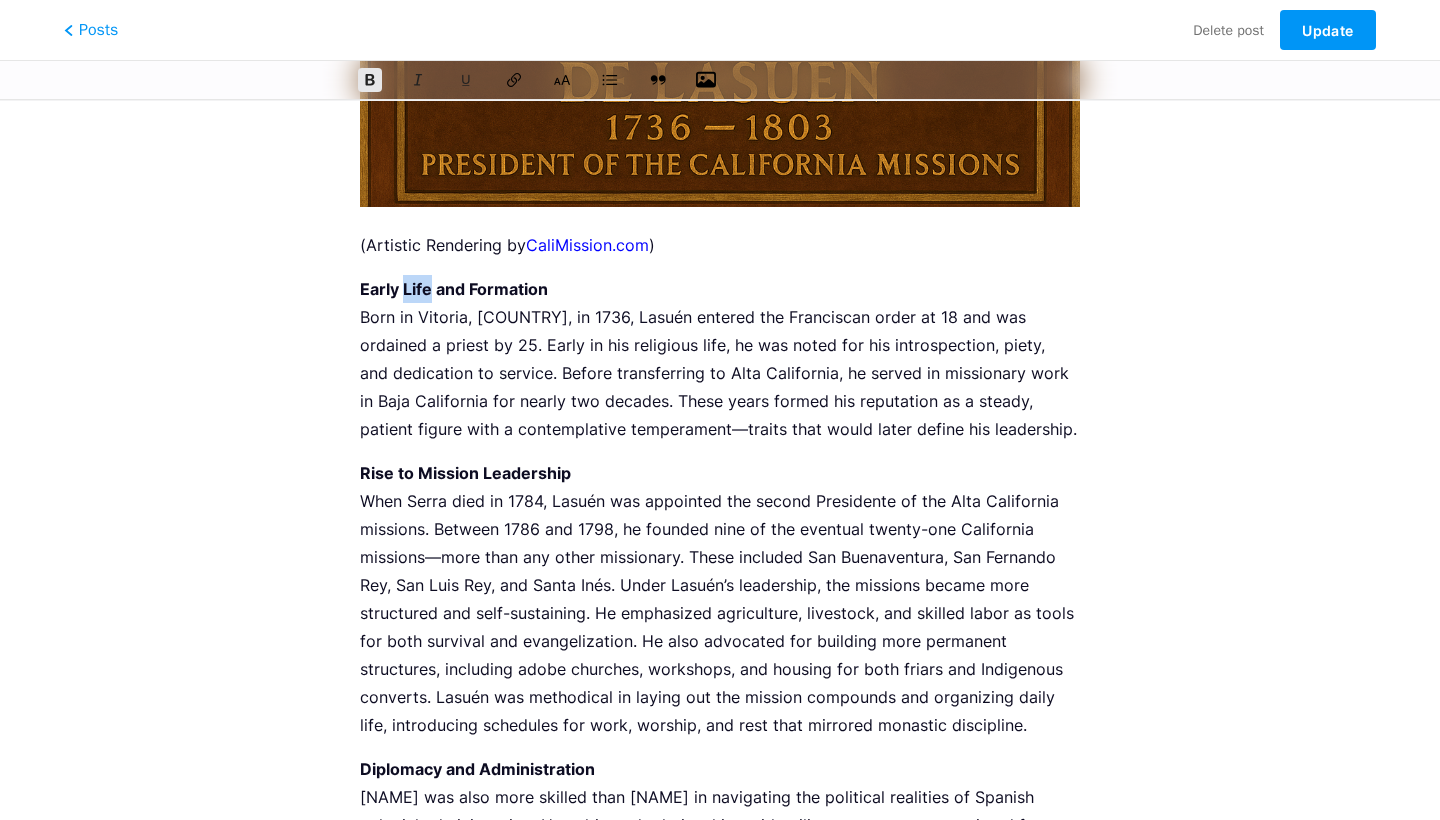 click on "Early Life and Formation" at bounding box center (454, 289) 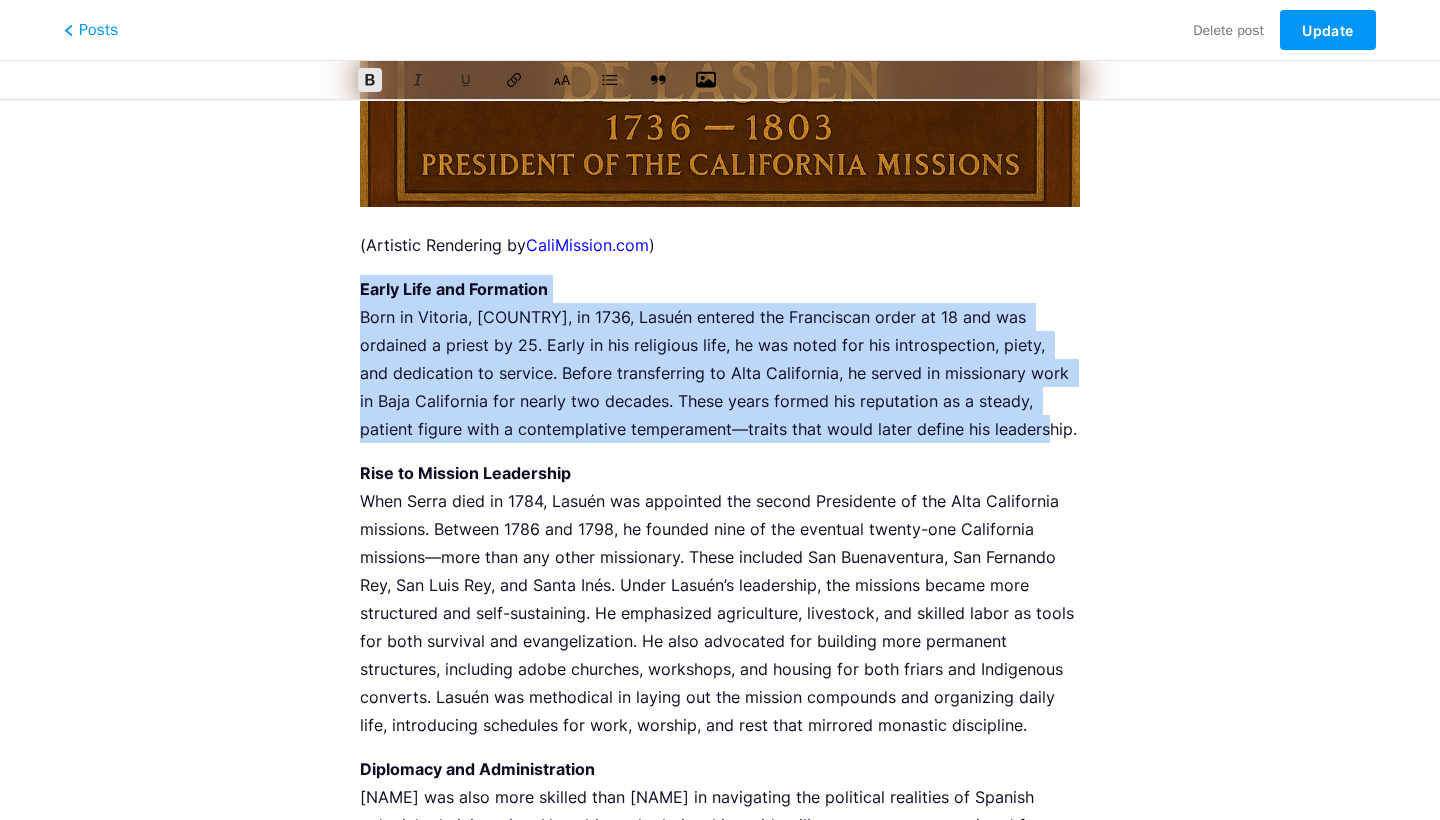 click on "Early Life and Formation" at bounding box center (454, 289) 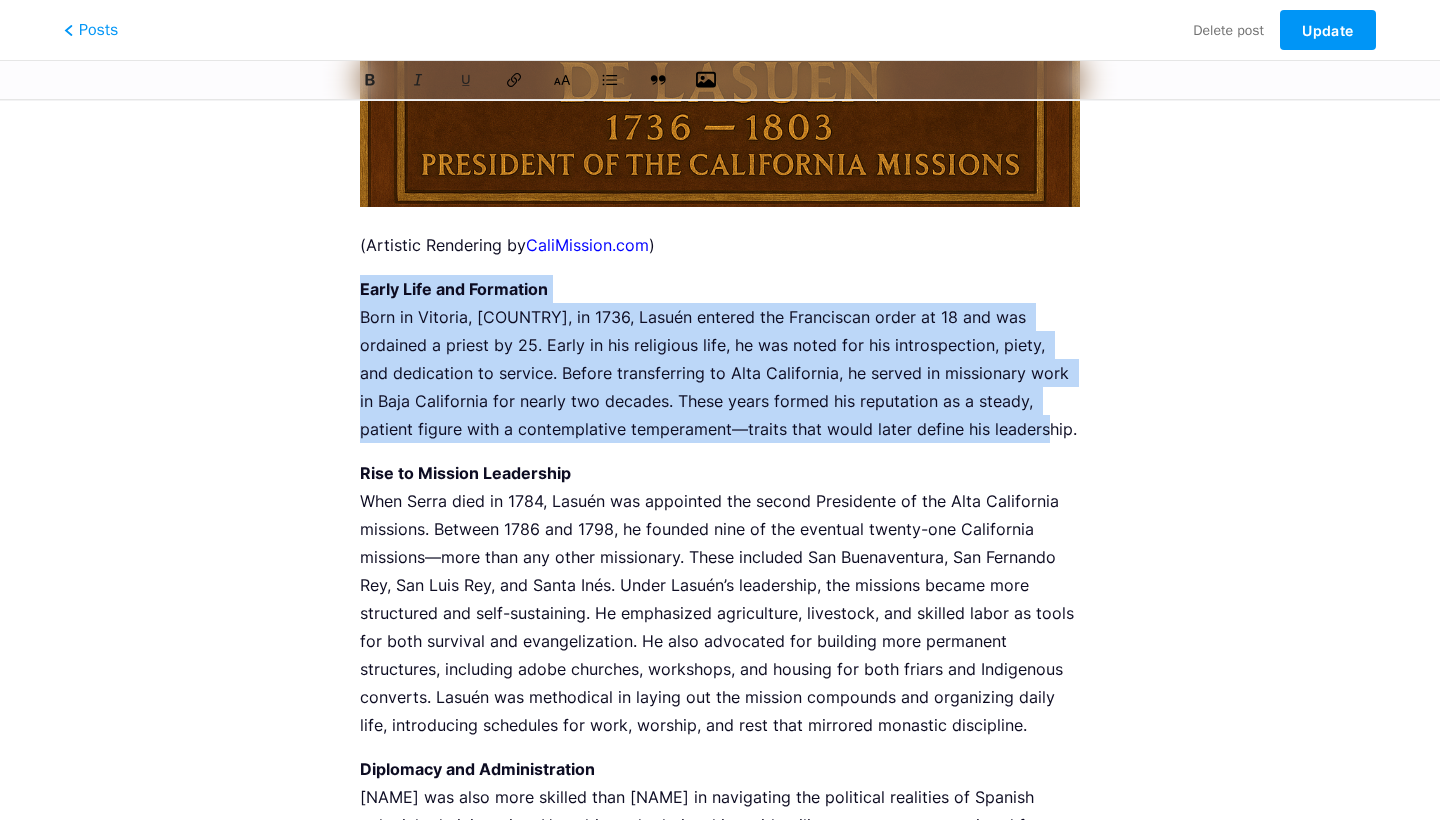 click on "Early Life and Formation" at bounding box center [454, 289] 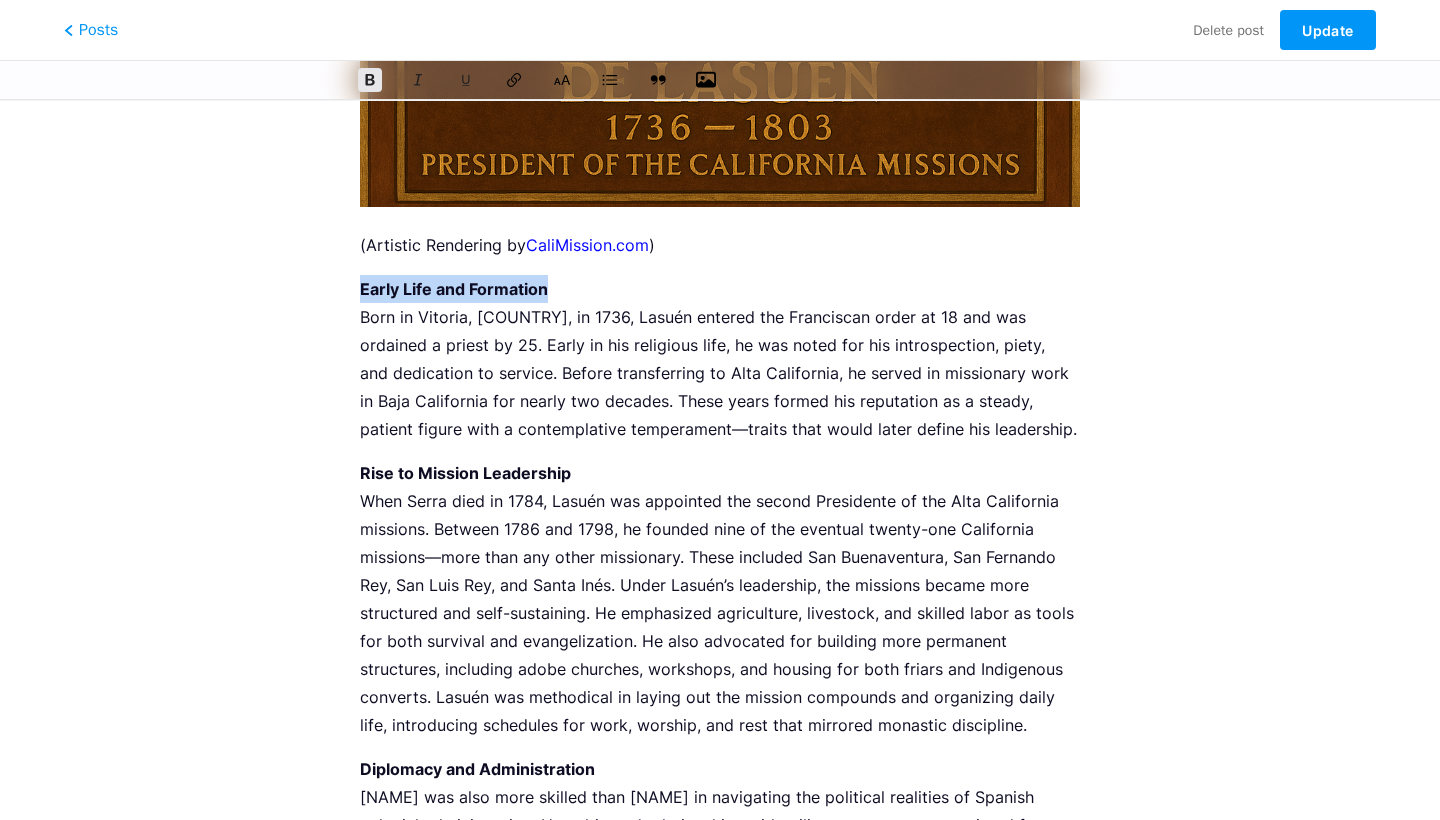 drag, startPoint x: 568, startPoint y: 294, endPoint x: 350, endPoint y: 294, distance: 218 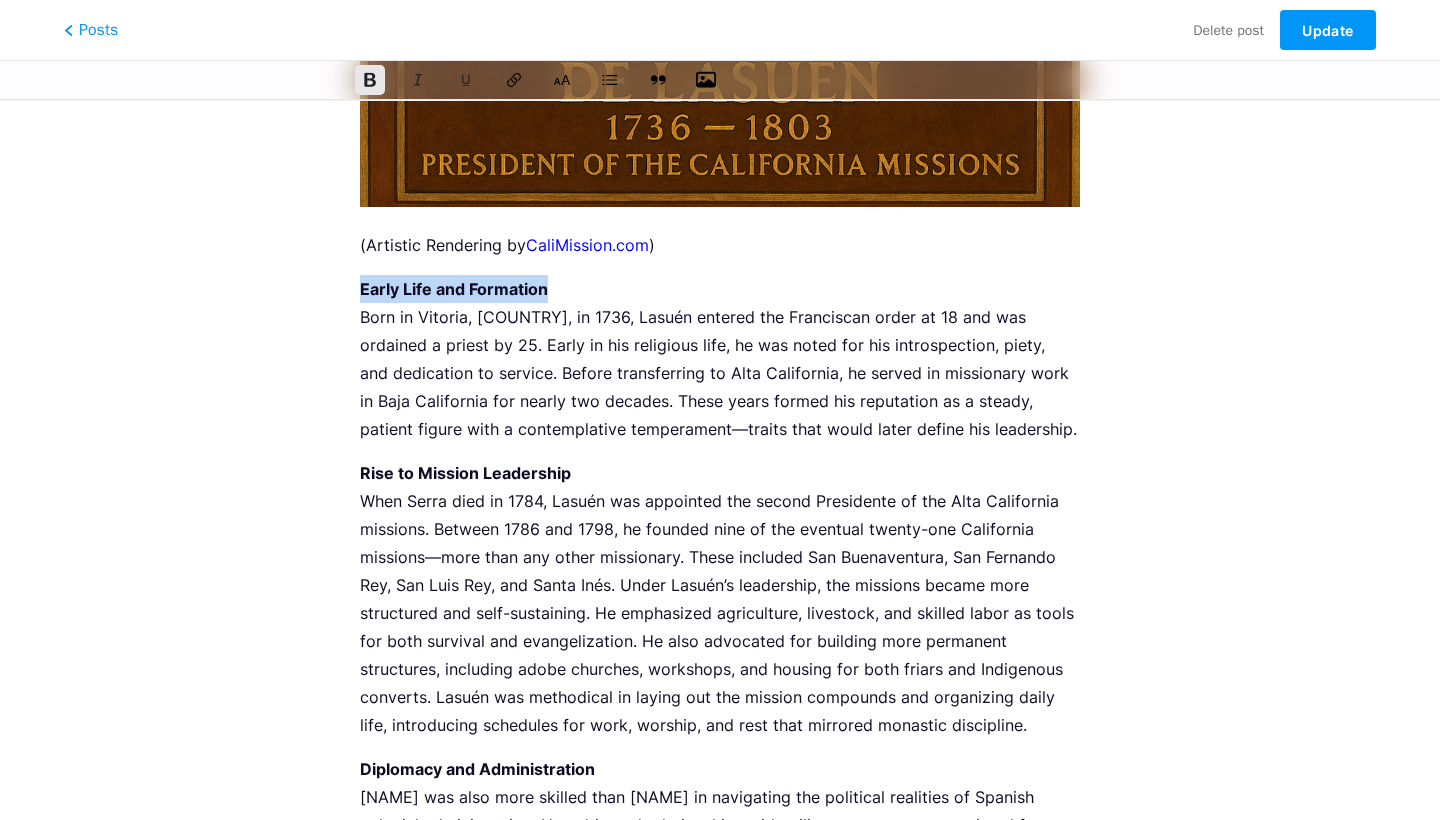 click 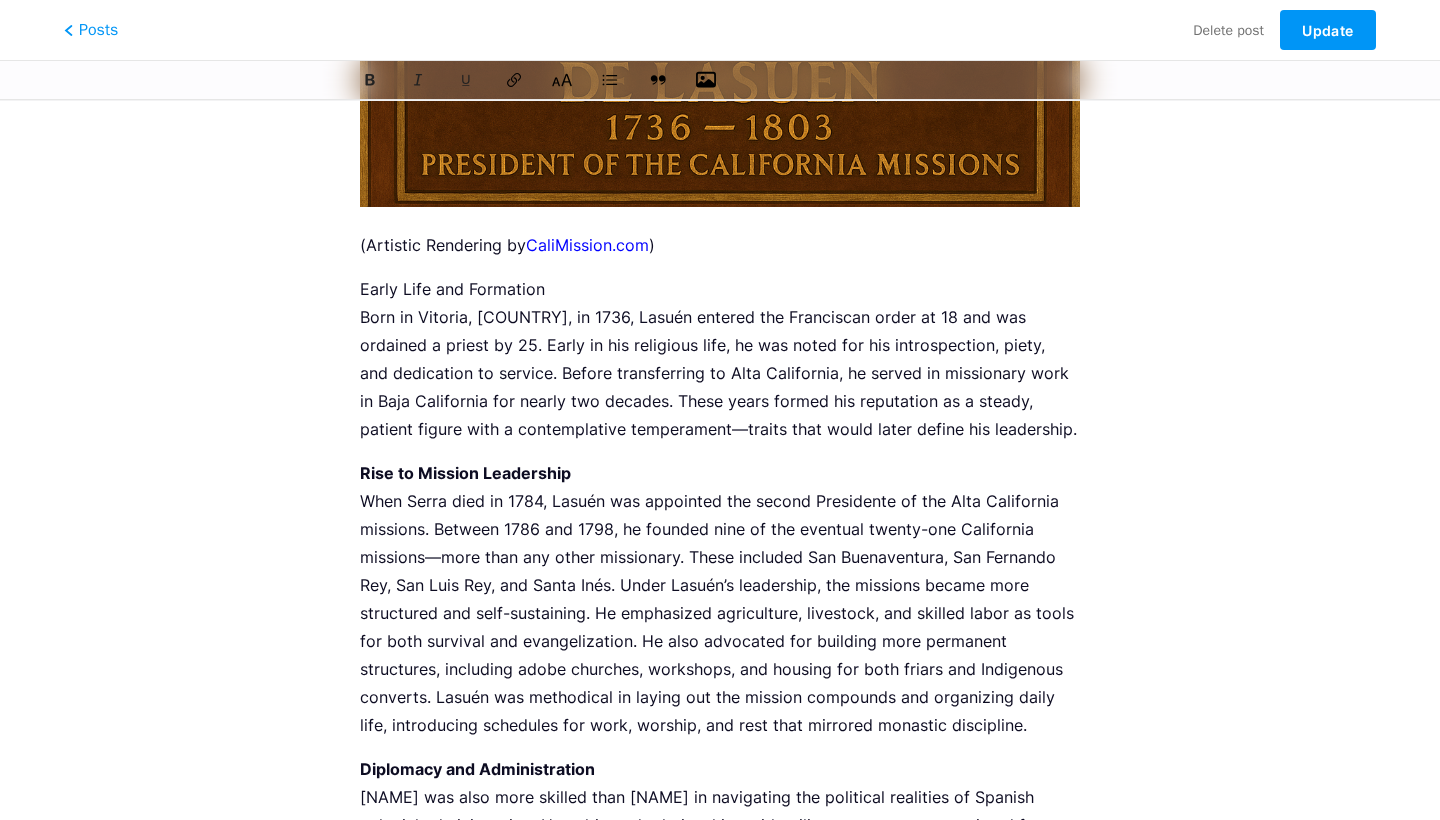 click 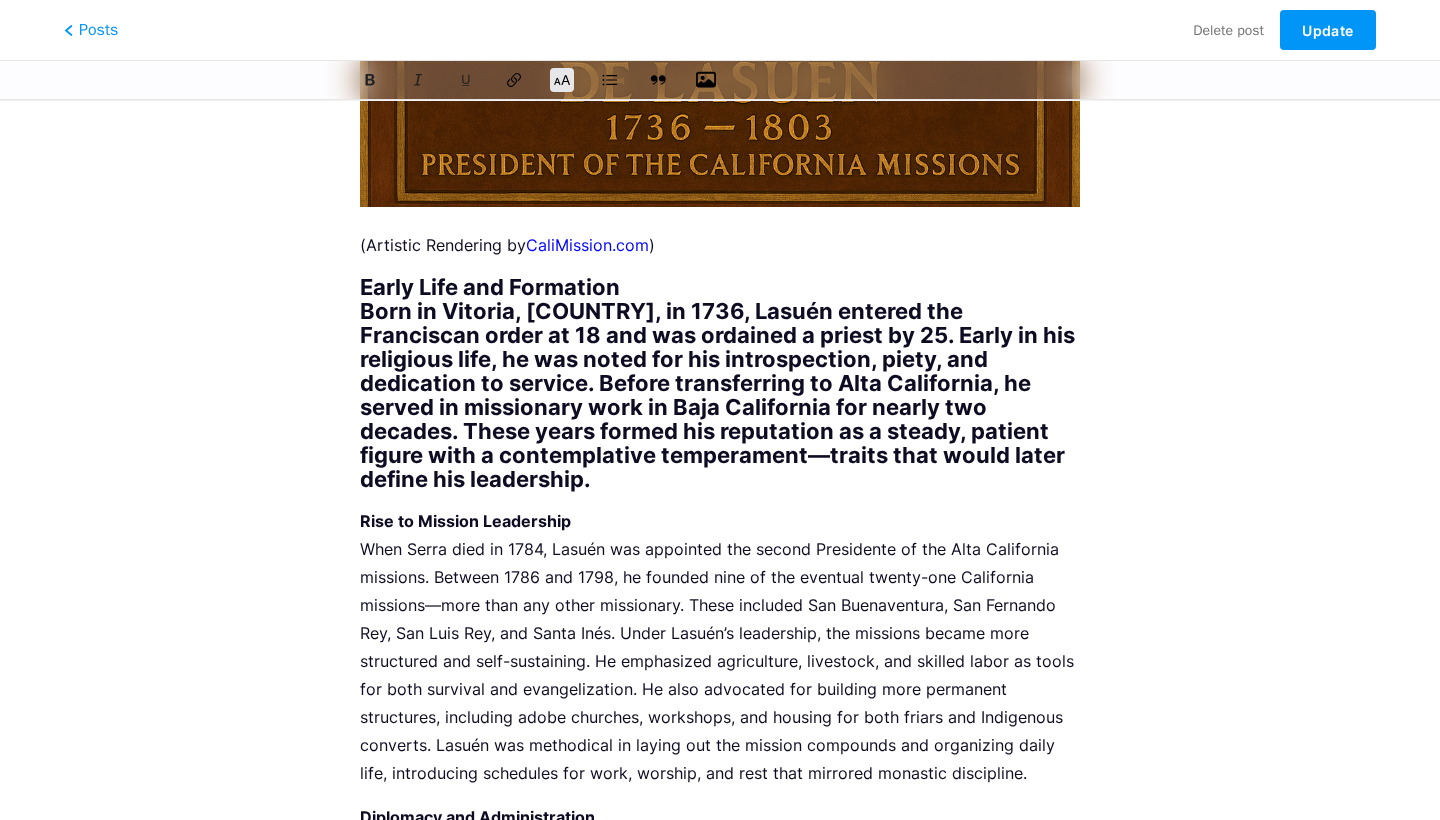 click on "Early Life and Formation Born in Vitoria, Spain, in 1736, Lasuén entered the Franciscan order at 18 and was ordained a priest by 25. Early in his religious life, he was noted for his introspection, piety, and dedication to service. Before transferring to Alta California, he served in missionary work in Baja California for nearly two decades. These years formed his reputation as a steady, patient figure with a contemplative temperament—traits that would later define his leadership." at bounding box center [720, 383] 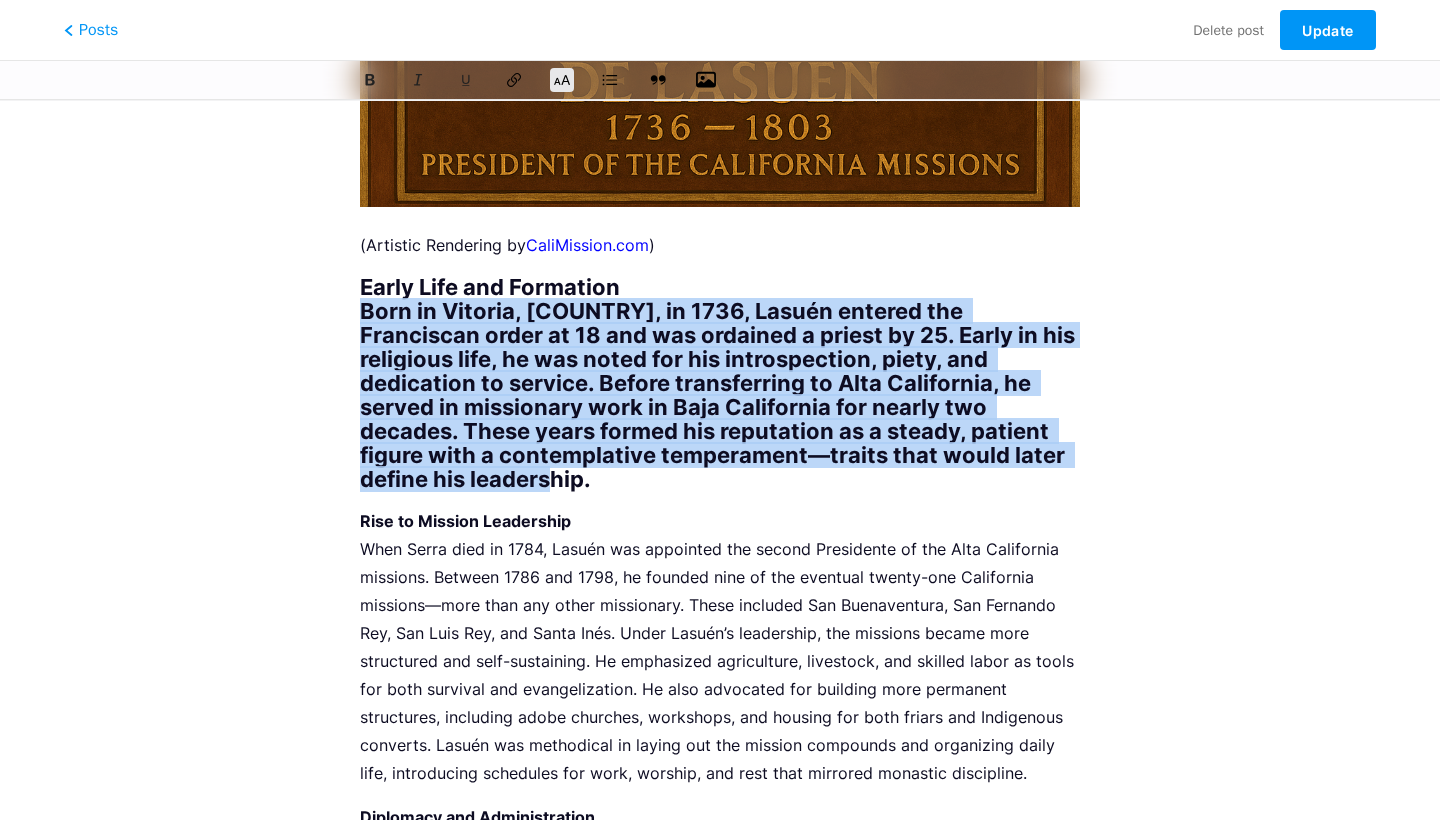 drag, startPoint x: 487, startPoint y: 482, endPoint x: 338, endPoint y: 309, distance: 228.31995 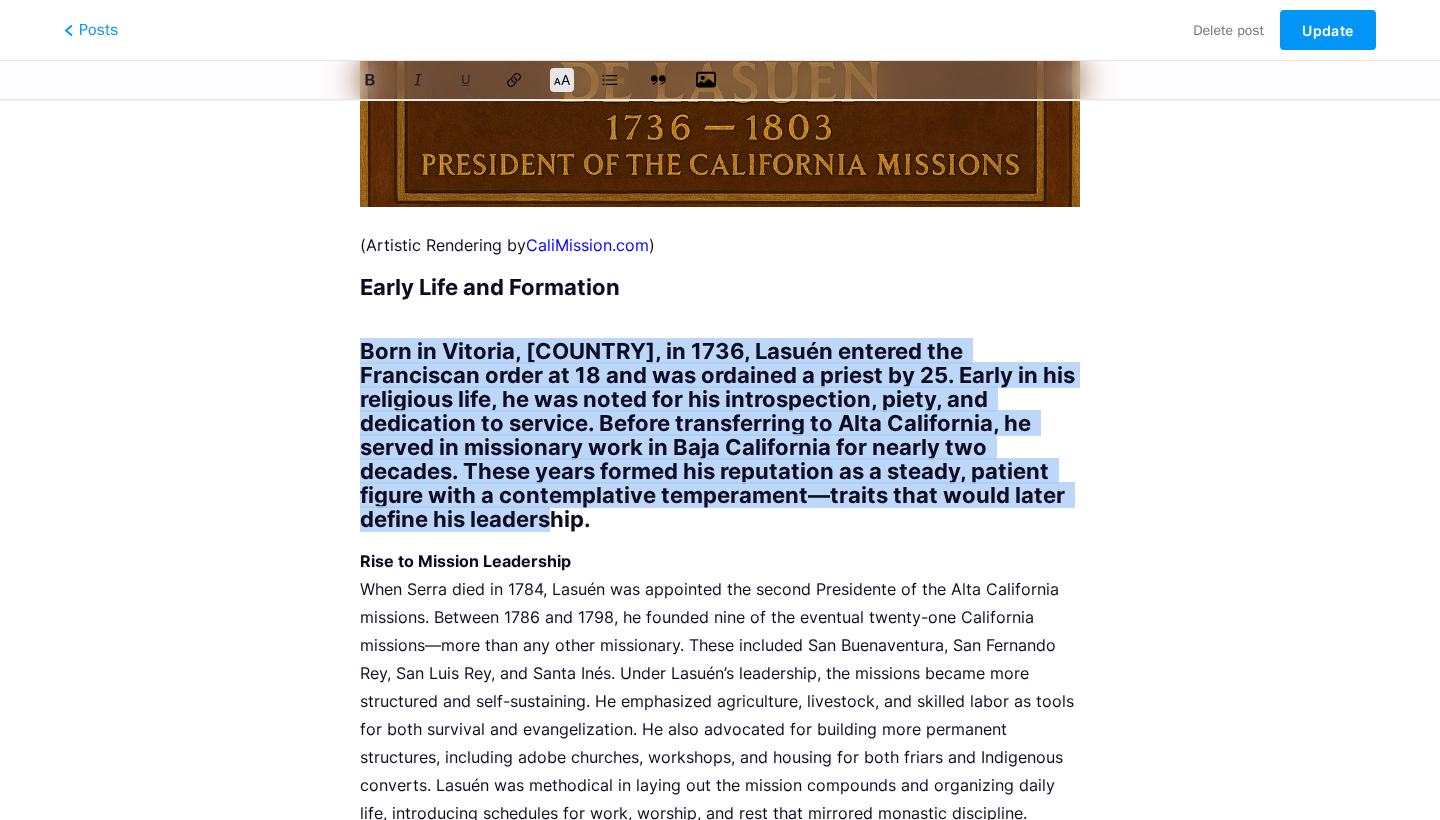 drag, startPoint x: 366, startPoint y: 349, endPoint x: 495, endPoint y: 513, distance: 208.65521 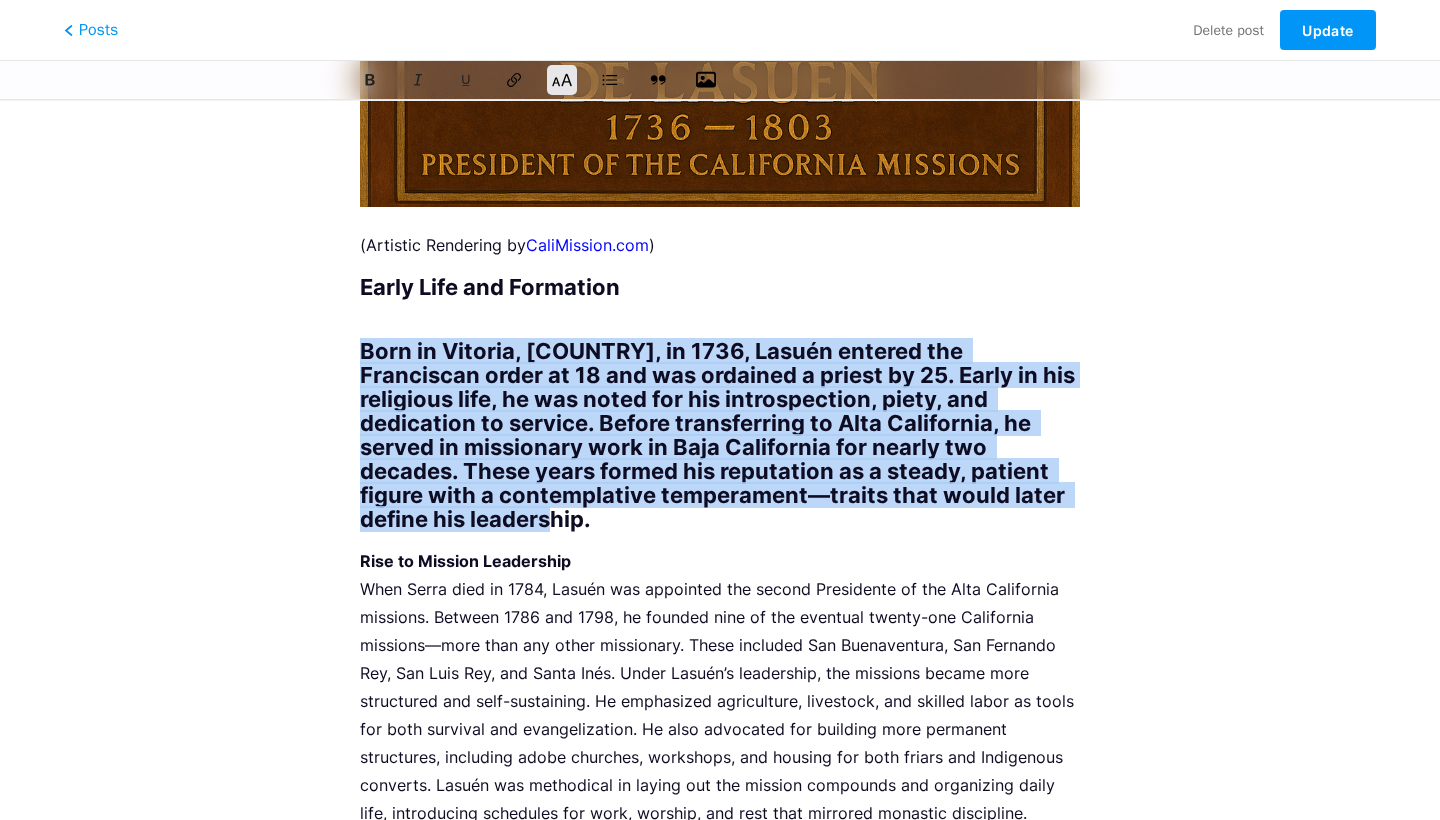 click 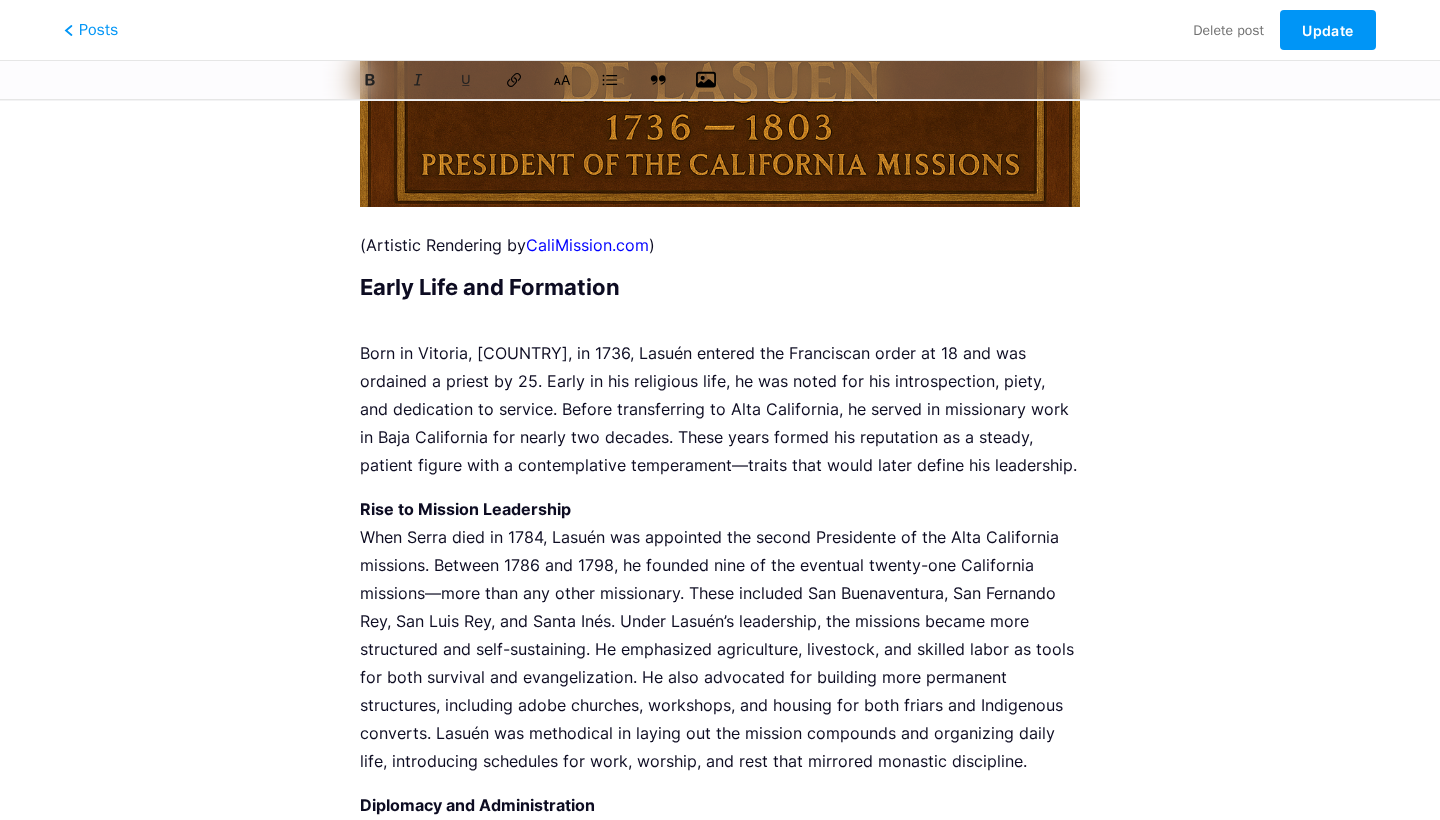 click on "Rise to Mission Leadership When Serra died in 1784, Lasuén was appointed the second Presidente of the Alta California missions. Between 1786 and 1798, he founded nine of the eventual twenty-one California missions—more than any other missionary. These included San Buenaventura, San Fernando Rey, San Luis Rey, and Santa Inés. Under Lasuén’s leadership, the missions became more structured and self-sustaining. He emphasized agriculture, livestock, and skilled labor as tools for both survival and evangelization. He also advocated for building more permanent structures, including adobe churches, workshops, and housing for both friars and Indigenous converts. Lasuén was methodical in laying out the mission compounds and organizing daily life, introducing schedules for work, worship, and rest that mirrored monastic discipline." at bounding box center (720, 635) 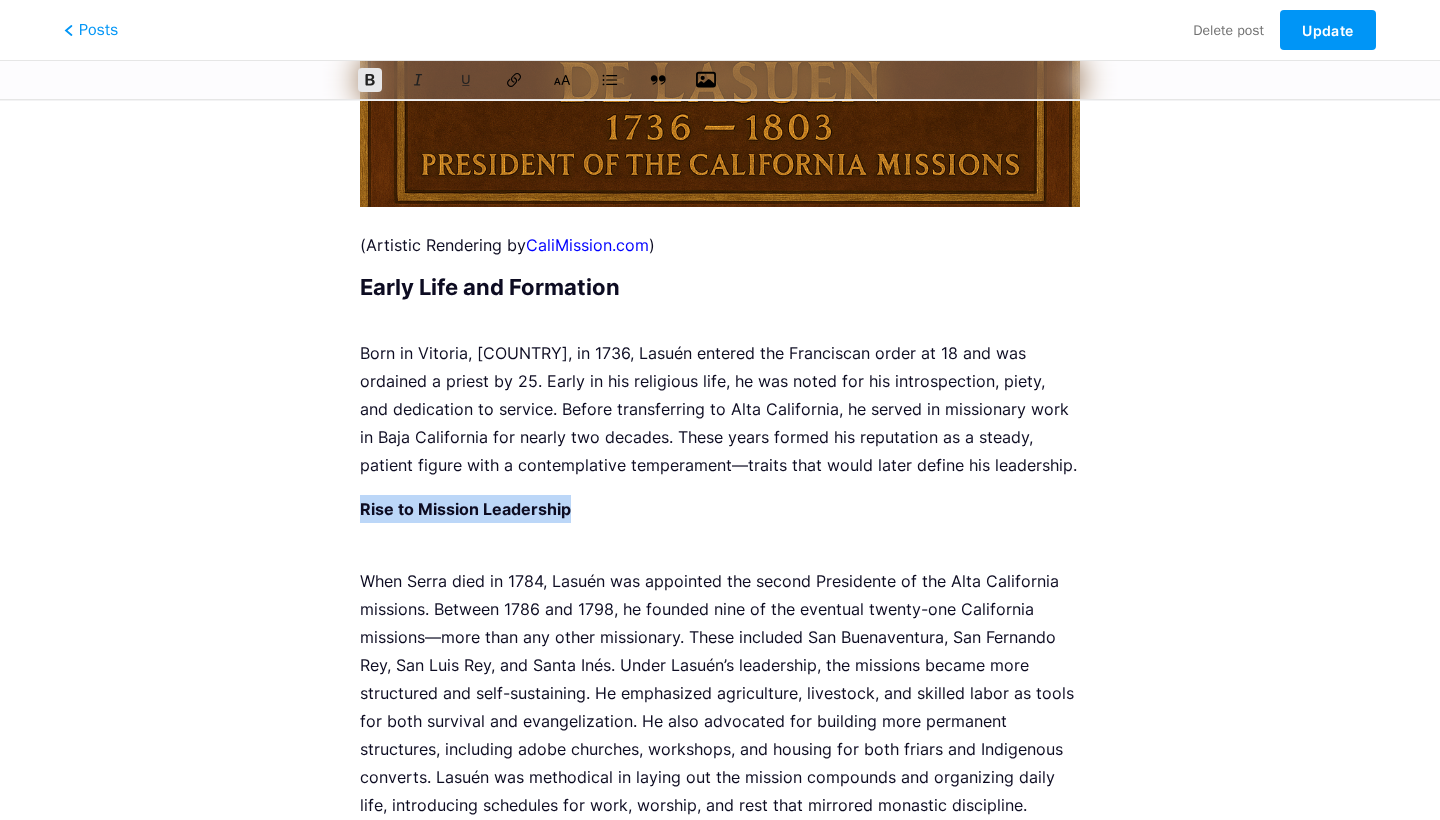 drag, startPoint x: 597, startPoint y: 513, endPoint x: 347, endPoint y: 500, distance: 250.33777 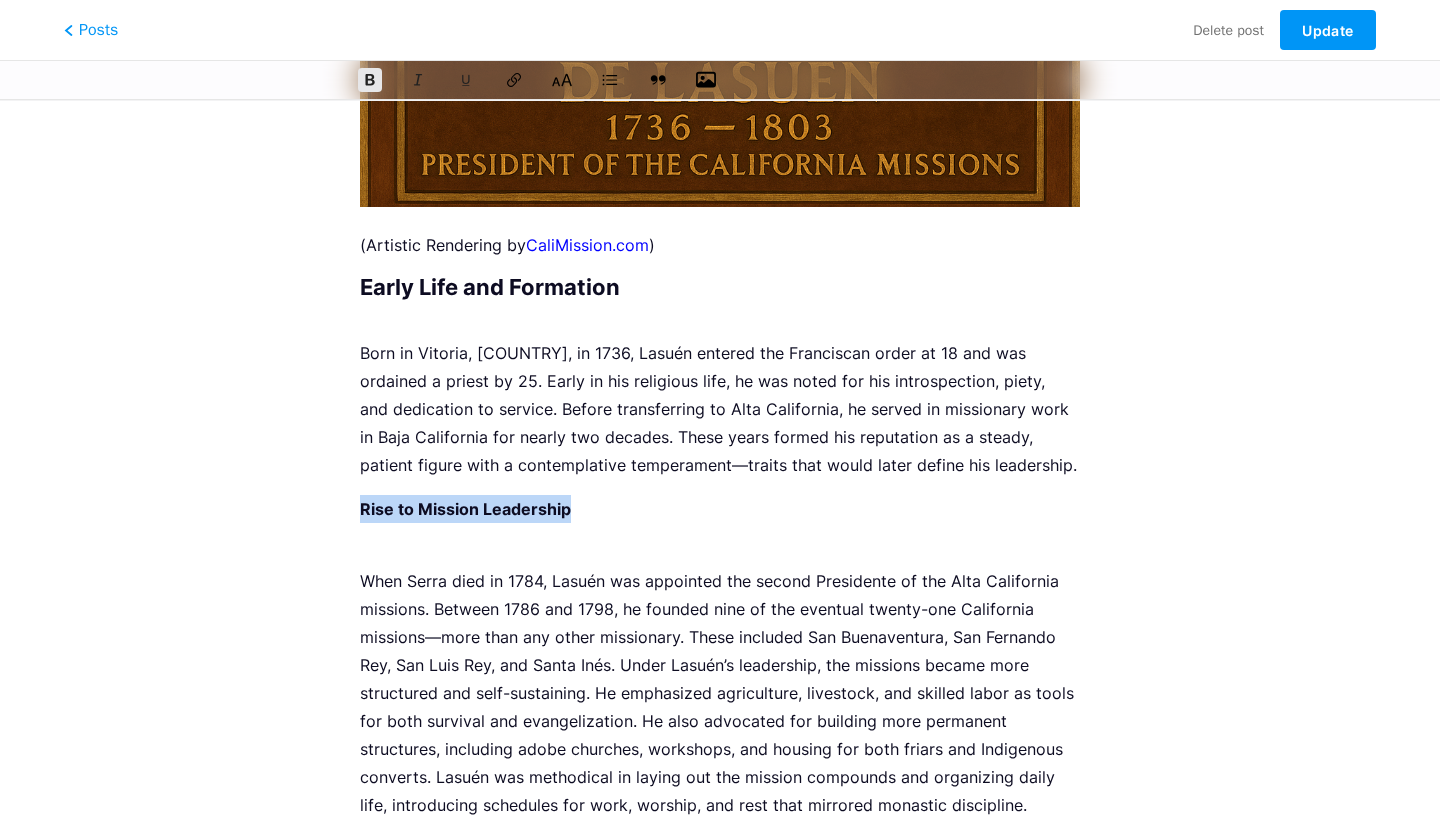 click 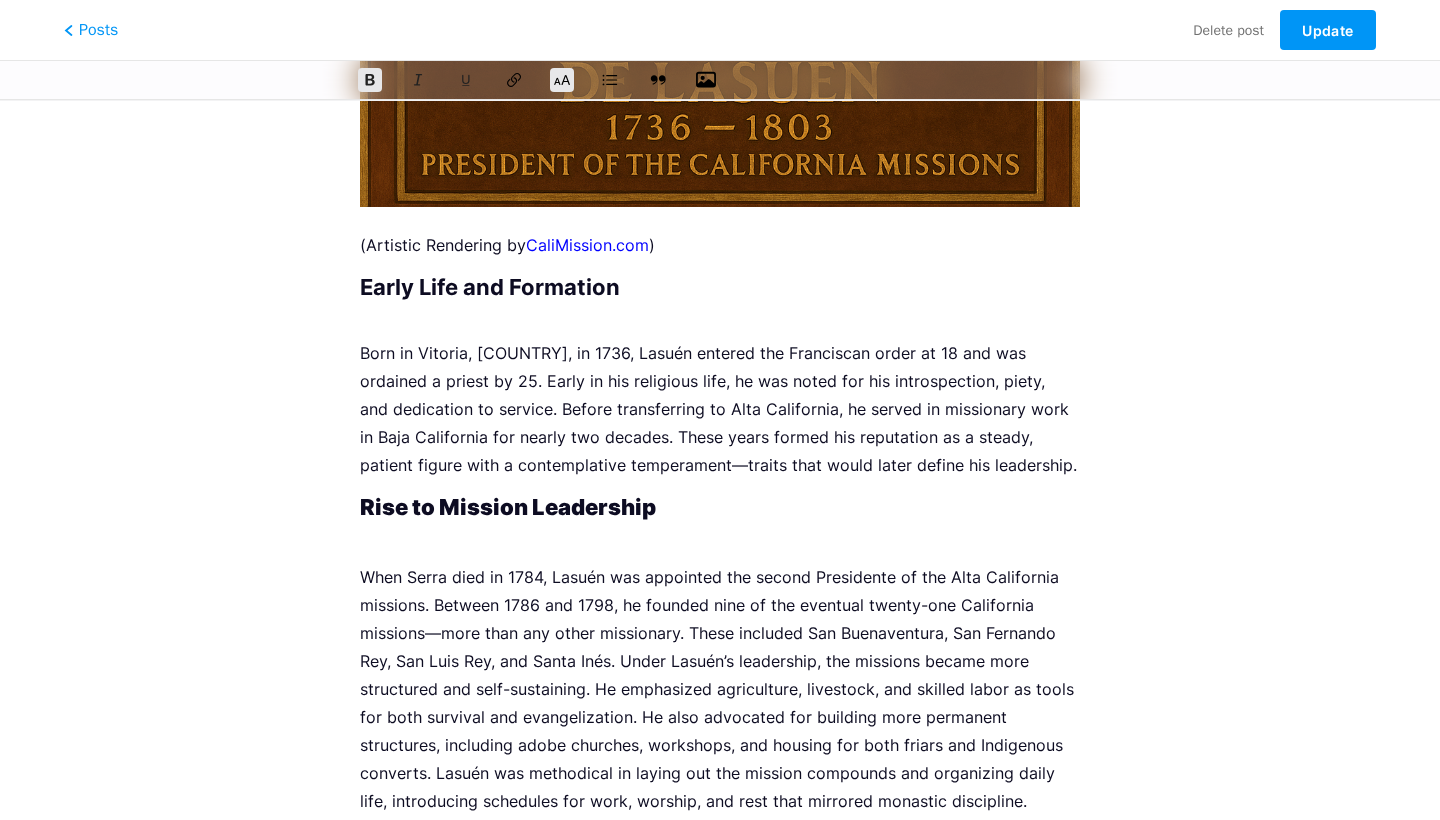 click on "Fr. Fermín Francisco de Lasuén: Builder of the California Missions         z
bio.link/calimissions/p/
fr-fermin-francisco-de-lasuen-builder-of-the-california-missions         This post has been published already. Any
modifications
made to the post link will result in the invalidation of the previous link.     By: Martin W. Rivera Salas, MSN, RN |  En Español (Artistic Rendering by  CaliMission.com ) Early Life and Formation Born in Vitoria, Spain, in 1736, Lasuén entered the Franciscan order at 18 and was ordained a priest by 25. Early in his religious life, he was noted for his introspection, piety, and dedication to service. Before transferring to Alta California, he served in missionary work in Baja California for nearly two decades. These years formed his reputation as a steady, patient figure with a contemplative temperament—traits that would later define his leadership." at bounding box center (720, 460) 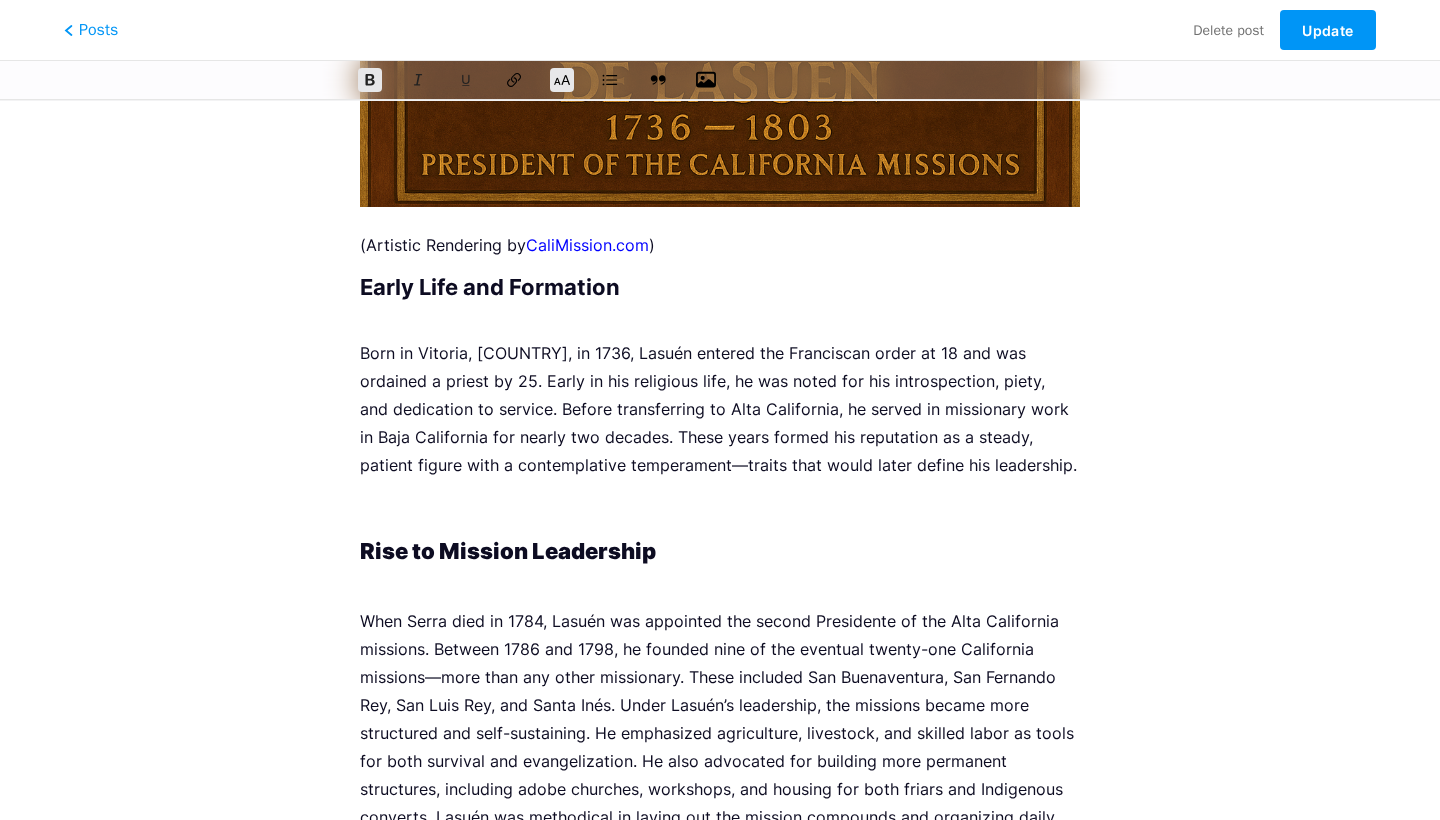 click on "Rise to Mission Leadership" at bounding box center [508, 551] 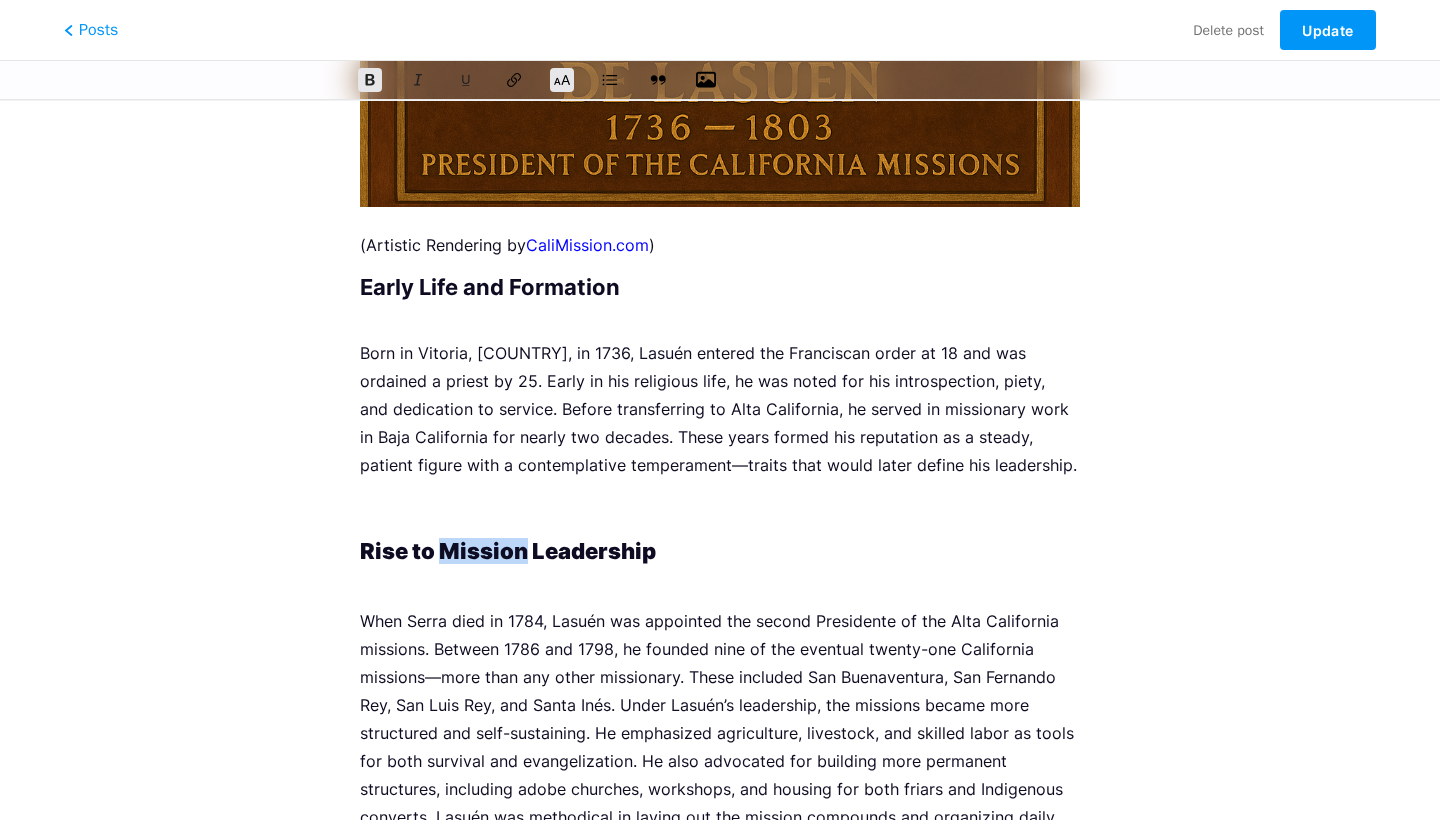 click on "Rise to Mission Leadership" at bounding box center [508, 551] 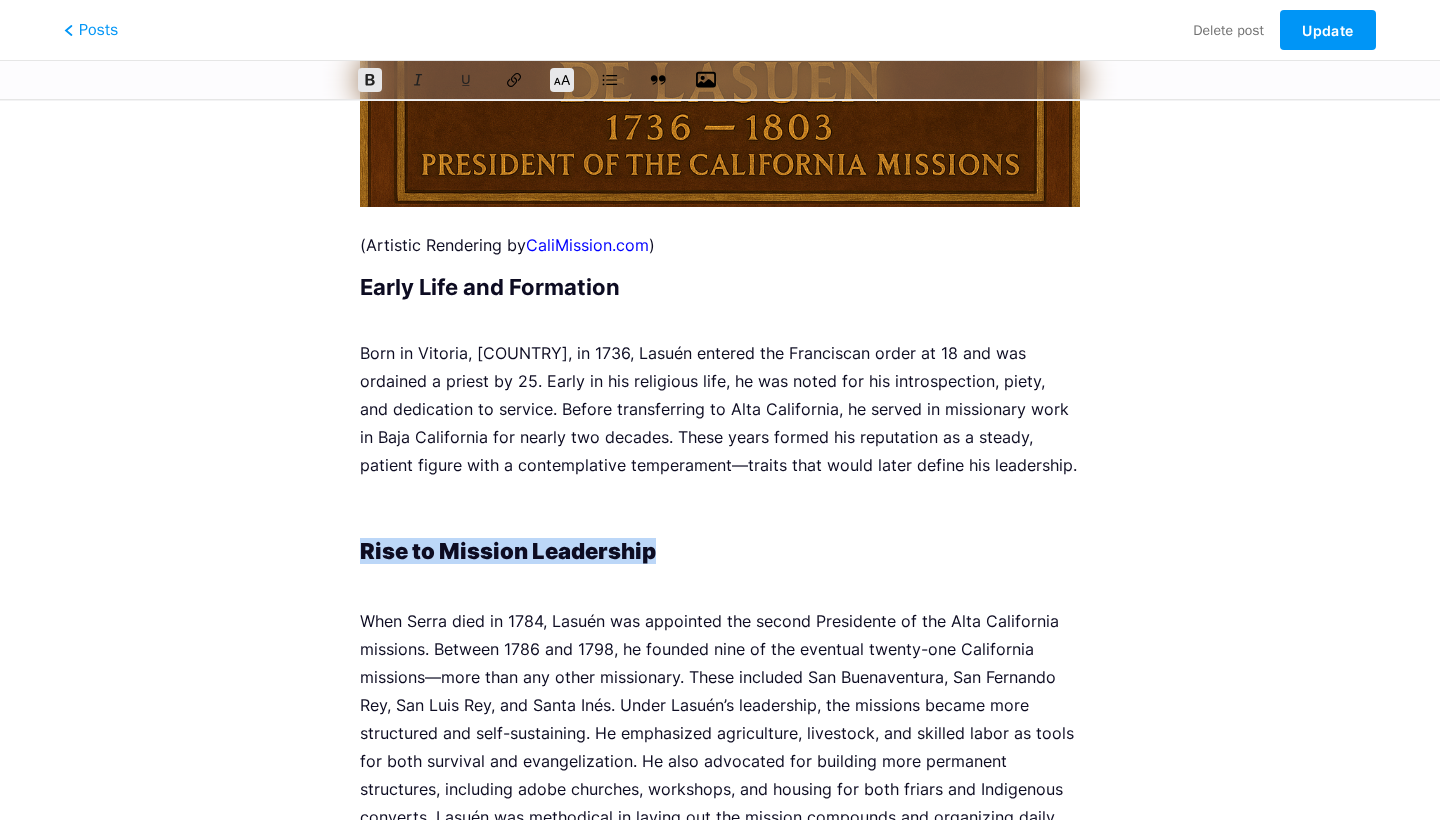 click on "Rise to Mission Leadership" at bounding box center [508, 551] 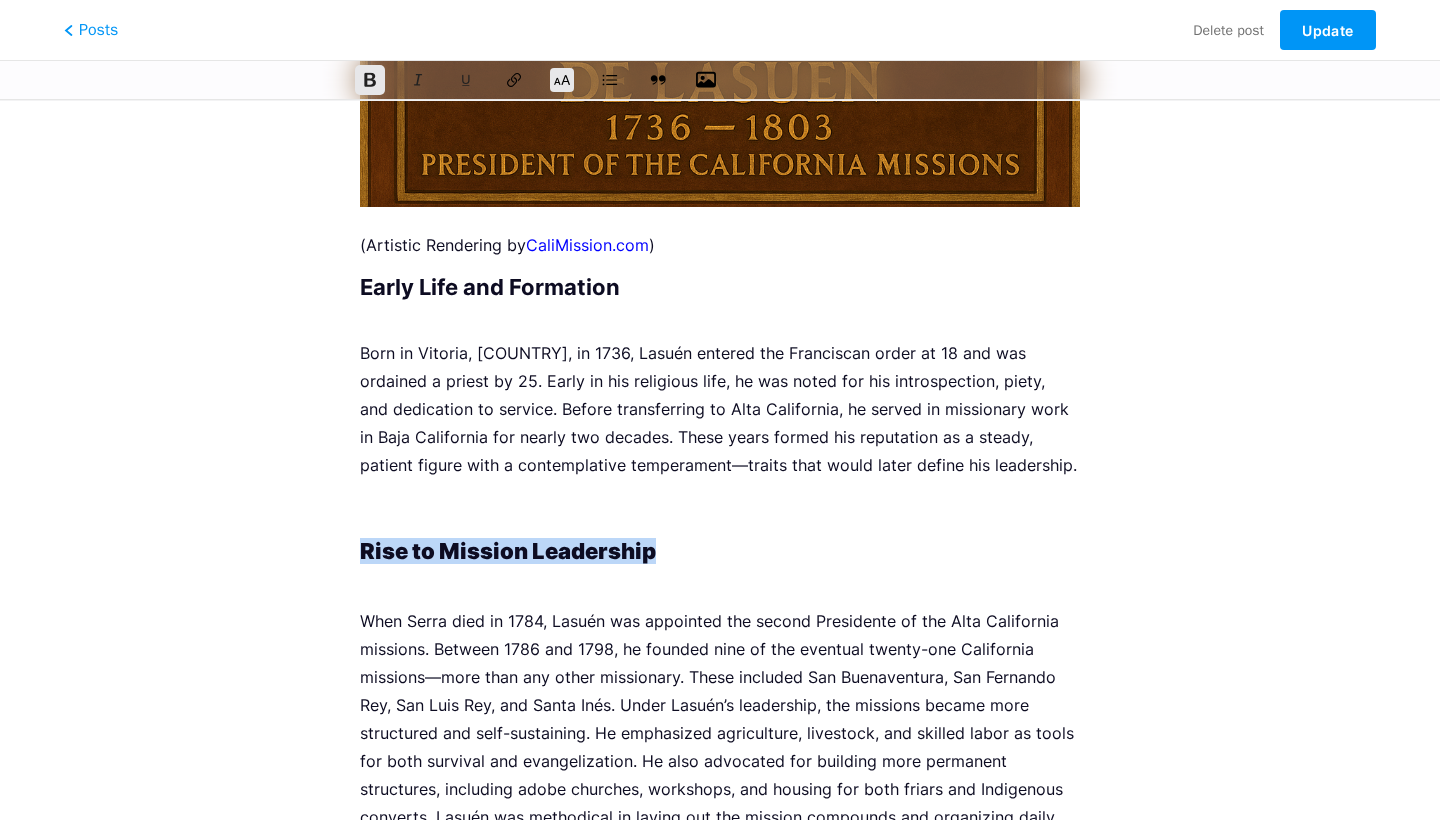 click 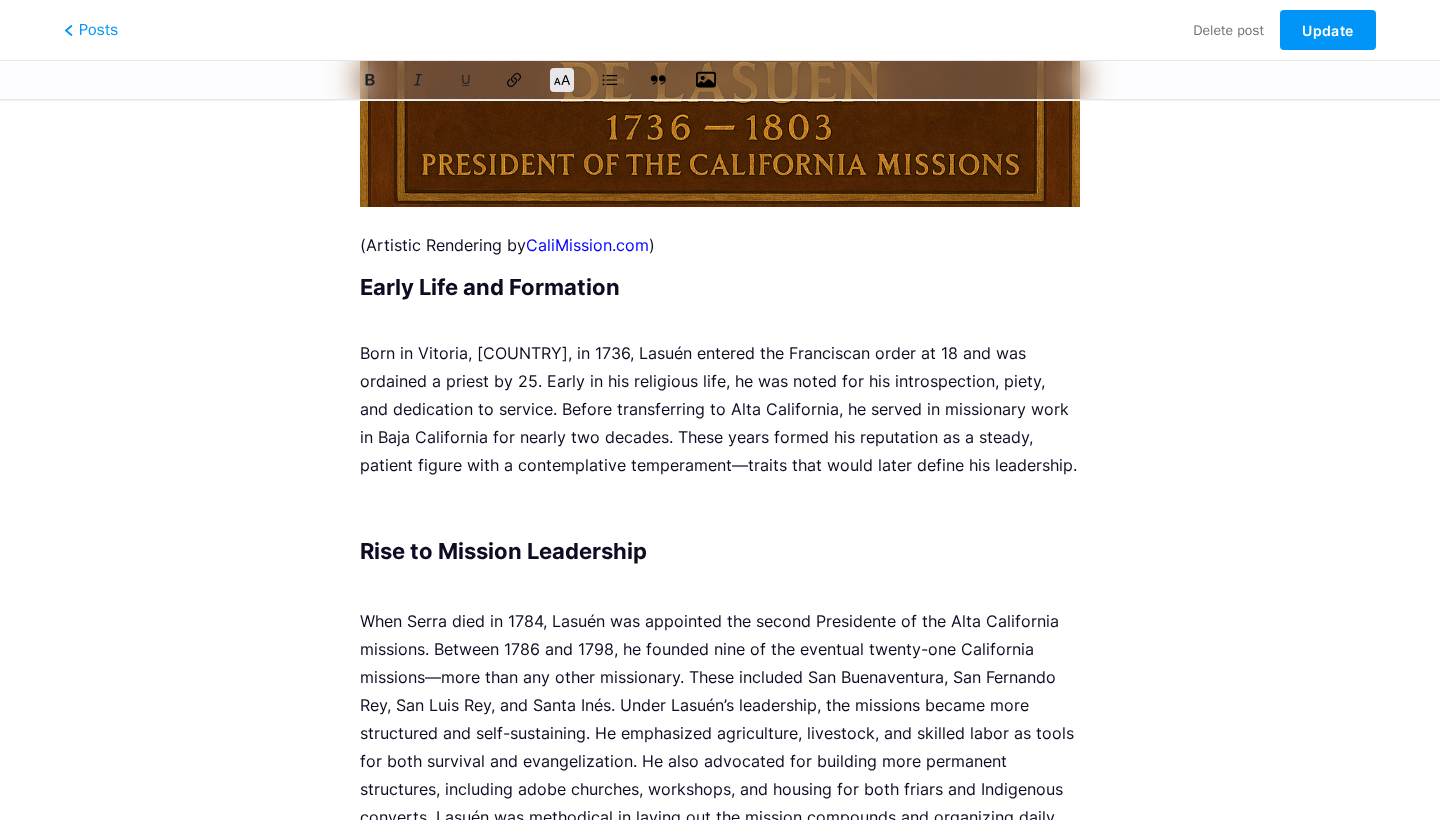 click at bounding box center [720, 509] 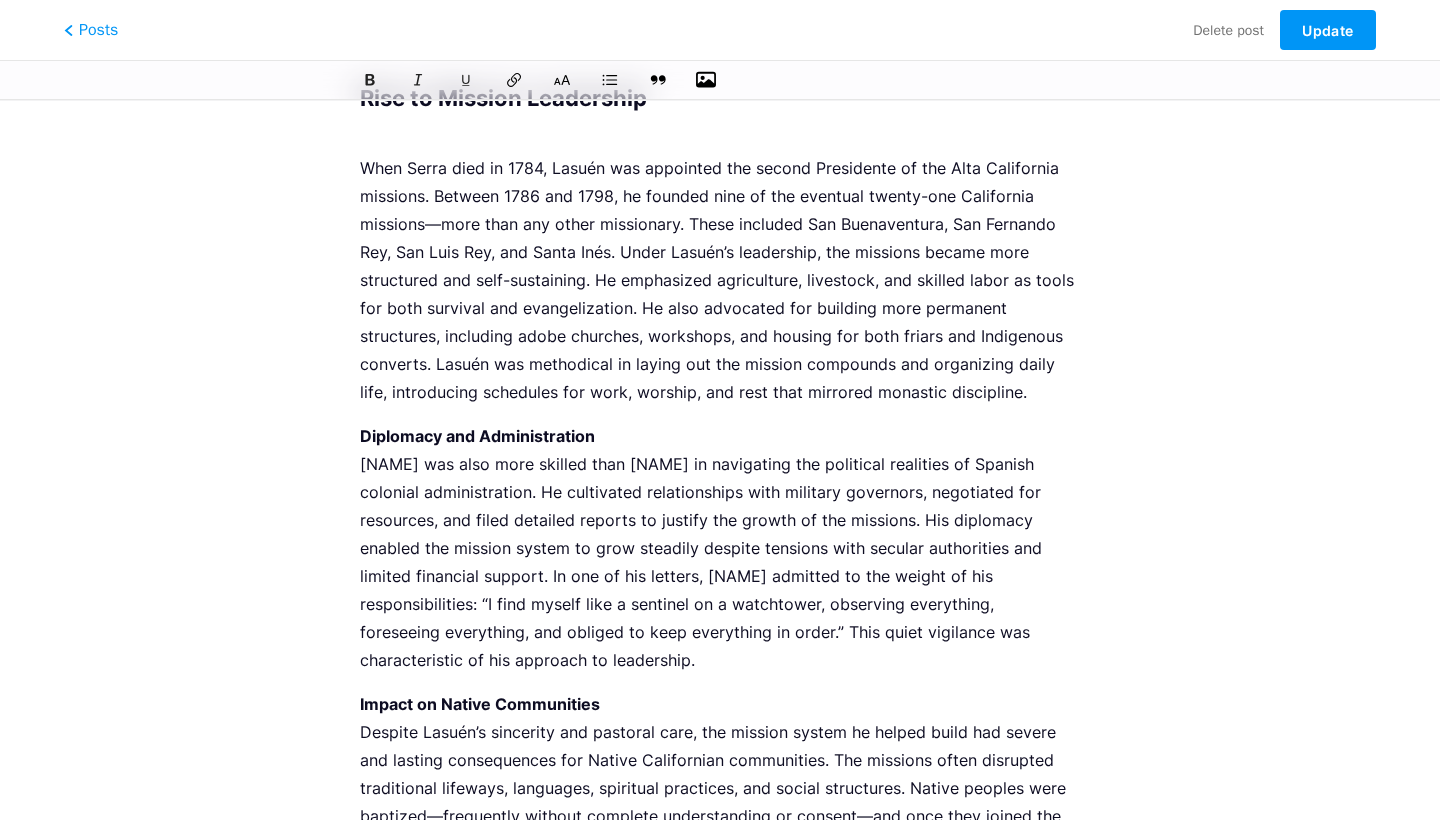 scroll, scrollTop: 1636, scrollLeft: 0, axis: vertical 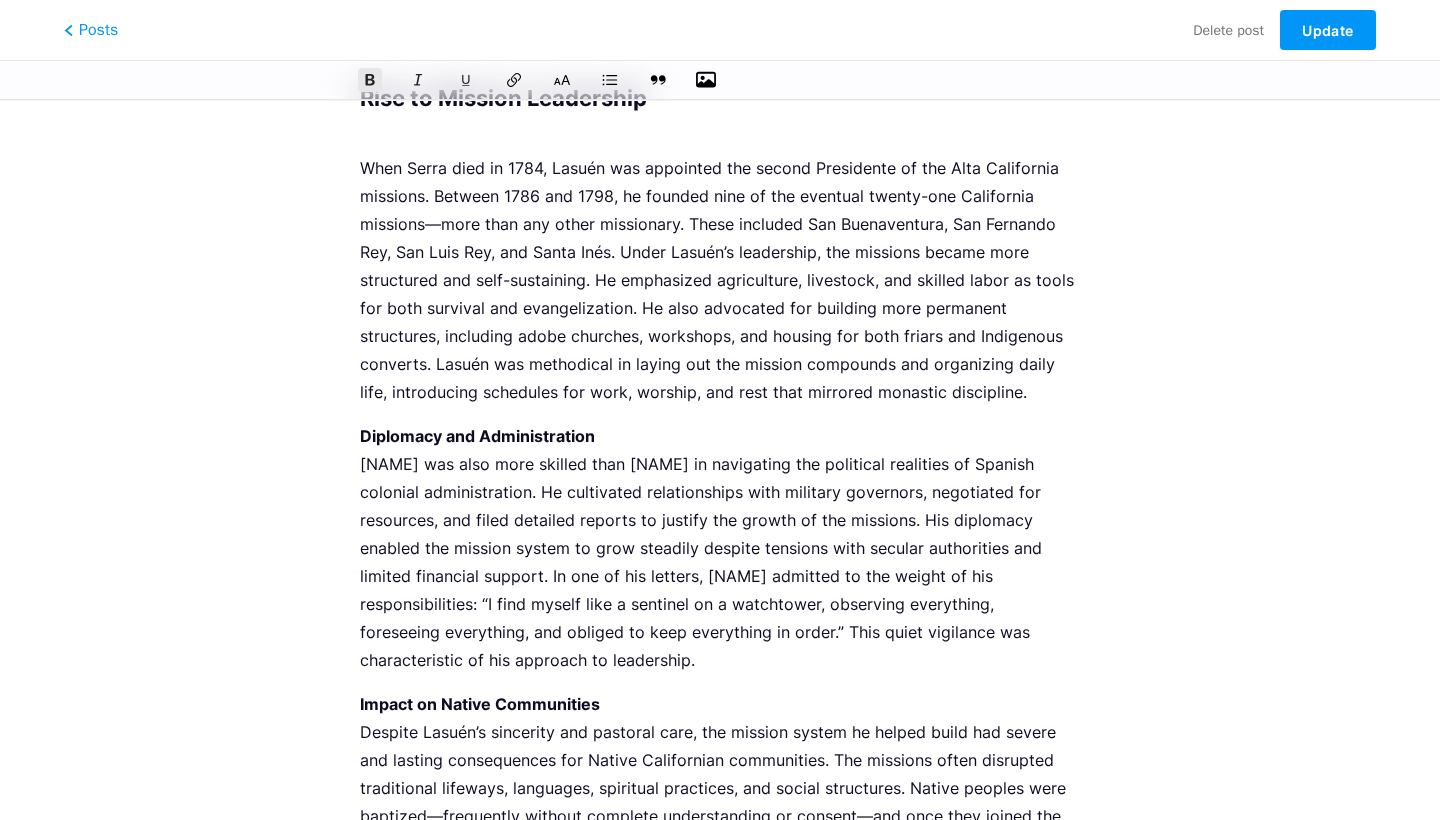 click on "Diplomacy and Administration" at bounding box center [477, 436] 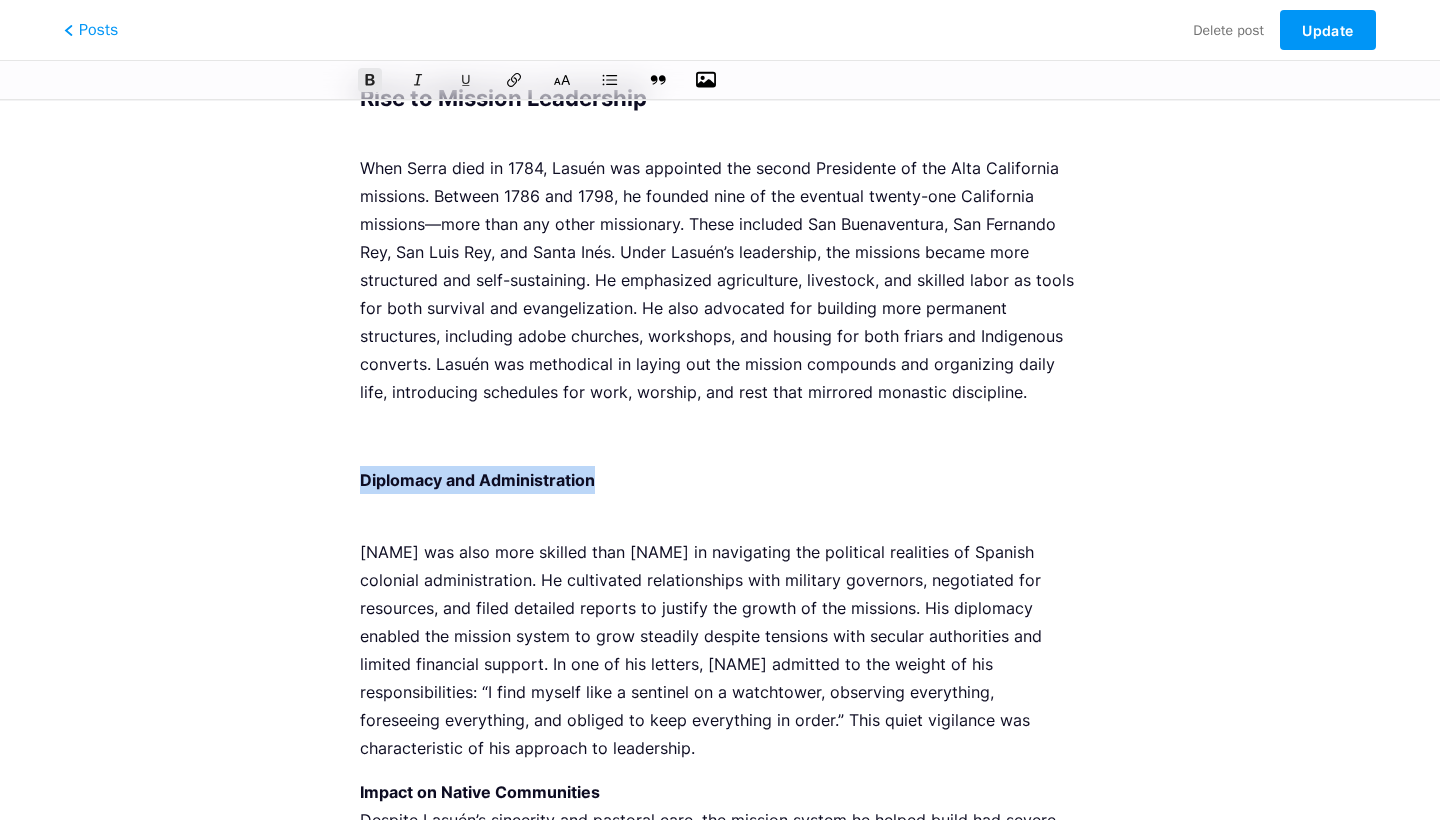drag, startPoint x: 621, startPoint y: 482, endPoint x: 350, endPoint y: 473, distance: 271.1494 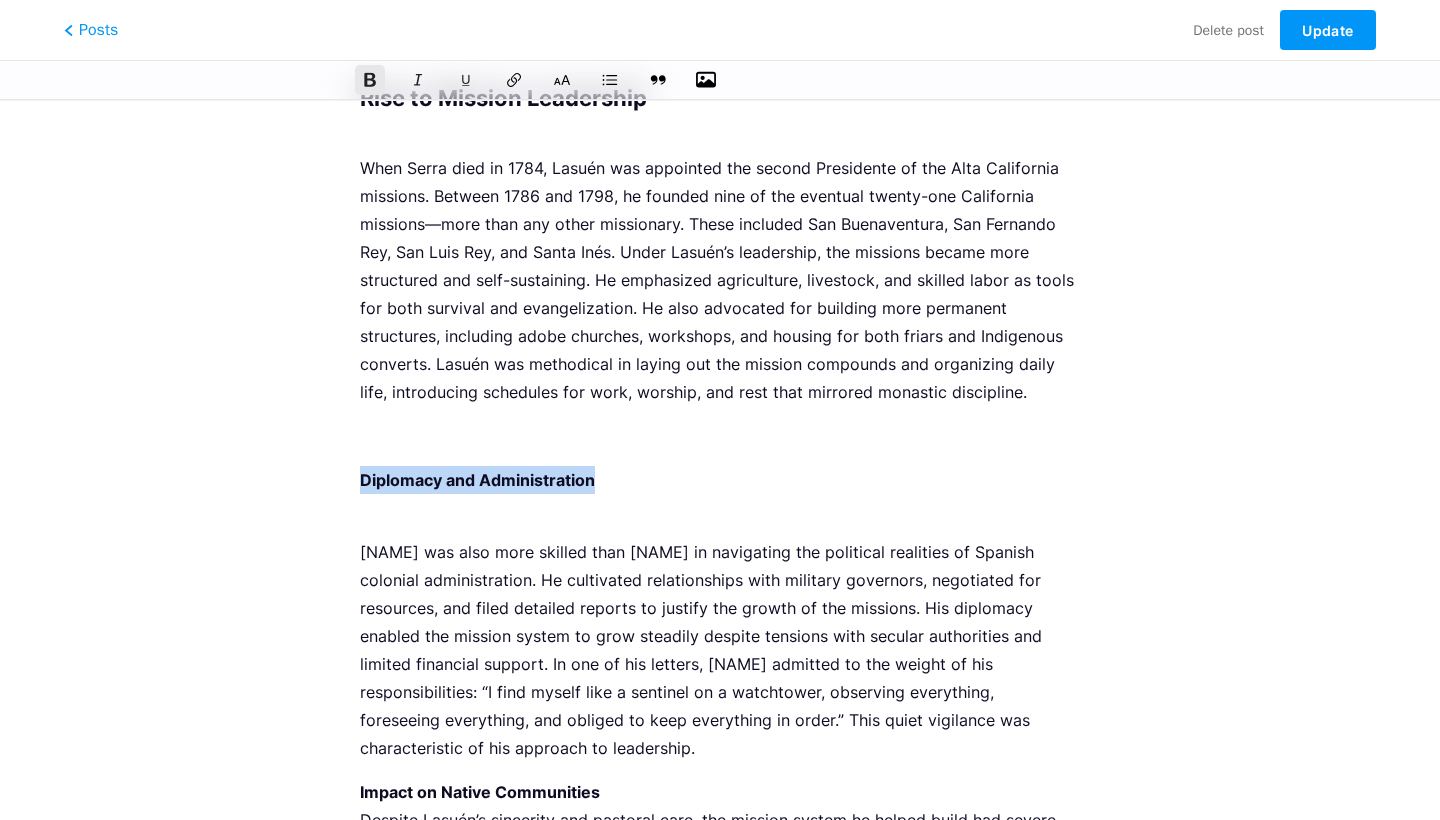 click 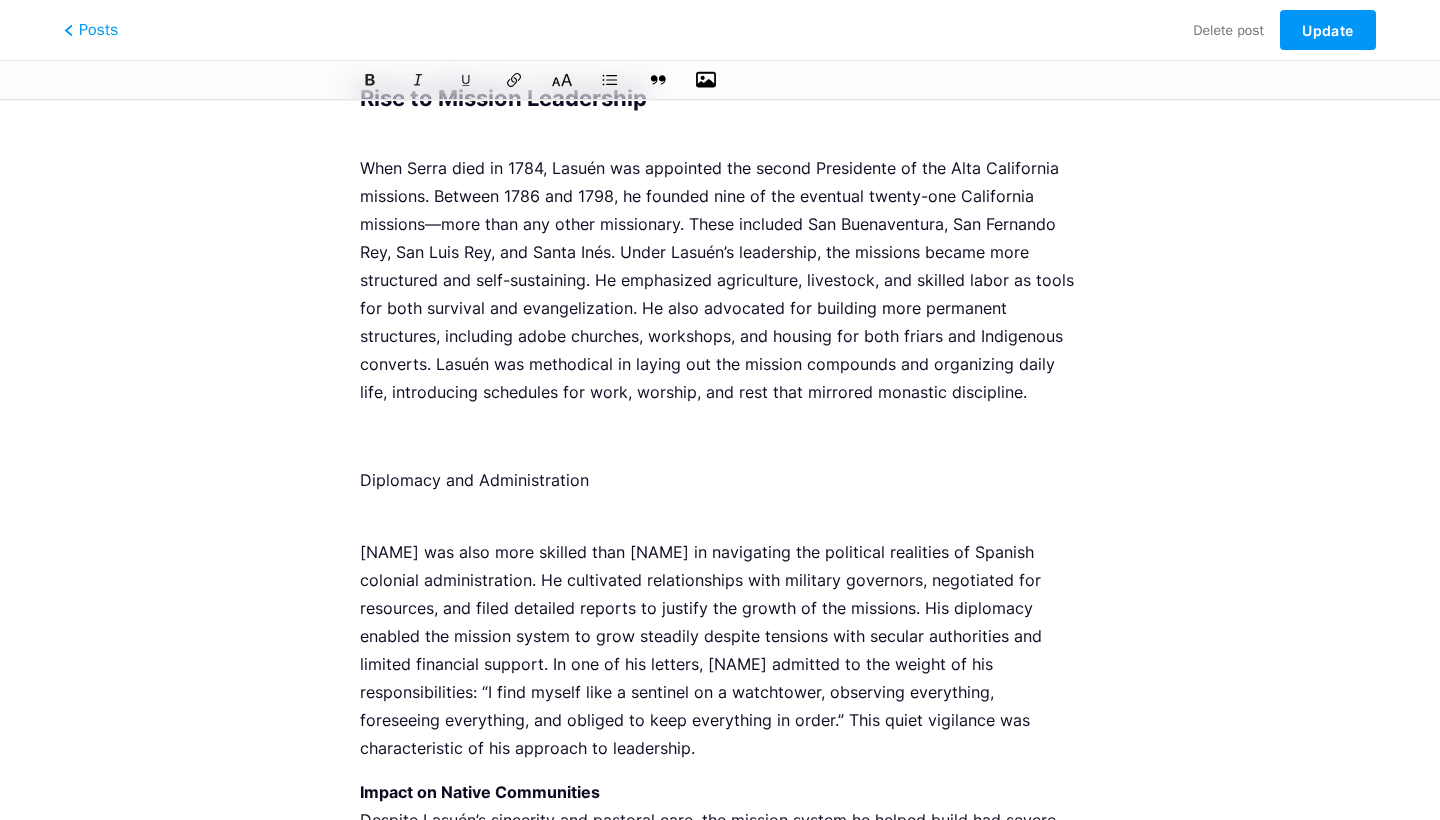 click 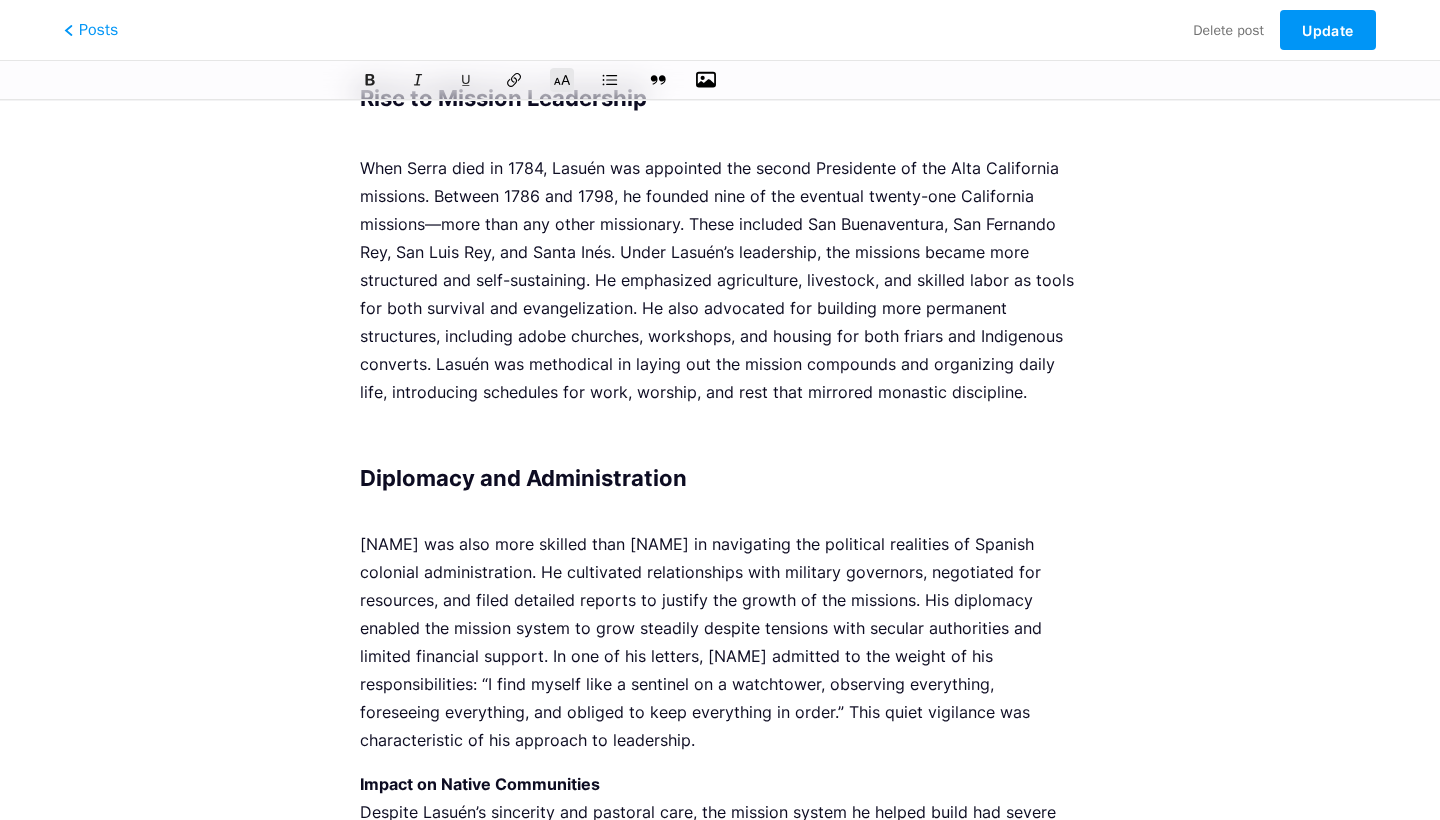 click on "When Serra died in 1784, Lasuén was appointed the second Presidente of the Alta California missions. Between 1786 and 1798, he founded nine of the eventual twenty-one California missions—more than any other missionary. These included San Buenaventura, San Fernando Rey, San Luis Rey, and Santa Inés. Under Lasuén’s leadership, the missions became more structured and self-sustaining. He emphasized agriculture, livestock, and skilled labor as tools for both survival and evangelization. He also advocated for building more permanent structures, including adobe churches, workshops, and housing for both friars and Indigenous converts. Lasuén was methodical in laying out the mission compounds and organizing daily life, introducing schedules for work, worship, and rest that mirrored monastic discipline." at bounding box center (720, 266) 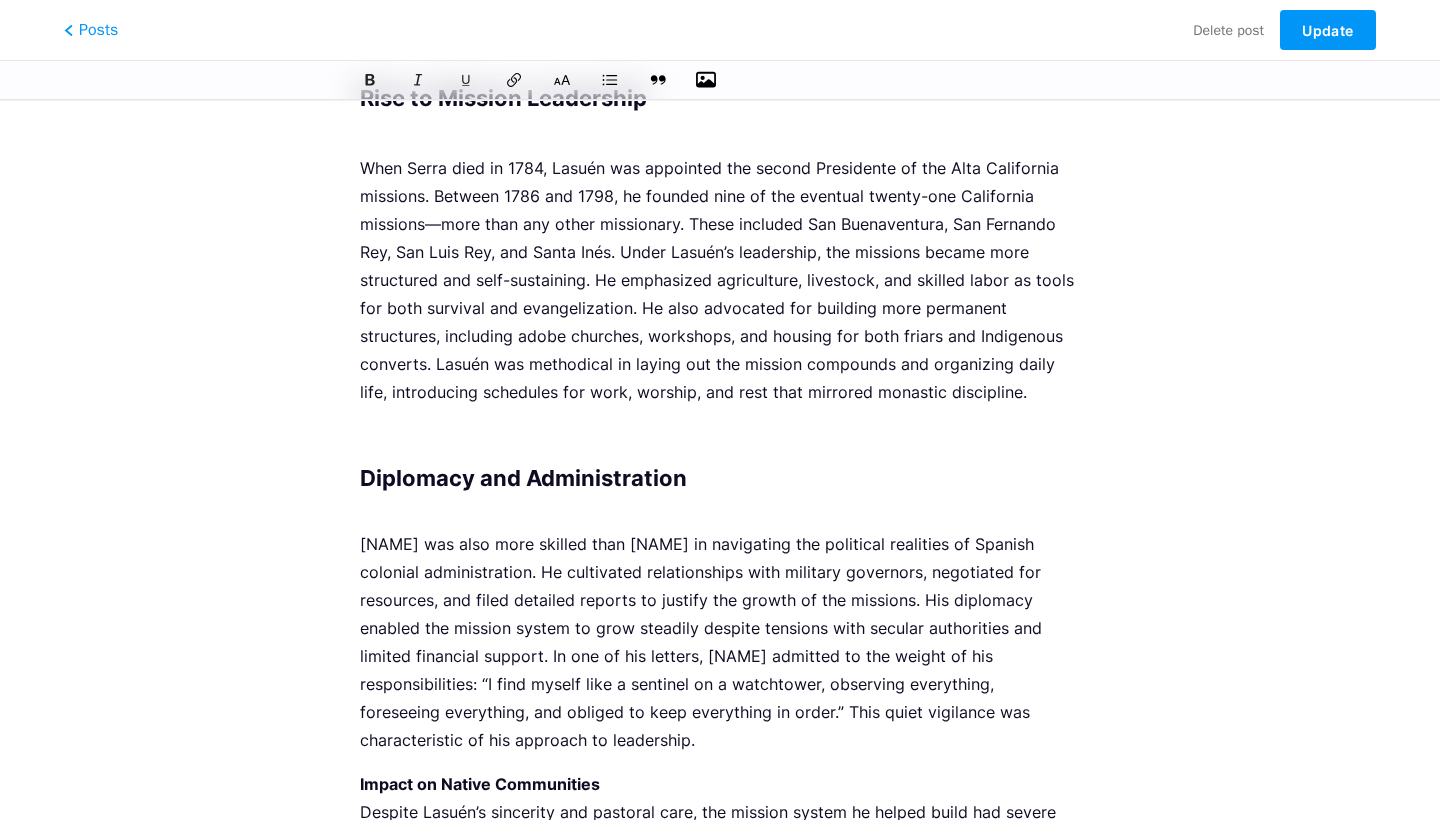 type 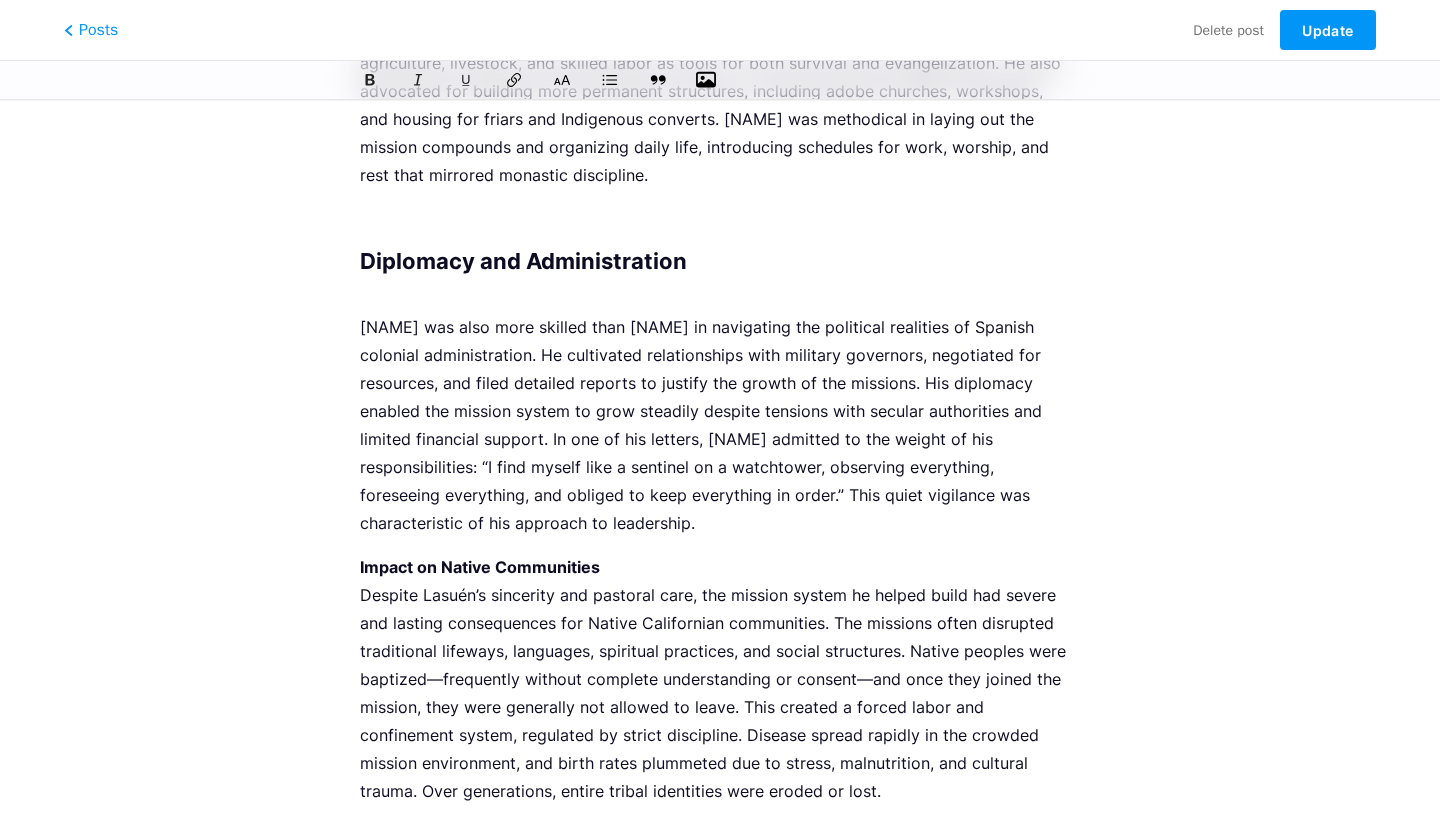 scroll, scrollTop: 1882, scrollLeft: 0, axis: vertical 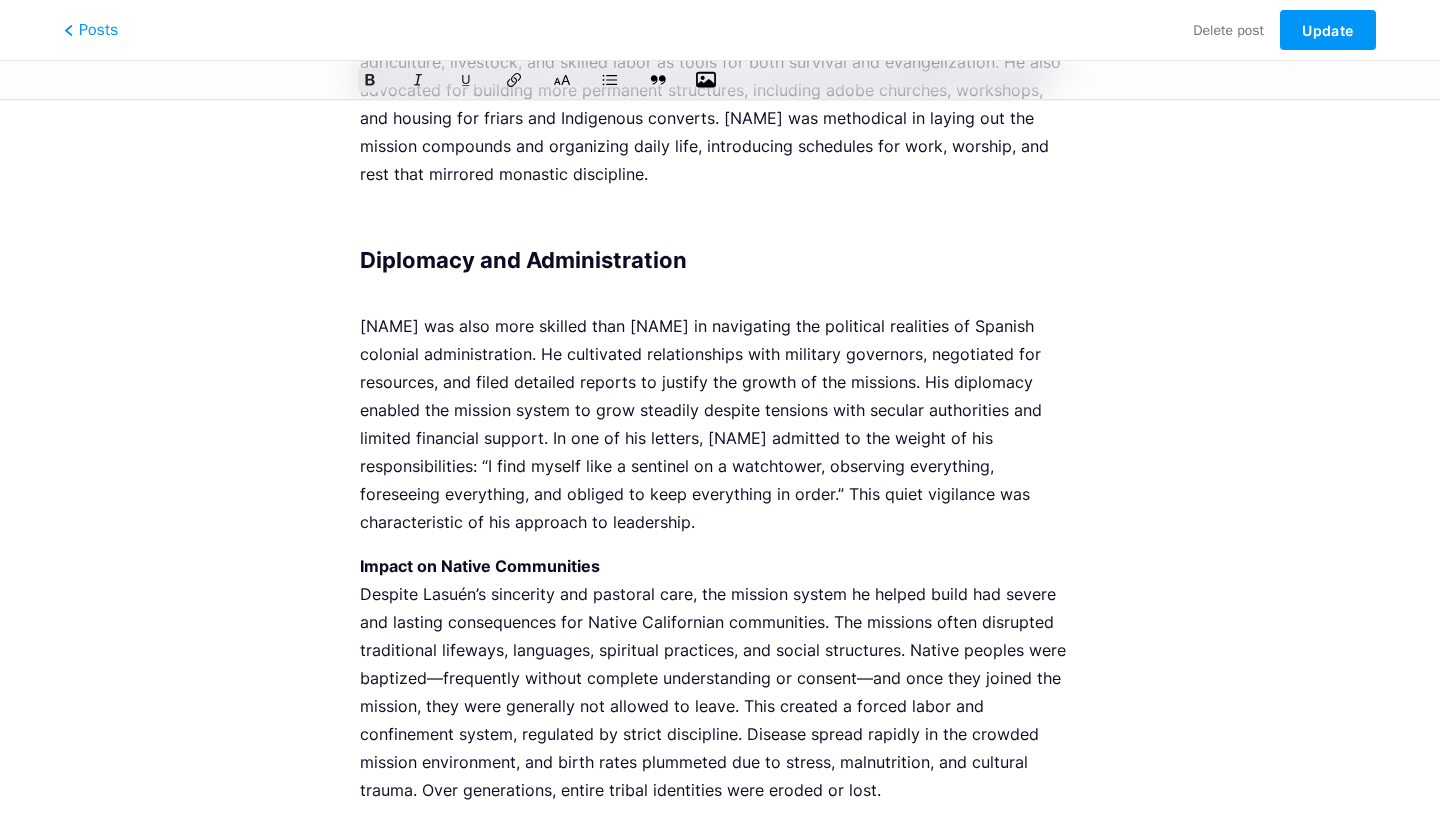 click on "Impact on Native Communities" at bounding box center (480, 566) 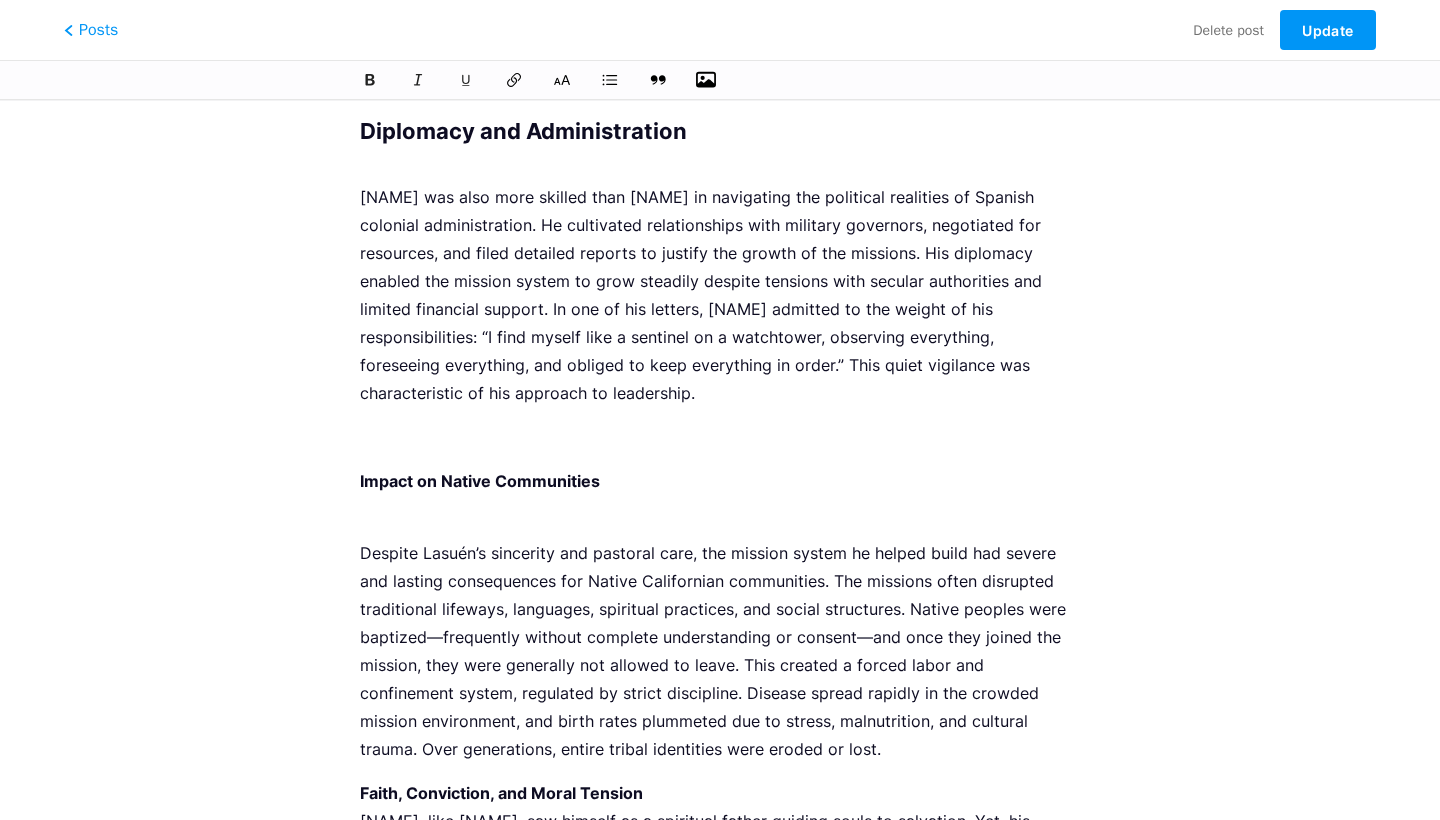 scroll, scrollTop: 2016, scrollLeft: 0, axis: vertical 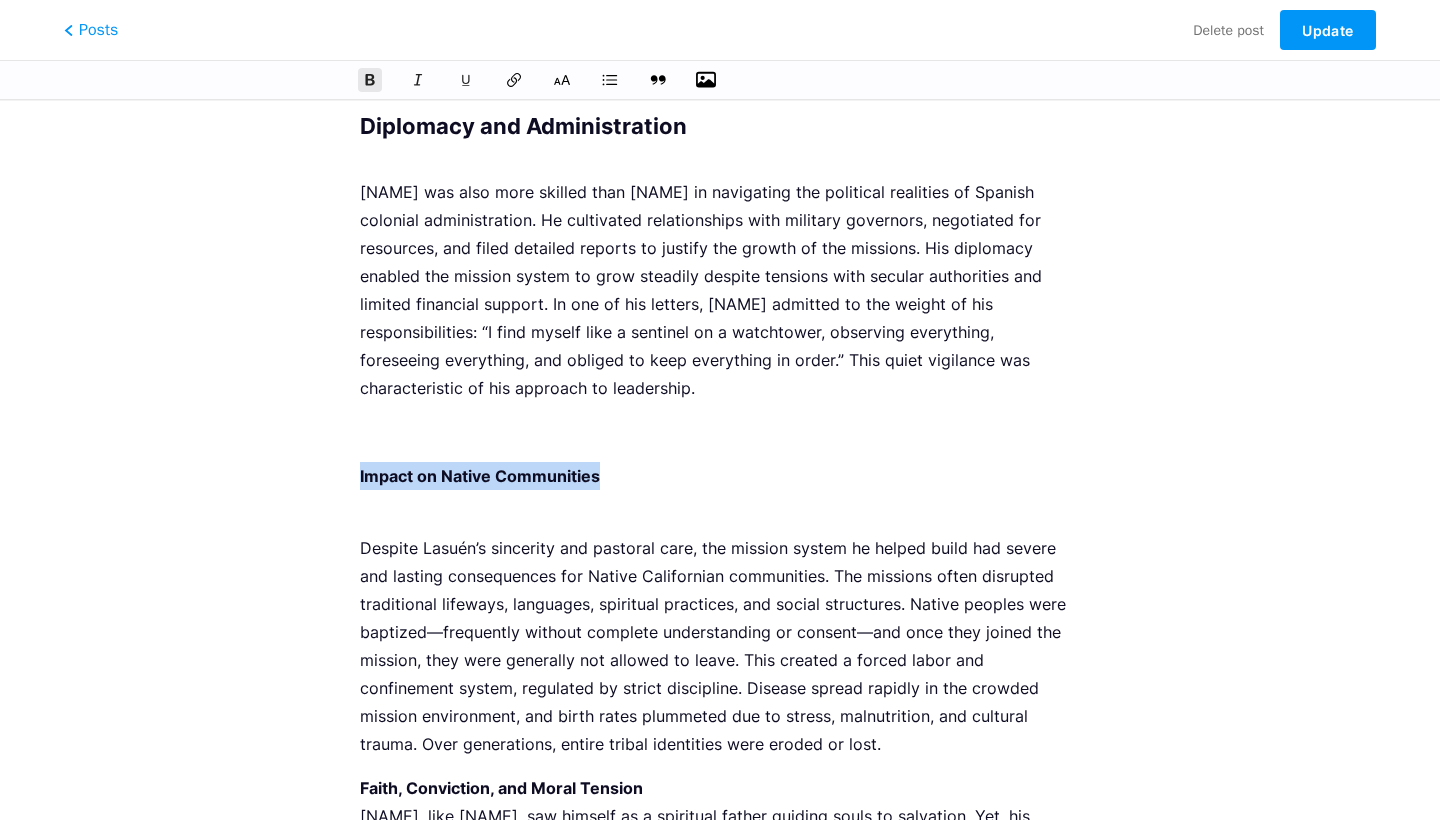 drag, startPoint x: 621, startPoint y: 449, endPoint x: 344, endPoint y: 447, distance: 277.00723 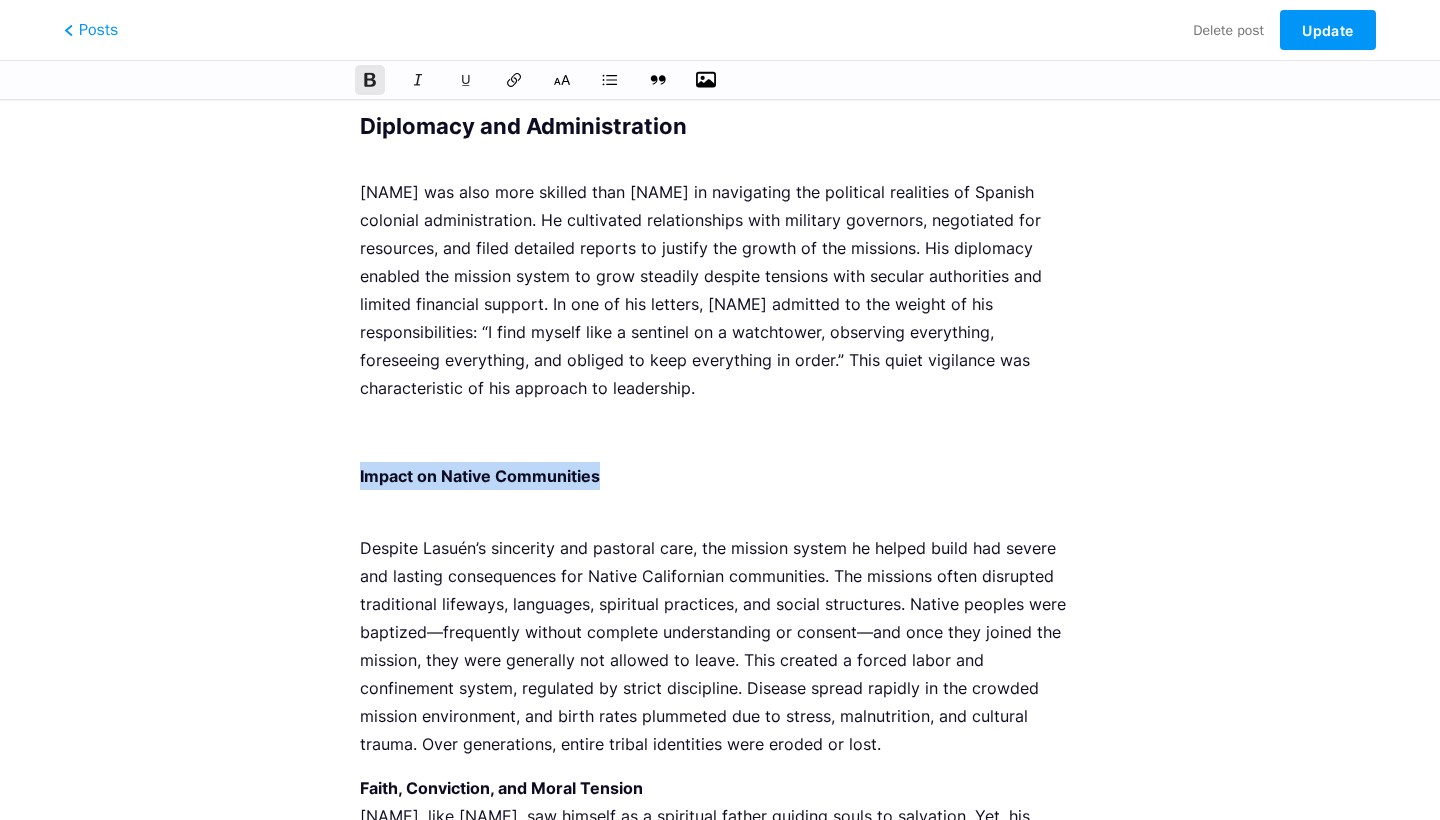 click 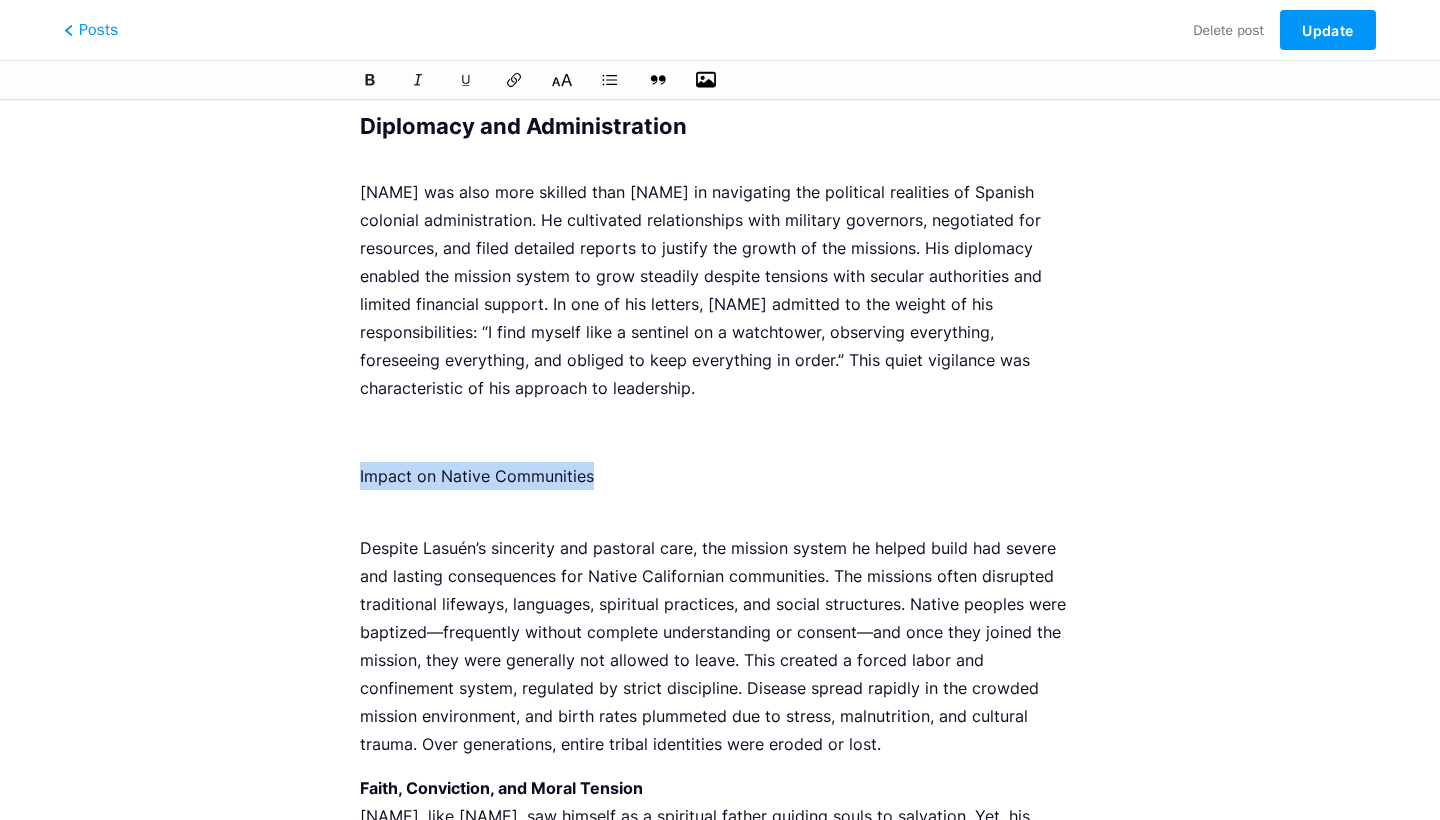 click 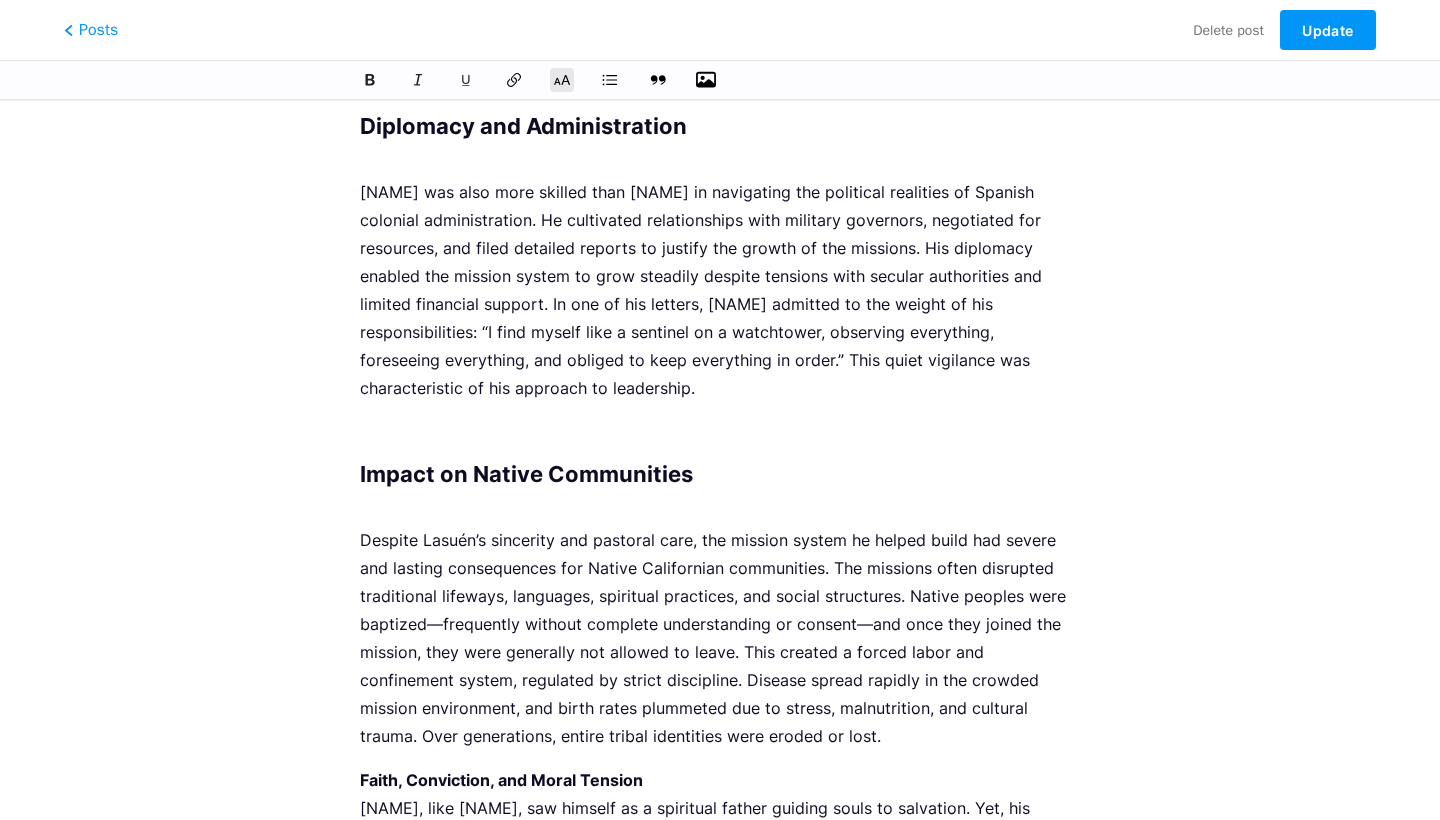click on "Impact on Native Communities" at bounding box center (720, 486) 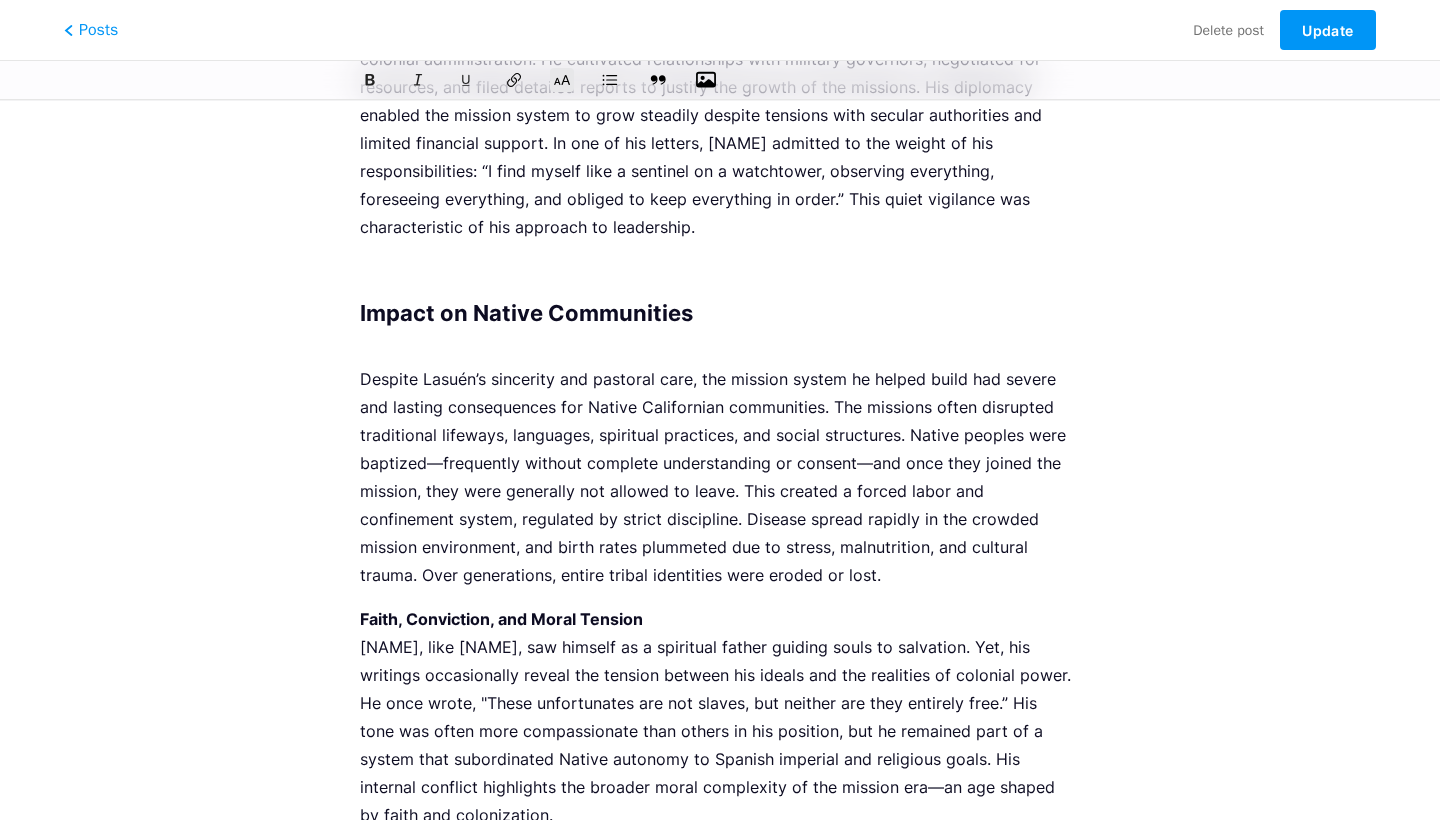 click on "Despite Lasuén’s sincerity and pastoral care, the mission system he helped build had severe and lasting consequences for Native Californian communities. The missions often disrupted traditional lifeways, languages, spiritual practices, and social structures. Native peoples were baptized—frequently without complete understanding or consent—and once they joined the mission, they were generally not allowed to leave. This created a forced labor and confinement system, regulated by strict discipline. Disease spread rapidly in the crowded mission environment, and birth rates plummeted due to stress, malnutrition, and cultural trauma. Over generations, entire tribal identities were eroded or lost." at bounding box center [720, 477] 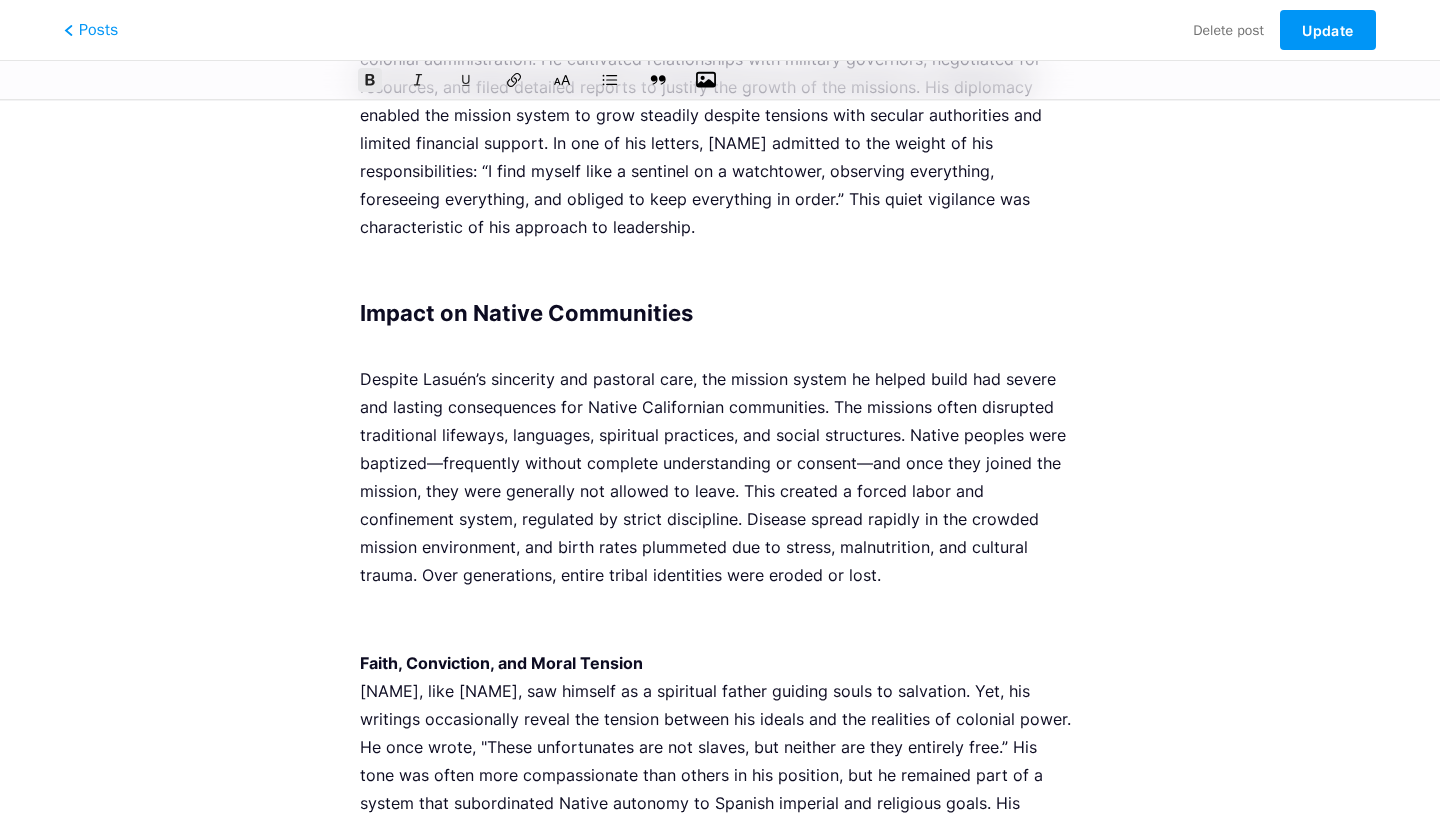 click on "Faith, Conviction, and Moral Tension Lasuén, like Serra, saw himself as a spiritual father guiding souls to salvation. Yet, his writings occasionally reveal the tension between his ideals and the realities of colonial power. He once wrote, "These unfortunates are not slaves, but neither are they entirely free.” His tone was often more compassionate than others in his position, but he remained part of a system that subordinated Native autonomy to Spanish imperial and religious goals. His internal conflict highlights the broader moral complexity of the mission era—an age shaped by faith and colonization." at bounding box center (720, 761) 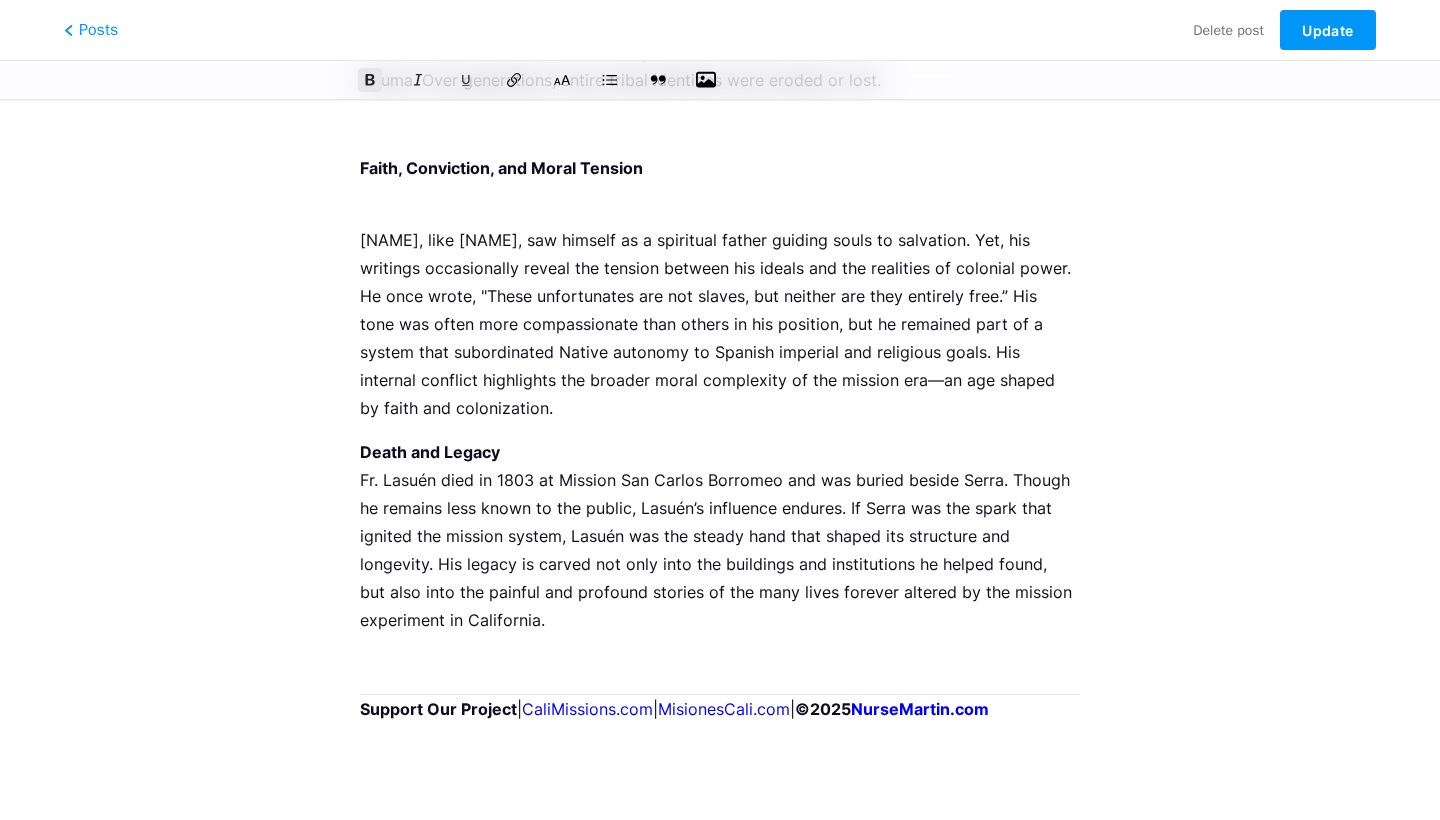 scroll, scrollTop: 2671, scrollLeft: 0, axis: vertical 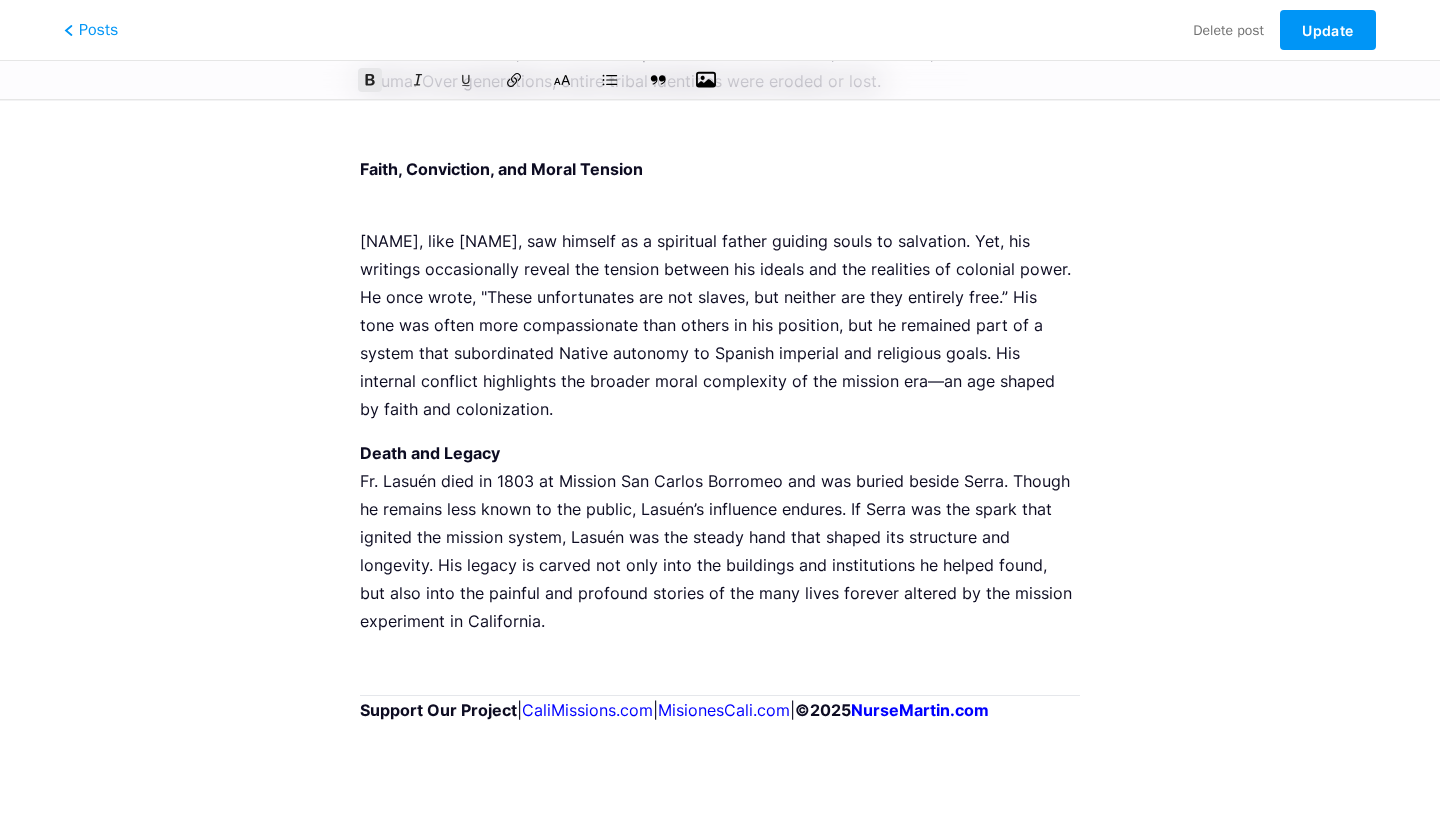 click on "Lasuén, like Serra, saw himself as a spiritual father guiding souls to salvation. Yet, his writings occasionally reveal the tension between his ideals and the realities of colonial power. He once wrote, "These unfortunates are not slaves, but neither are they entirely free.” His tone was often more compassionate than others in his position, but he remained part of a system that subordinated Native autonomy to Spanish imperial and religious goals. His internal conflict highlights the broader moral complexity of the mission era—an age shaped by faith and colonization." at bounding box center (720, 311) 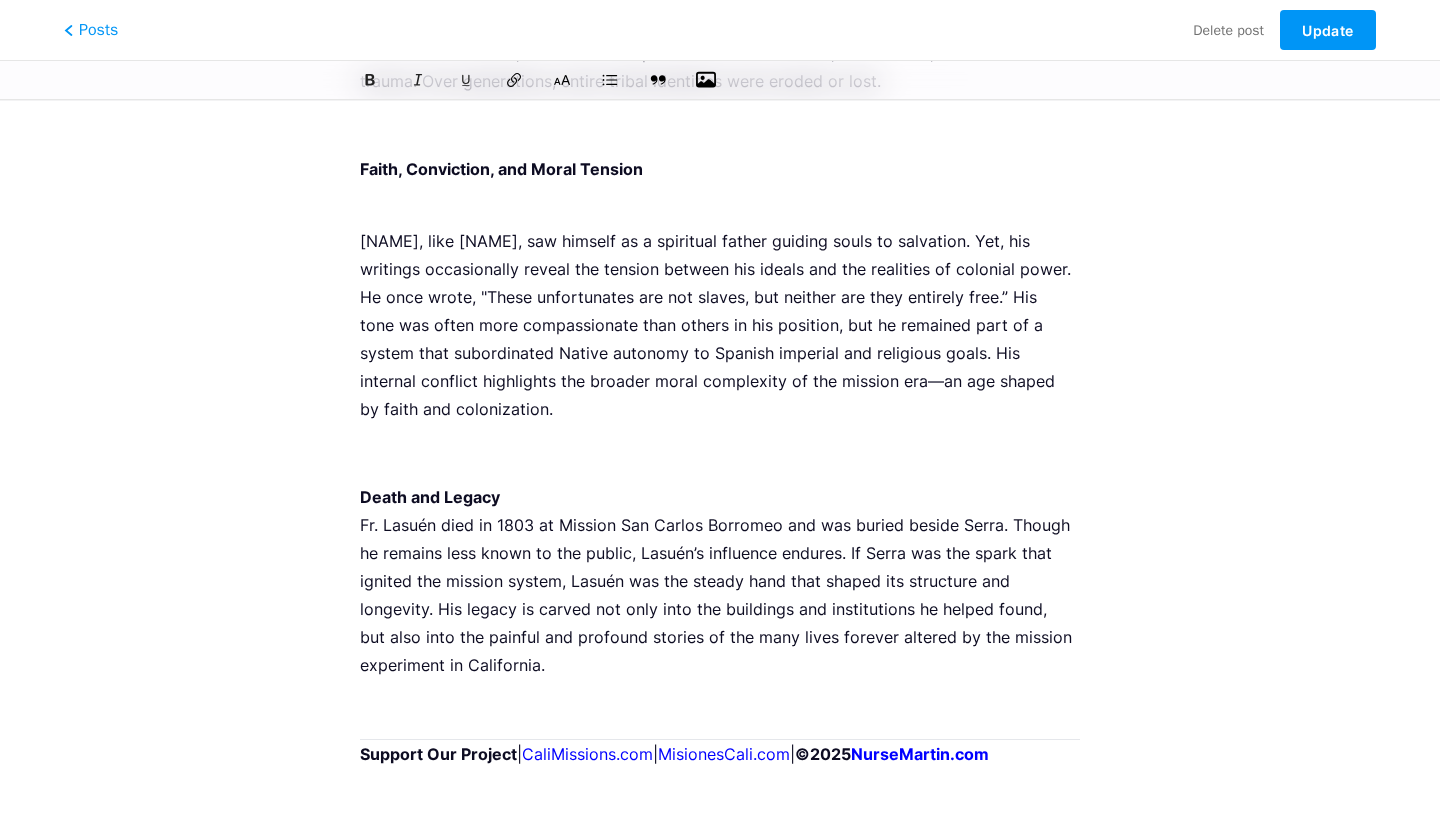 click on "Death and Legacy Fr. Lasuén died in 1803 at Mission San Carlos Borromeo and was buried beside Serra. Though he remains less known to the public, Lasuén’s influence endures. If Serra was the spark that ignited the mission system, Lasuén was the steady hand that shaped its structure and longevity. His legacy is carved not only into the buildings and institutions he helped found, but also into the painful and profound stories of the many lives forever altered by the mission experiment in California." at bounding box center (720, 581) 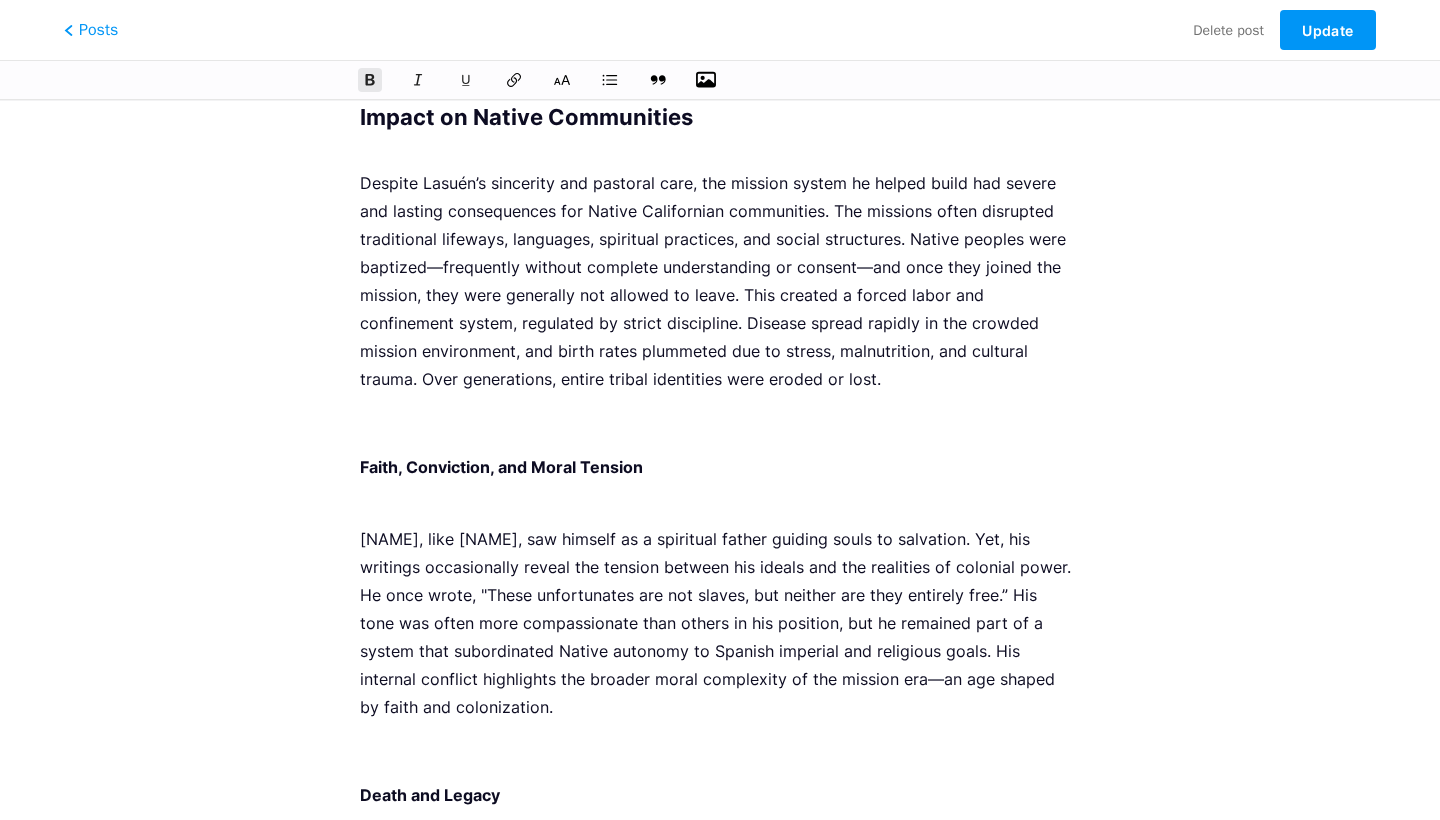 scroll, scrollTop: 2355, scrollLeft: 0, axis: vertical 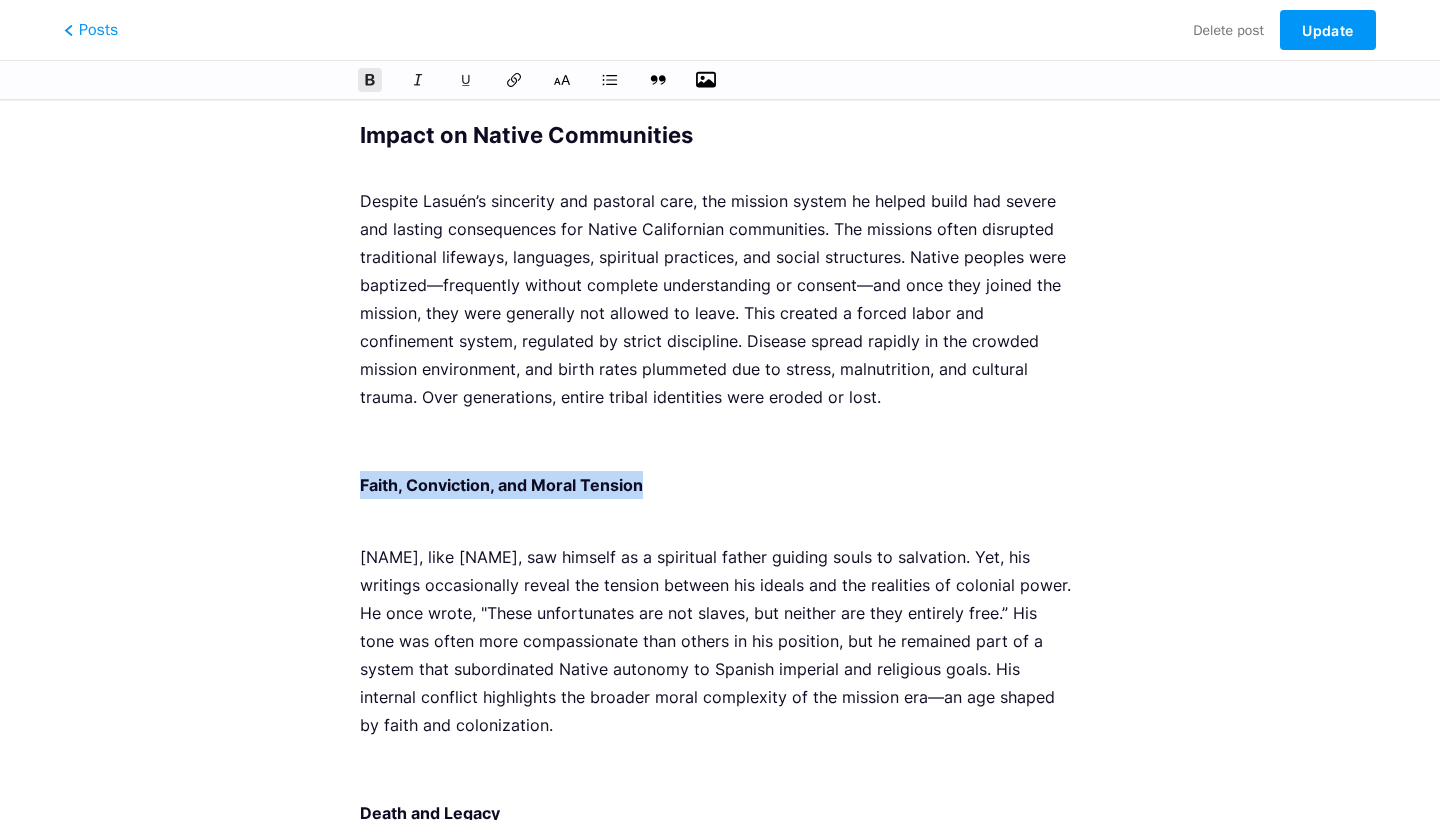 drag, startPoint x: 661, startPoint y: 451, endPoint x: 314, endPoint y: 450, distance: 347.00143 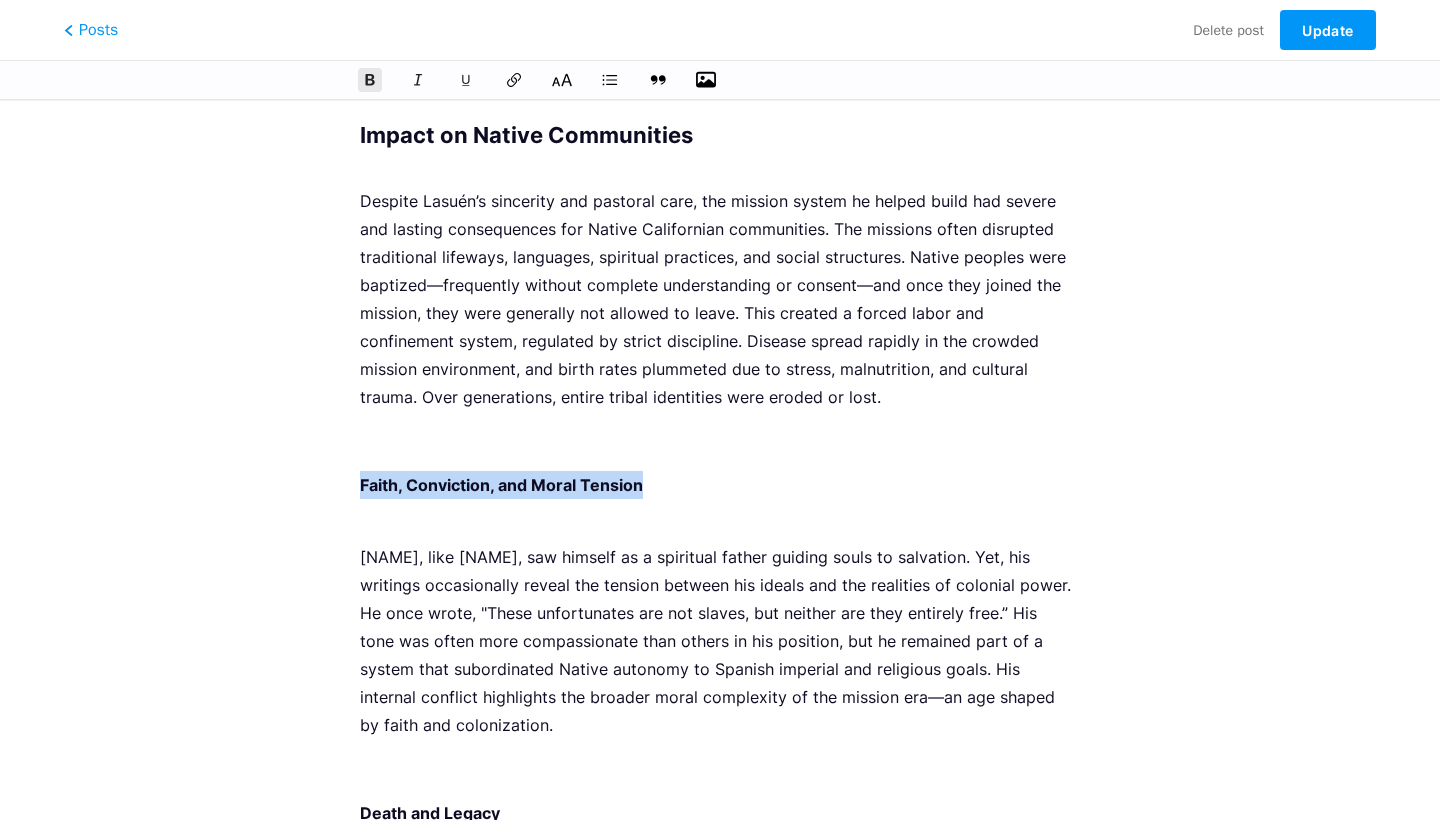 click 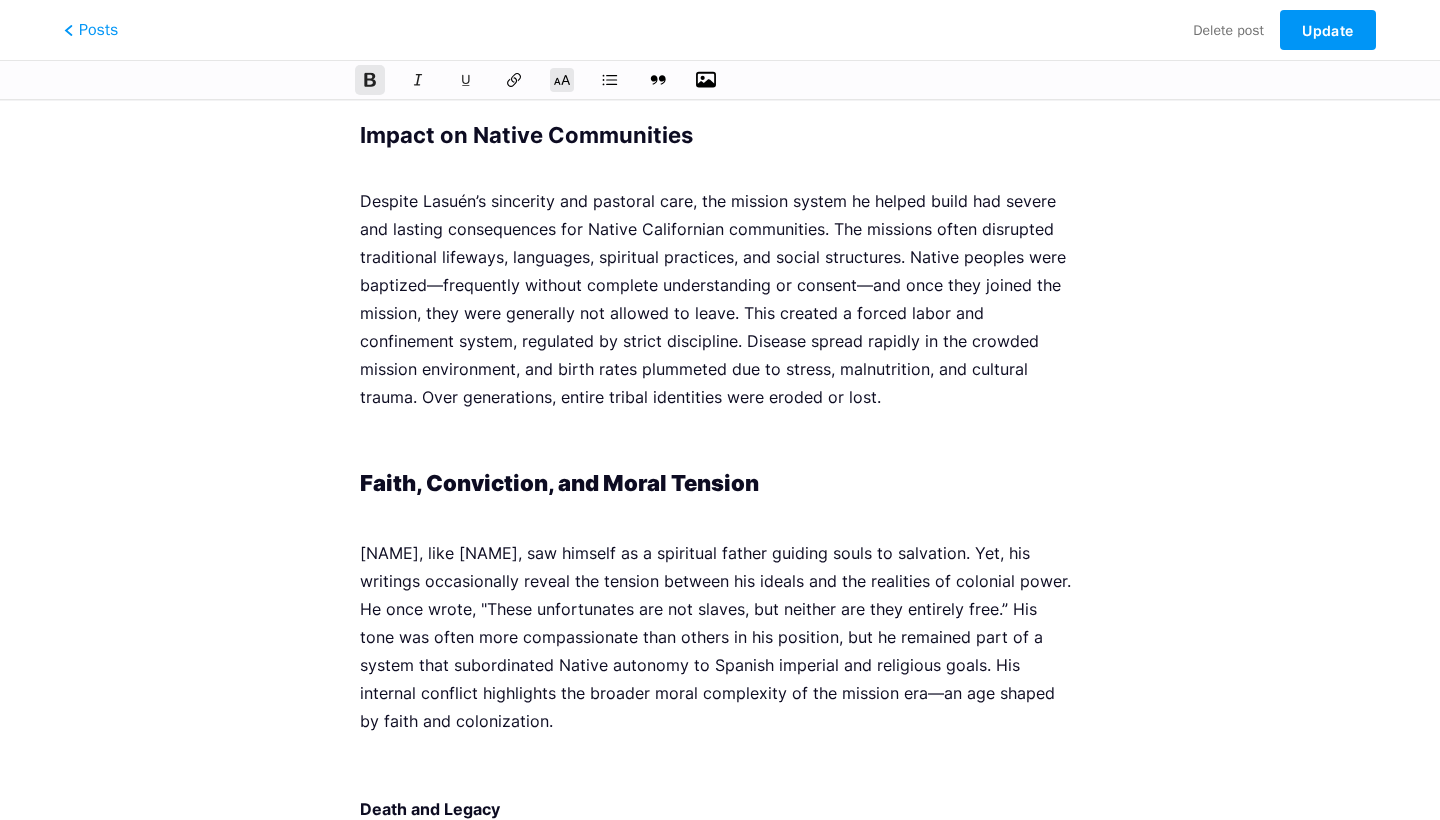 click 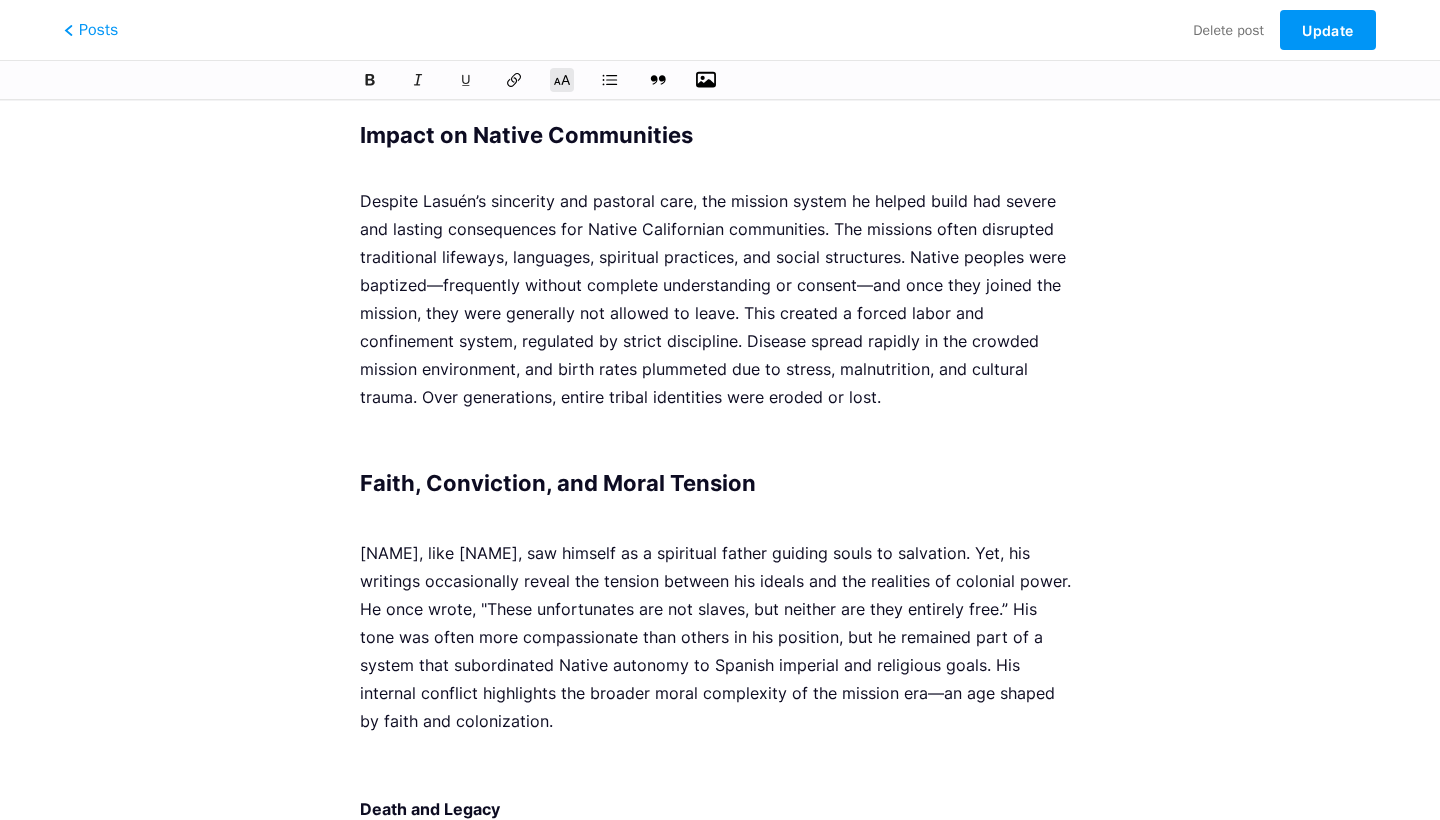 click at bounding box center [720, 441] 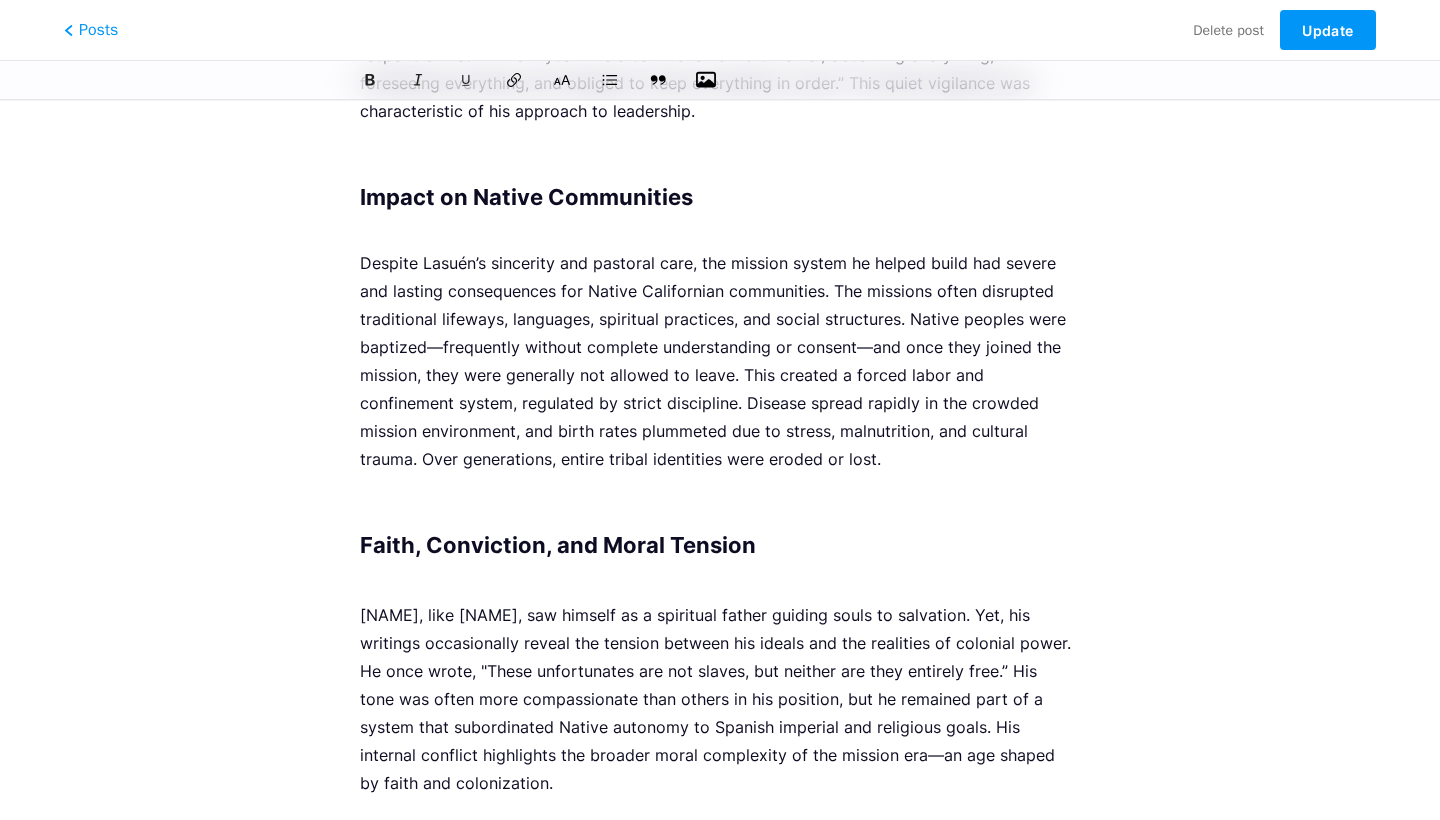scroll, scrollTop: 2141, scrollLeft: 0, axis: vertical 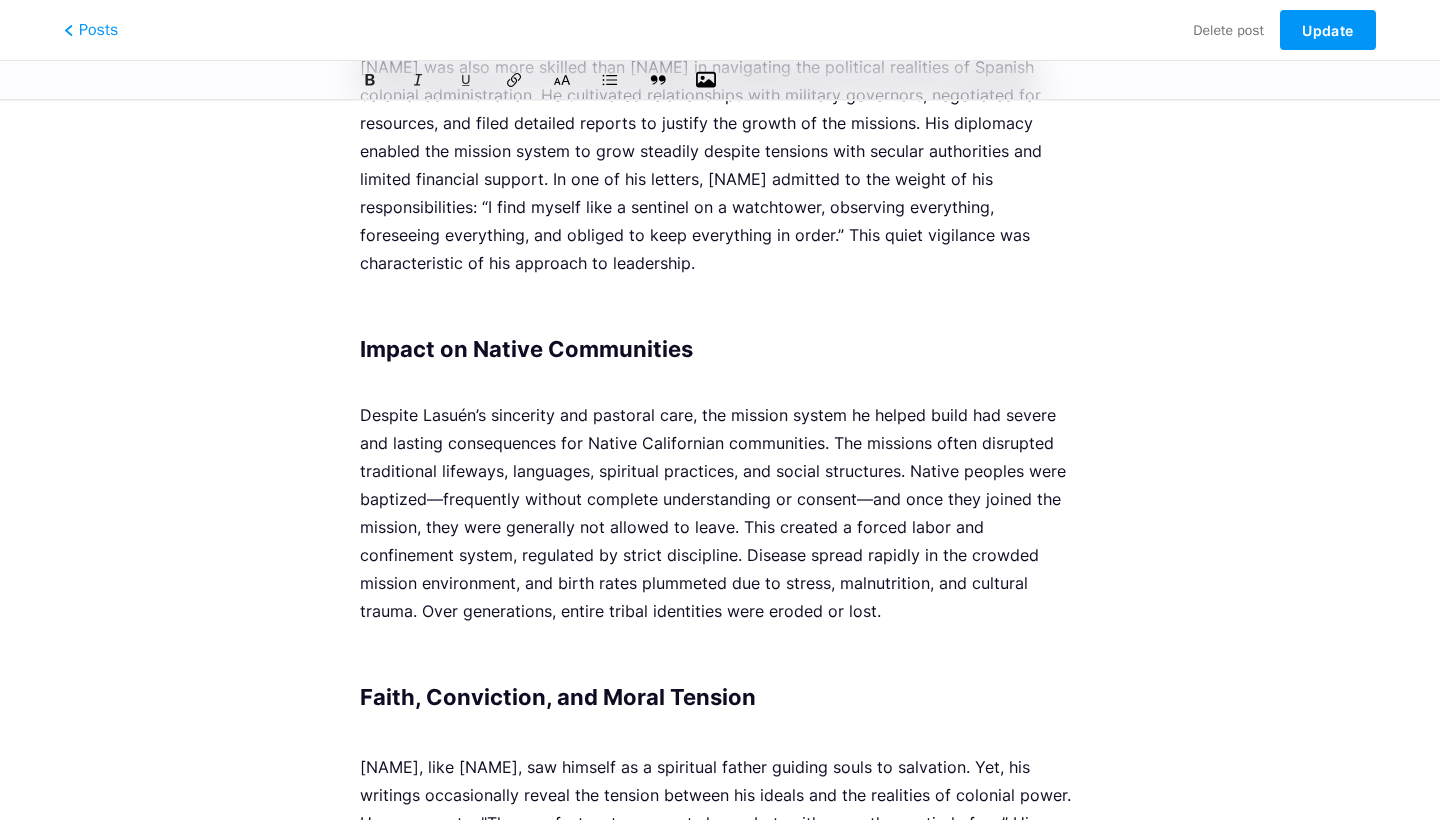 click on "Impact on Native Communities" at bounding box center [720, 361] 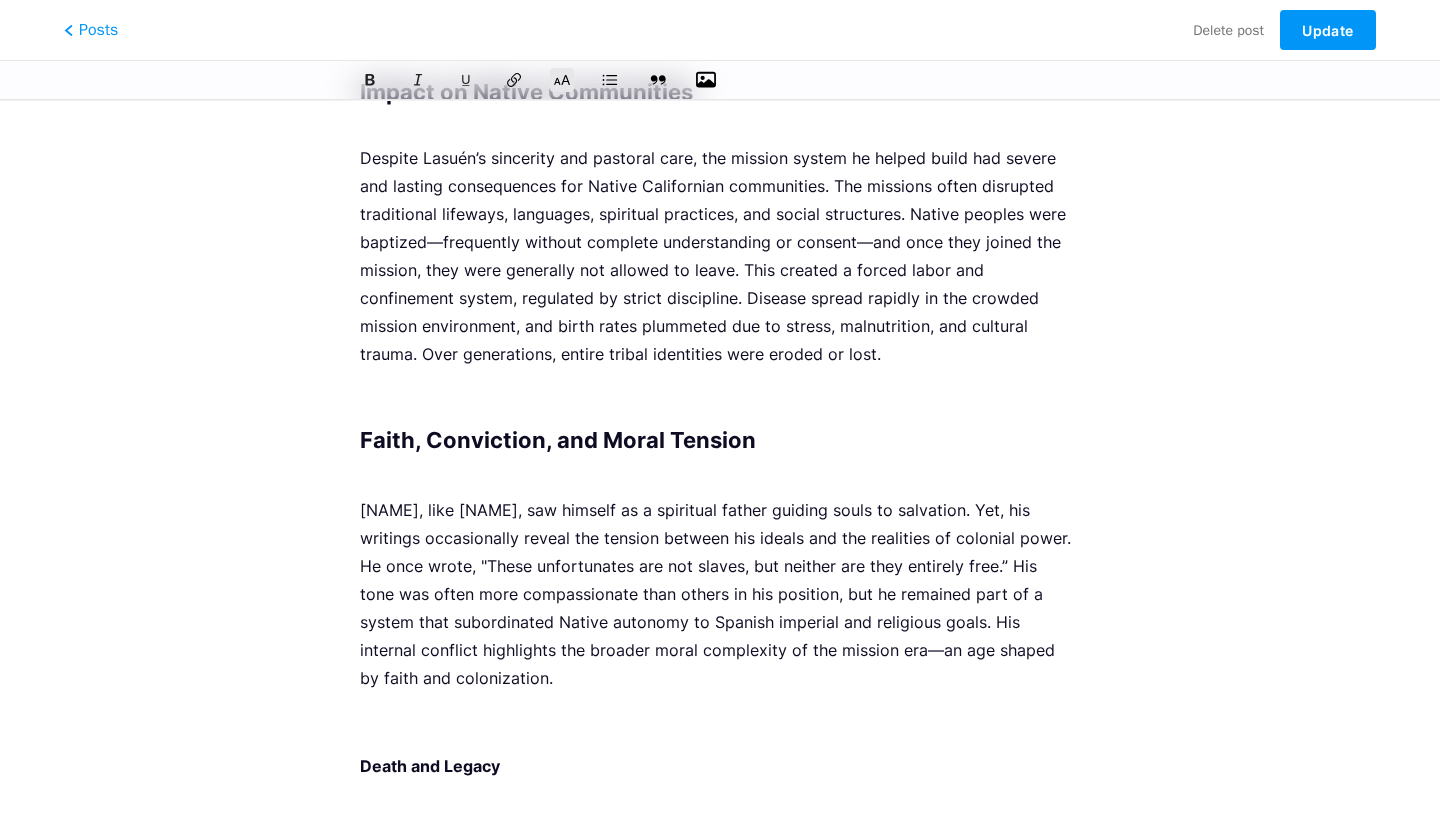 scroll, scrollTop: 2397, scrollLeft: 0, axis: vertical 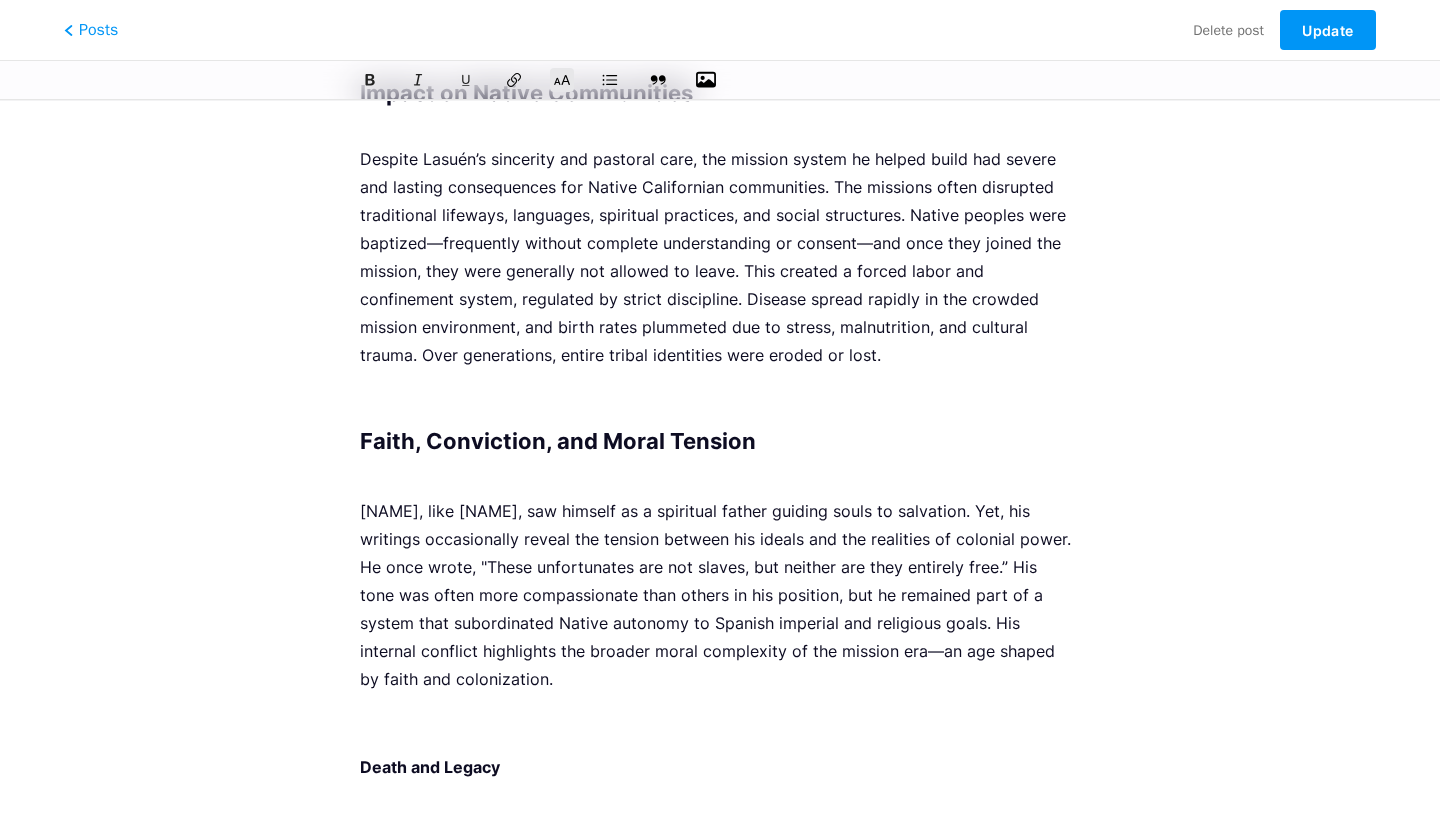 click on "Faith, Conviction, and Moral Tension" at bounding box center (720, 441) 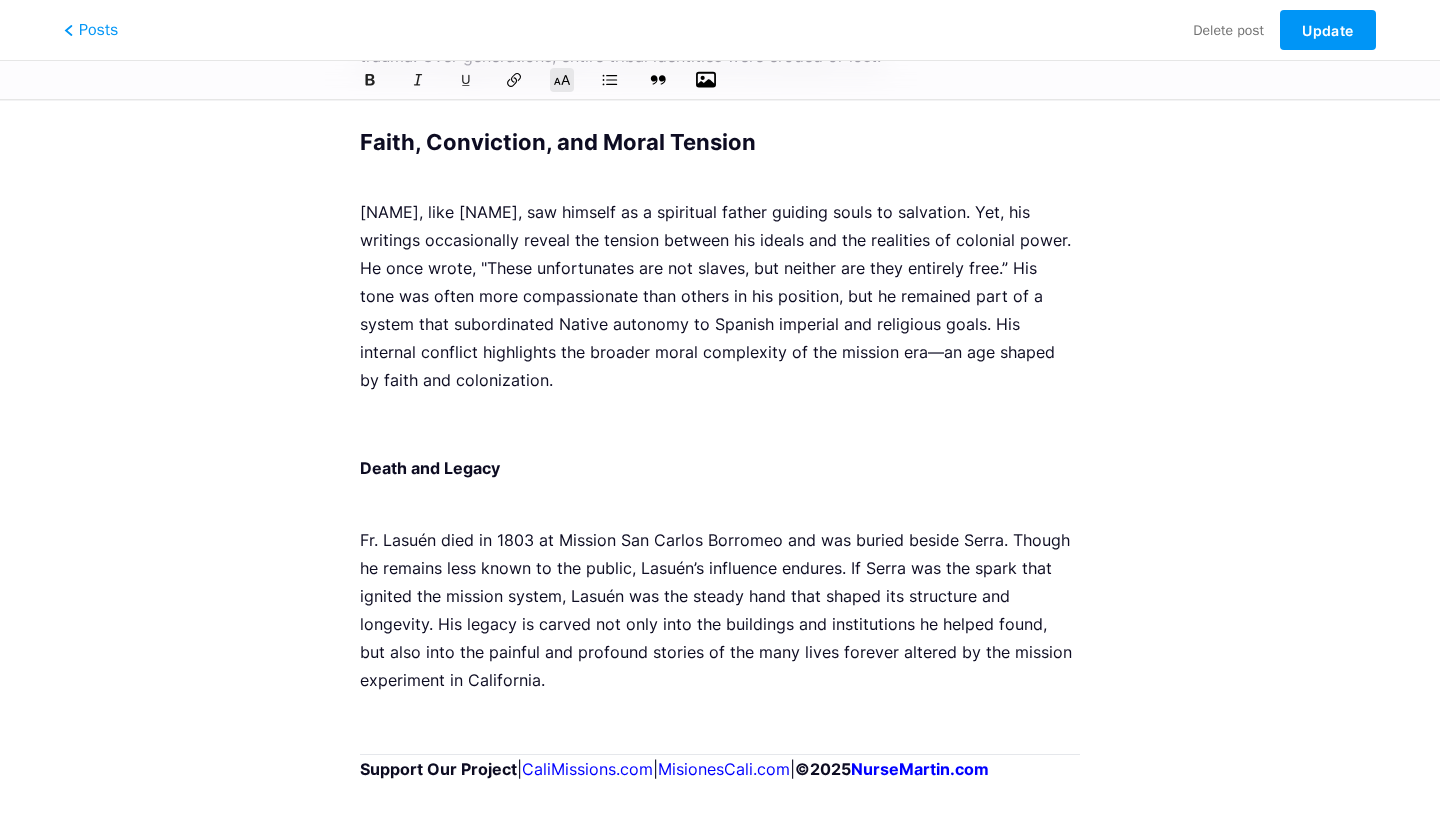 scroll, scrollTop: 2697, scrollLeft: 0, axis: vertical 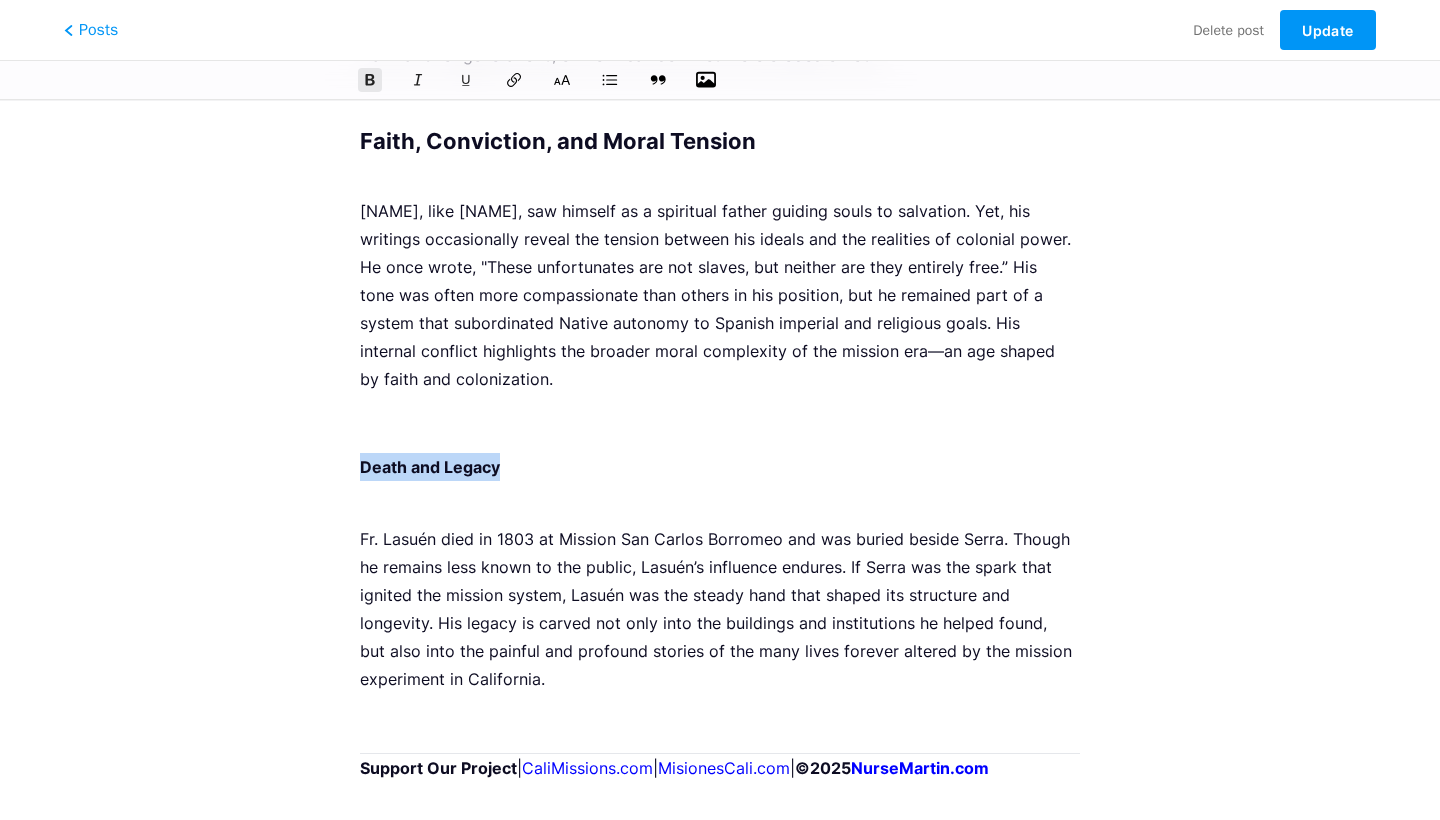 drag, startPoint x: 558, startPoint y: 448, endPoint x: 357, endPoint y: 444, distance: 201.0398 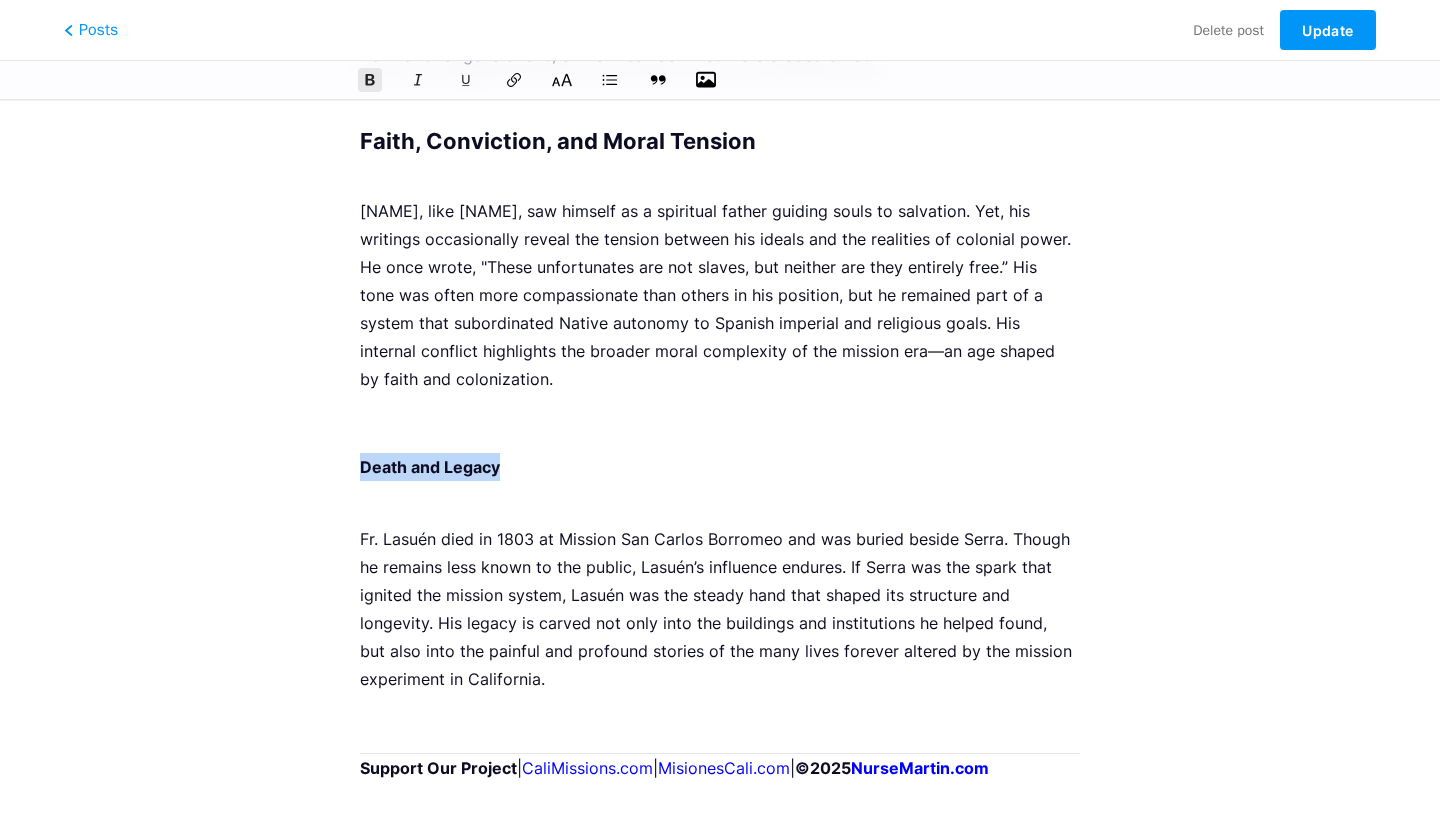 click at bounding box center [562, 80] 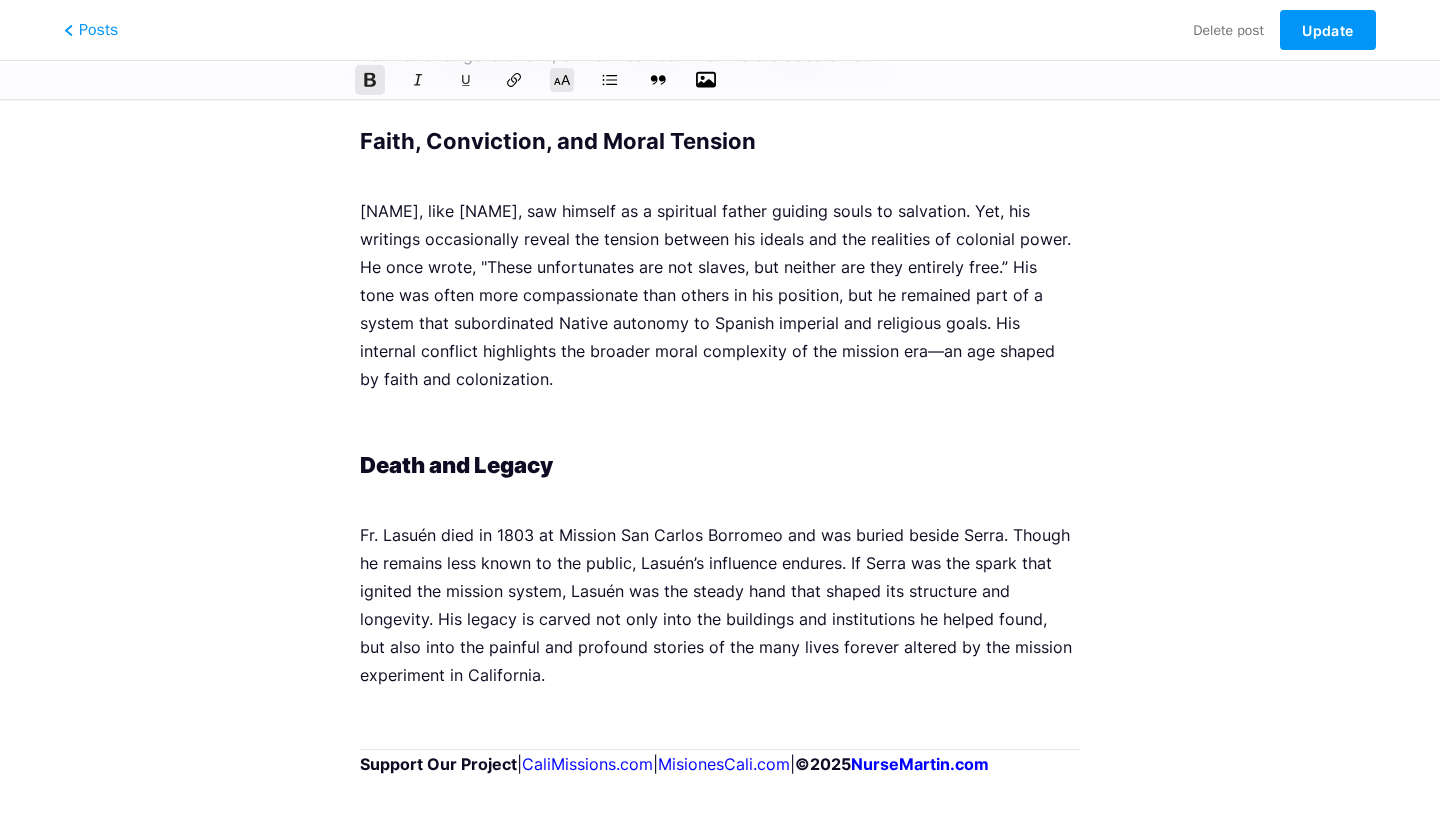 click 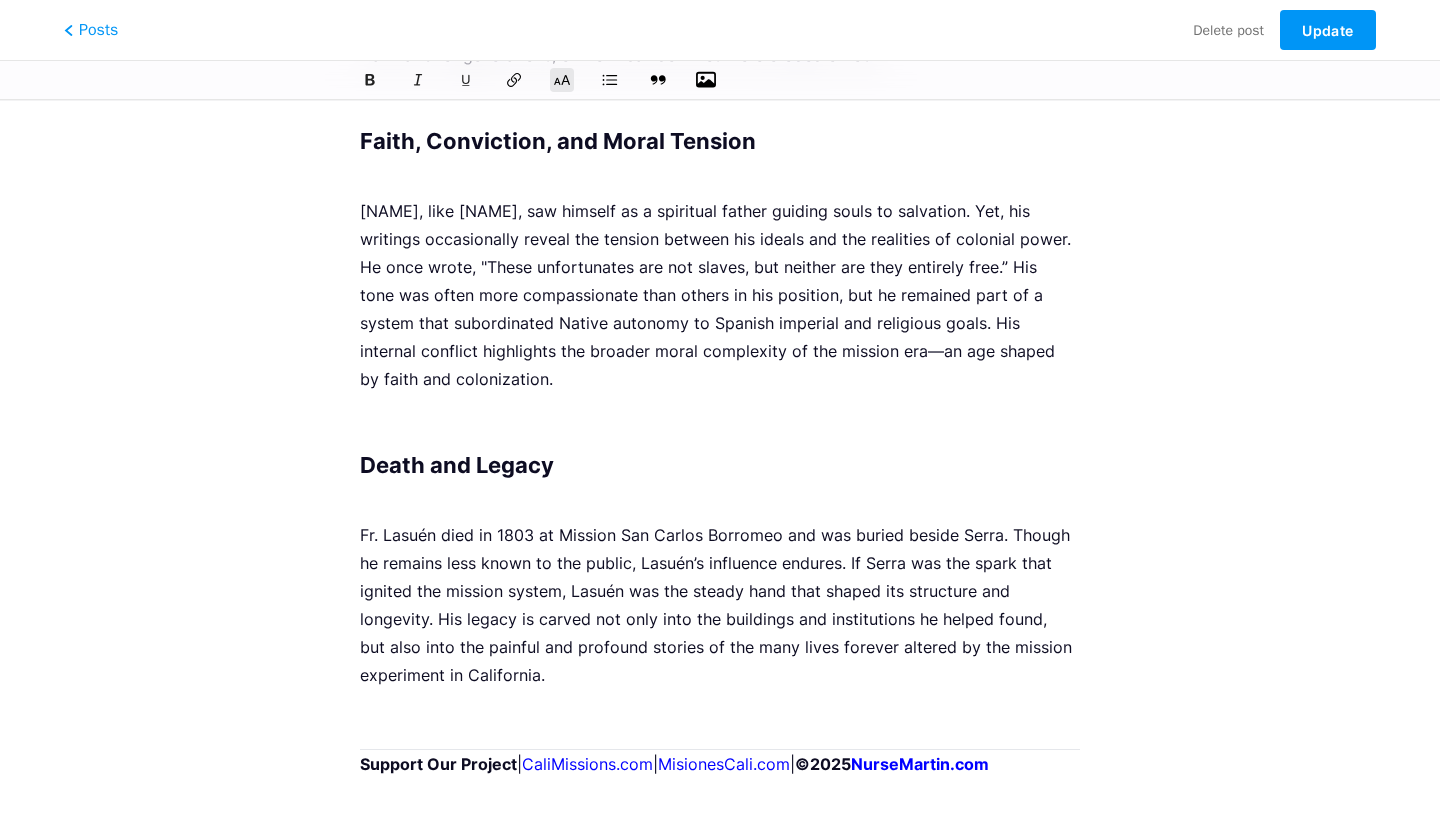 click on "Fr. Lasuén died in 1803 at Mission San Carlos Borromeo and was buried beside Serra. Though he remains less known to the public, Lasuén’s influence endures. If Serra was the spark that ignited the mission system, Lasuén was the steady hand that shaped its structure and longevity. His legacy is carved not only into the buildings and institutions he helped found, but also into the painful and profound stories of the many lives forever altered by the mission experiment in [STATE]." at bounding box center (720, 591) 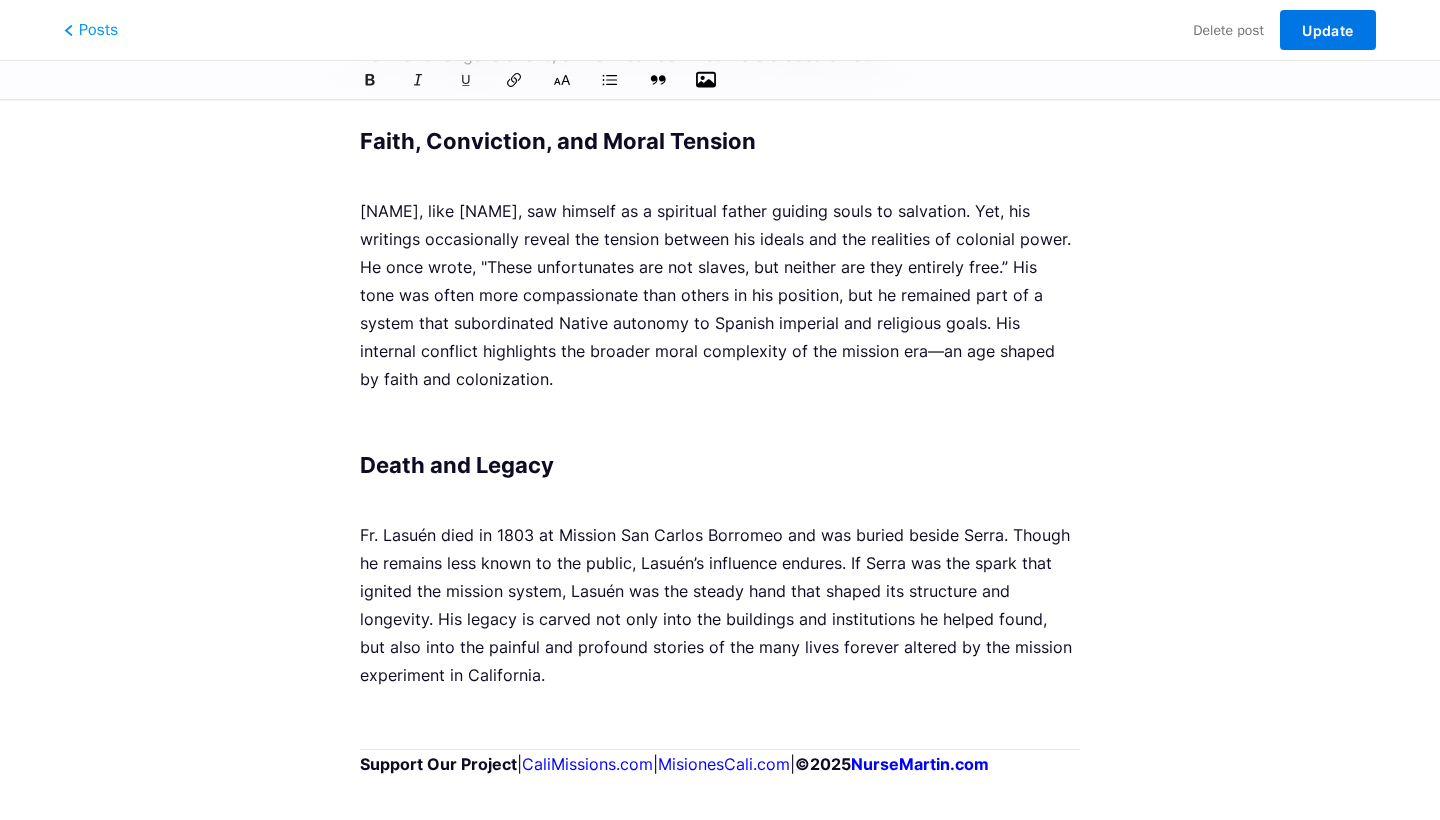 click on "Update" at bounding box center (1327, 30) 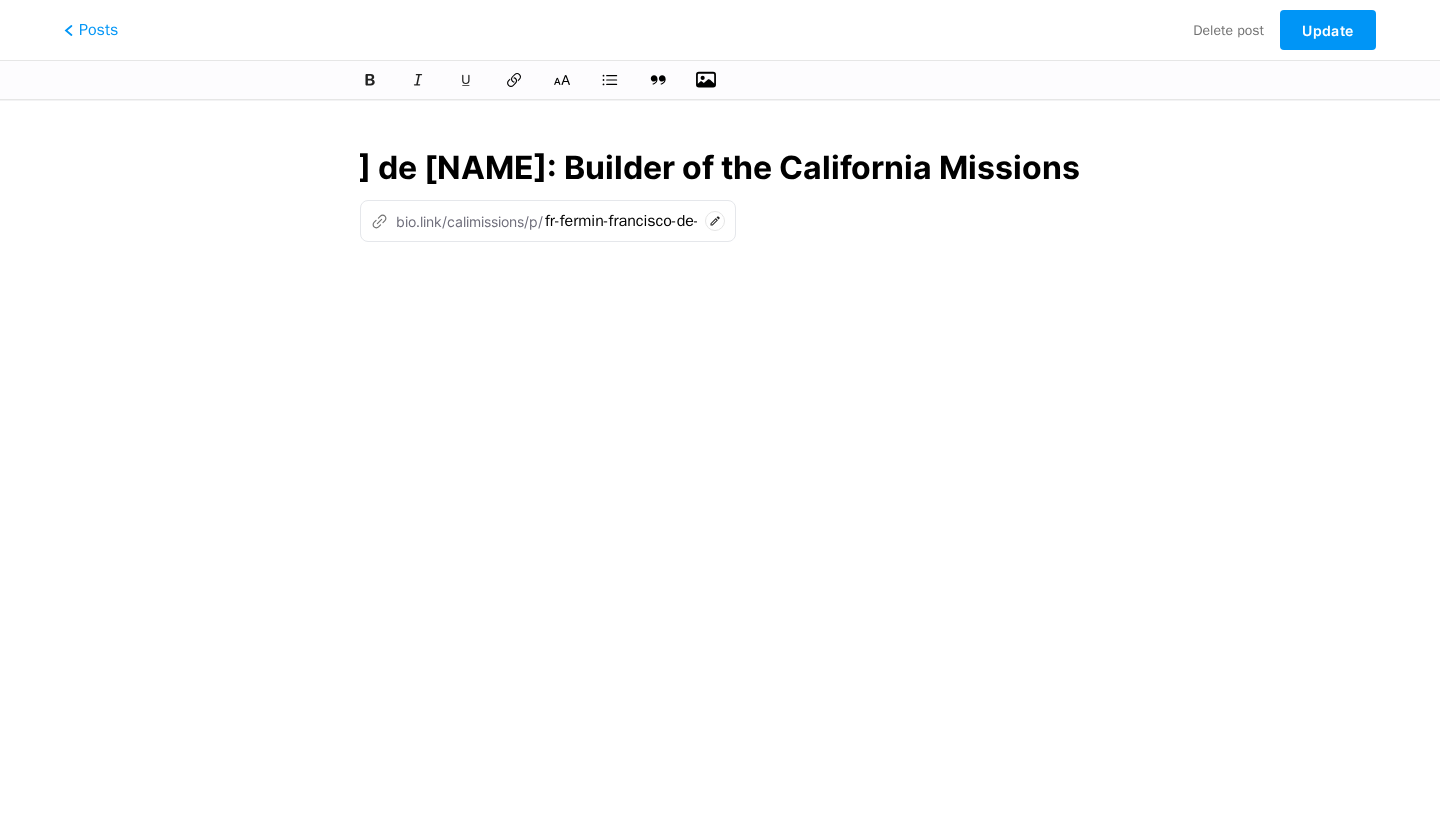 scroll, scrollTop: 0, scrollLeft: 0, axis: both 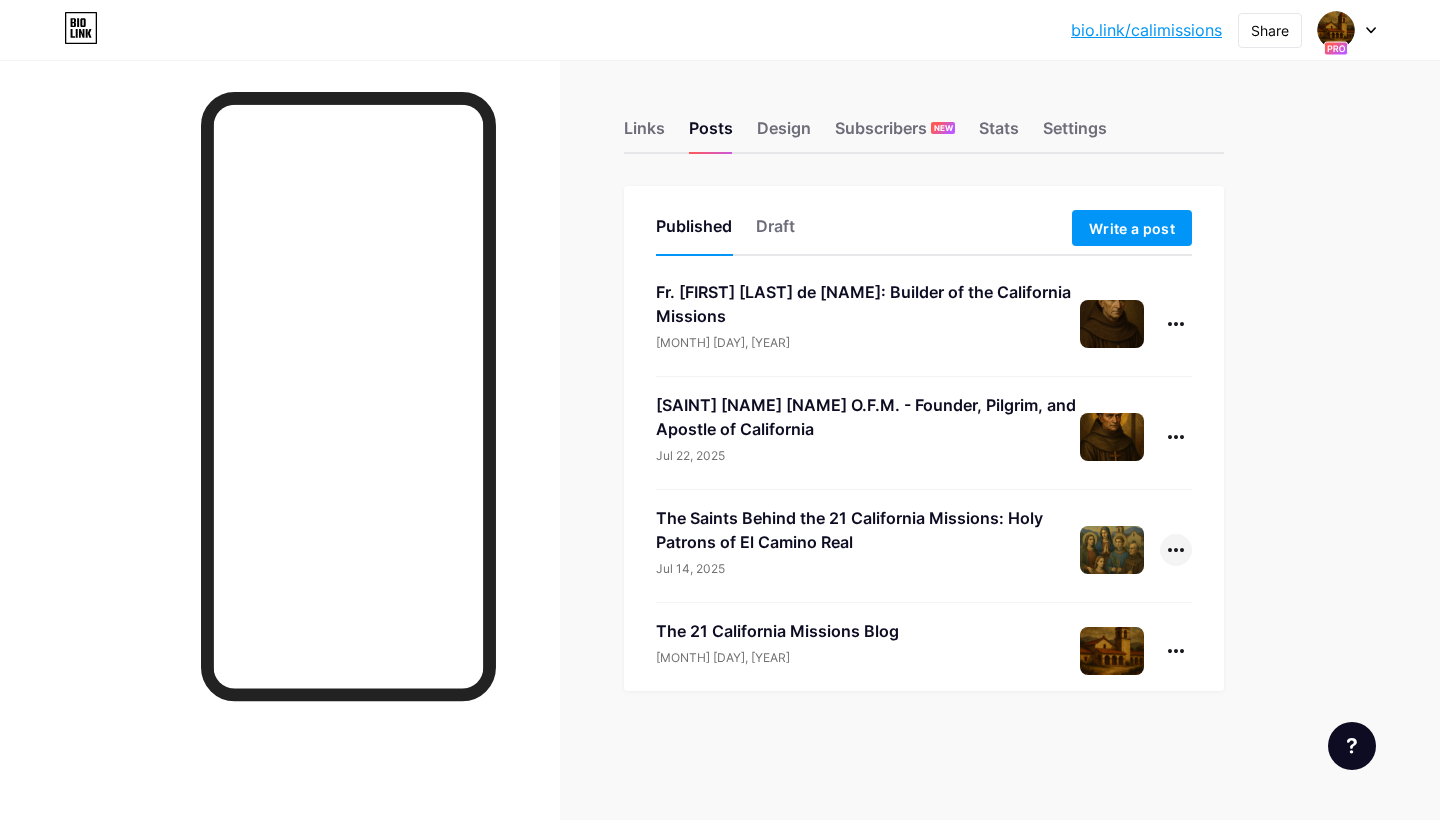 click 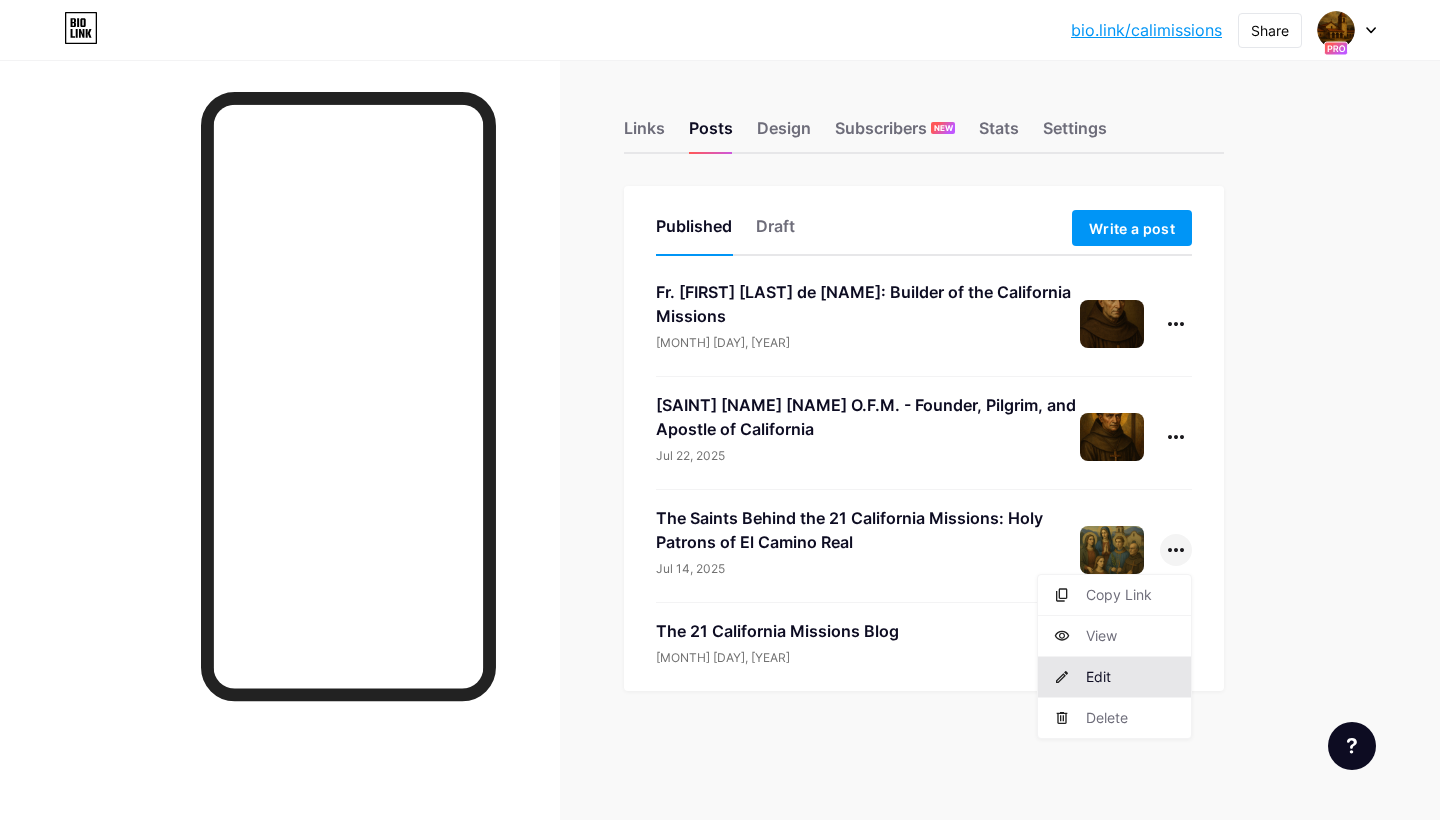 click on "Edit" at bounding box center [1114, 677] 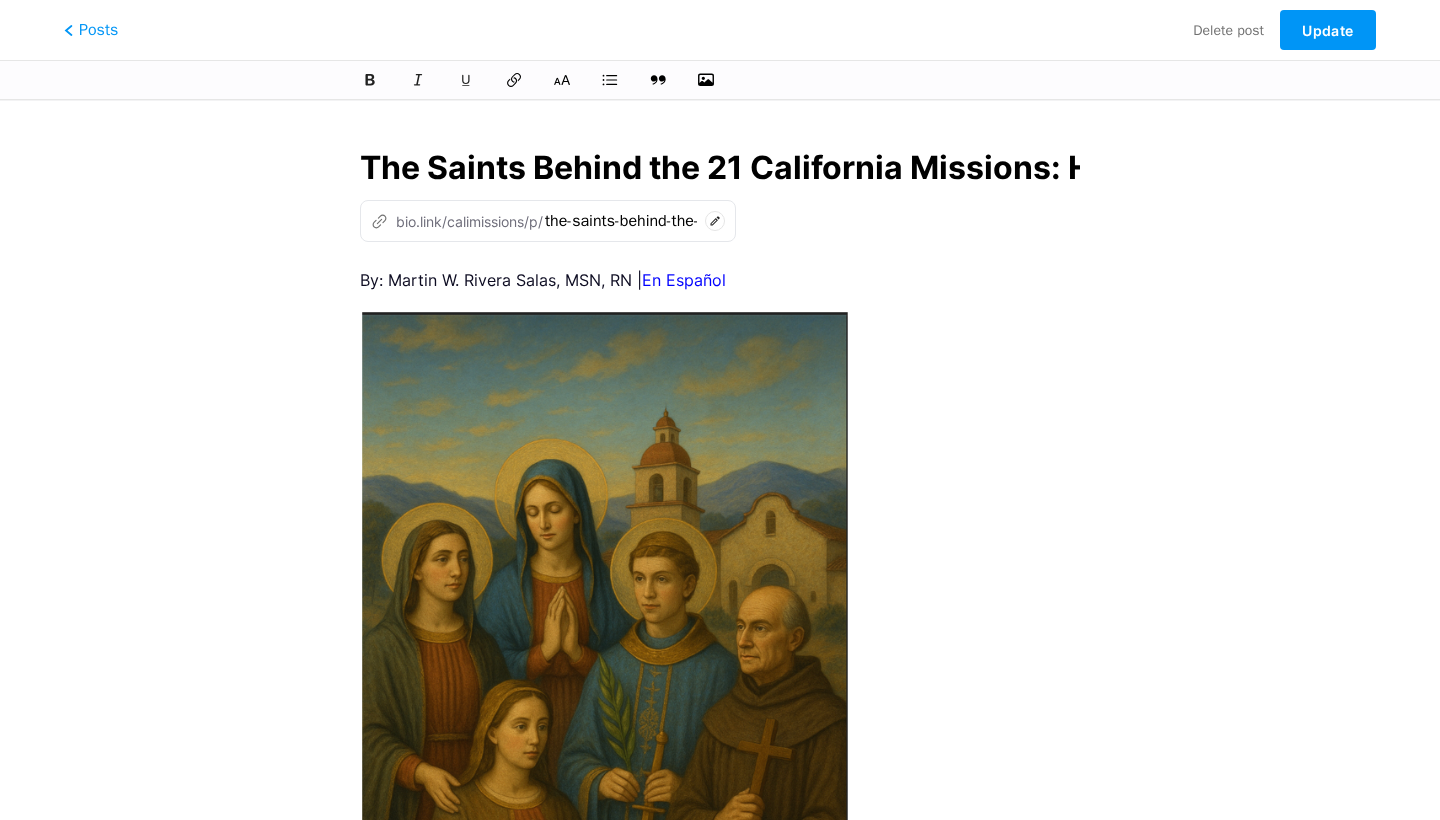 scroll, scrollTop: 0, scrollLeft: 468, axis: horizontal 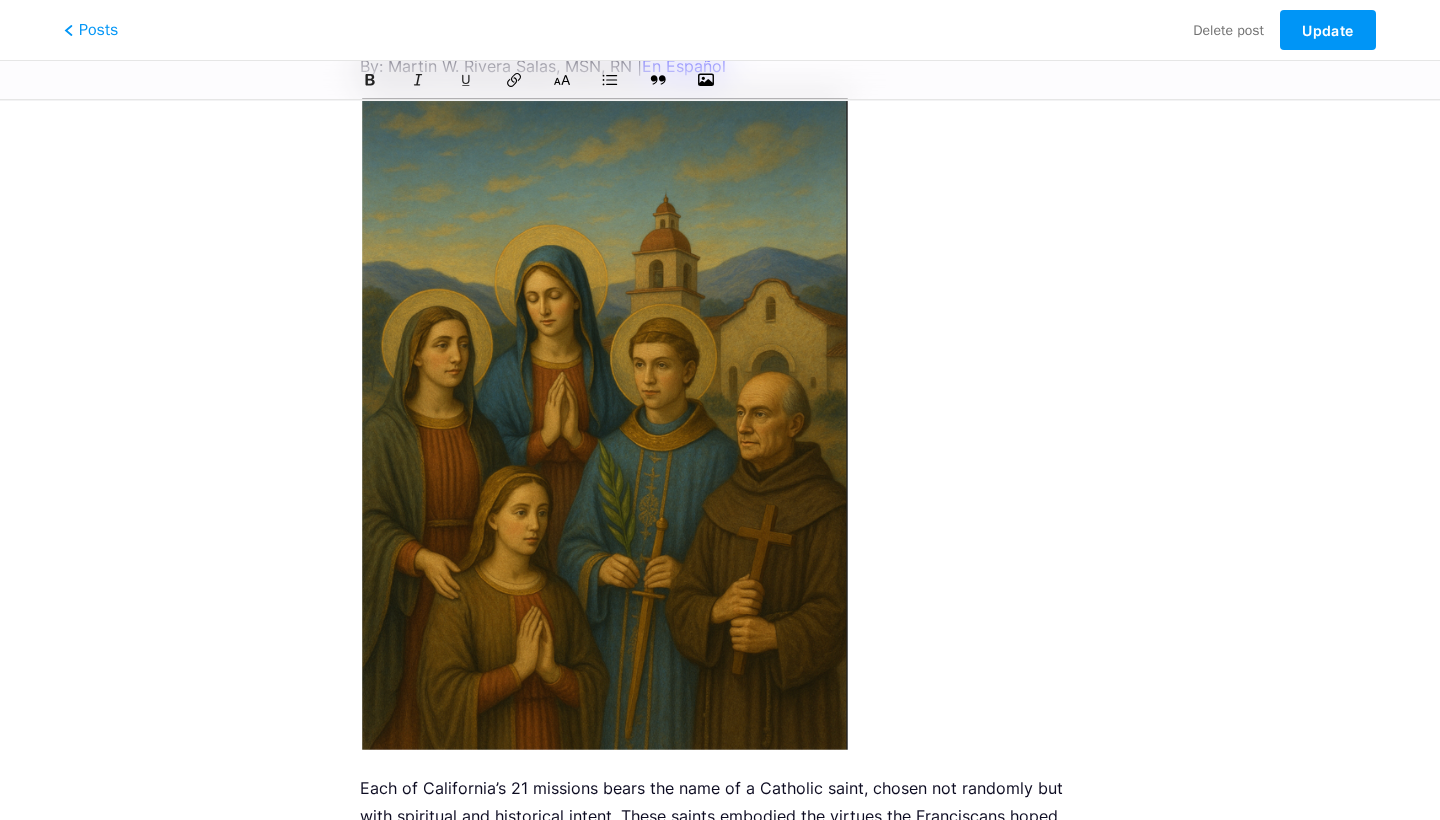 click on "By: Martin W. Rivera Salas, MSN, RN |  En Español Each of California’s 21 missions bears the name of a Catholic saint, chosen not randomly but with spiritual and historical intent. These saints embodied the virtues the Franciscans hoped to instill in the new communities they were building: humility, courage, faith, and service. Here is a look into each saint’s story and why they likely became the guiding light of their mission. 1. Mission San Diego de Alcalá — Saint Didacus (San Diego) Saint Didacus of Alcalá was a humble Franciscan lay brother from Spain known for his simplicity and miraculous healings. His devotion to serving the poor made him a fitting namesake for California's first mission, founded in 1769. As the first foothold of Christianity in Alta California, San Diego was dedicated to a saint whose life mirrored the self-sacrificial service expected of the missionaries. 2. Mission San Carlos Borromeo de Carmelo — Saint Charles Borromeo 9. Mission San Buenaventura — Saint Bonaventure" at bounding box center [720, 2744] 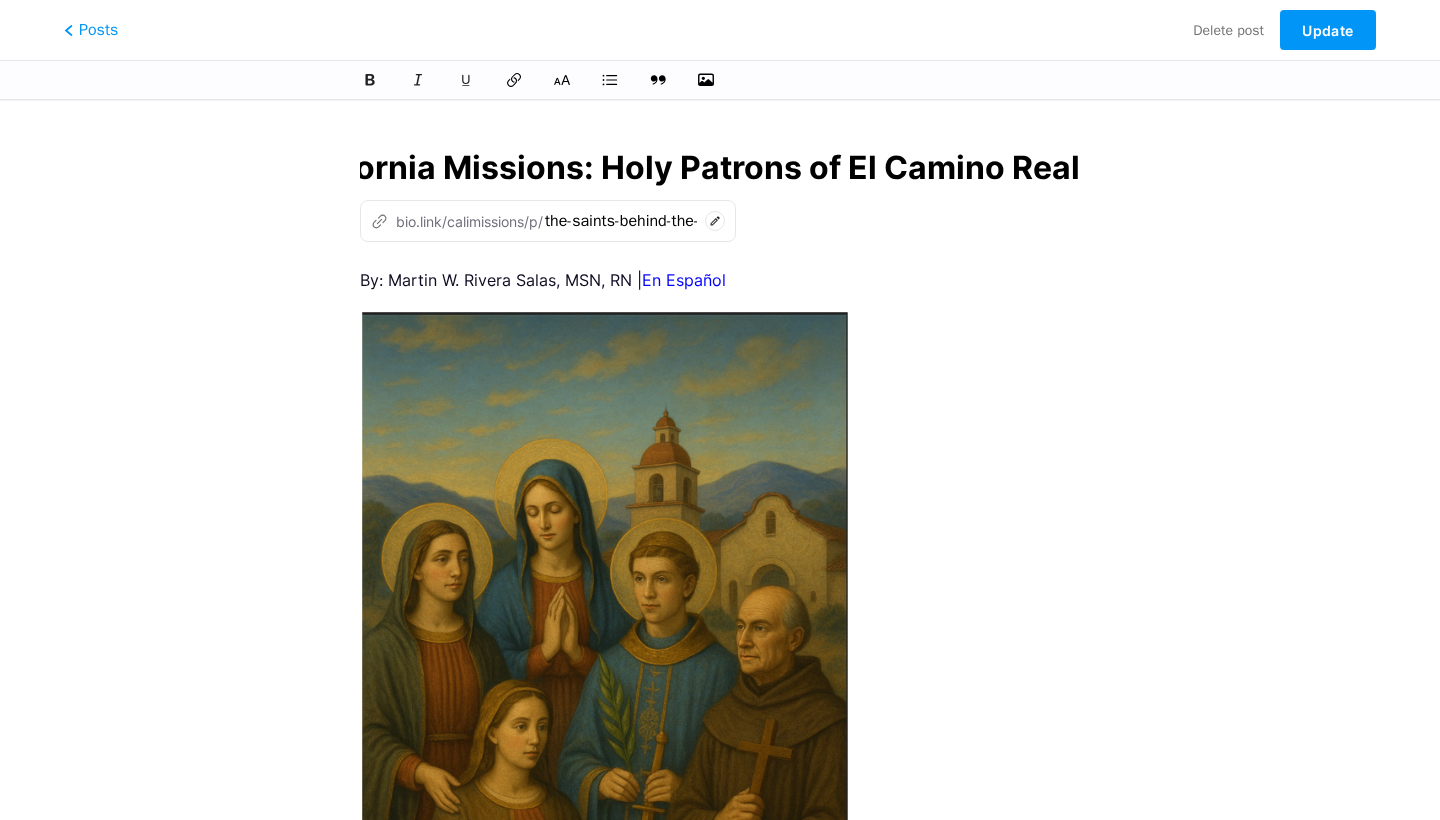 scroll, scrollTop: 0, scrollLeft: 0, axis: both 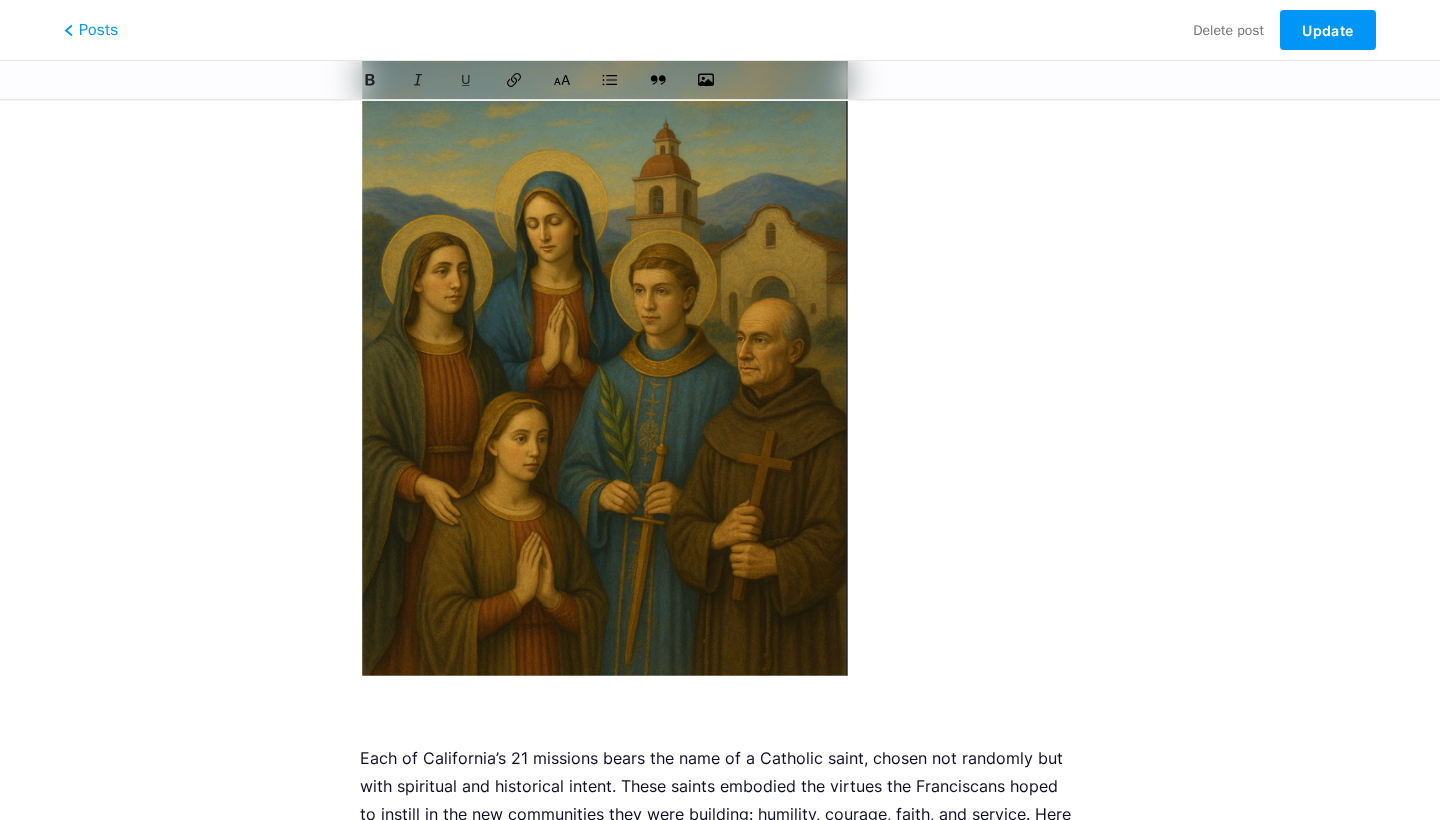 click on "By: Martin W. Rivera Salas, MSN, RN |  En Español Each of California’s 21 missions bears the name of a Catholic saint, chosen not randomly but with spiritual and historical intent. These saints embodied the virtues the Franciscans hoped to instill in the new communities they were building: humility, courage, faith, and service. Here is a look into each saint’s story and why they likely became the guiding light of their mission. 1. Mission San Diego de Alcalá — Saint Didacus (San Diego) Saint Didacus of Alcalá was a humble Franciscan lay brother from Spain known for his simplicity and miraculous healings. His devotion to serving the poor made him a fitting namesake for California's first mission, founded in 1769. As the first foothold of Christianity in Alta California, San Diego was dedicated to a saint whose life mirrored the self-sacrificial service expected of the missionaries. 2. Mission San Carlos Borromeo de Carmelo — Saint Charles Borromeo 9. Mission San Buenaventura — Saint Bonaventure" at bounding box center [720, 2692] 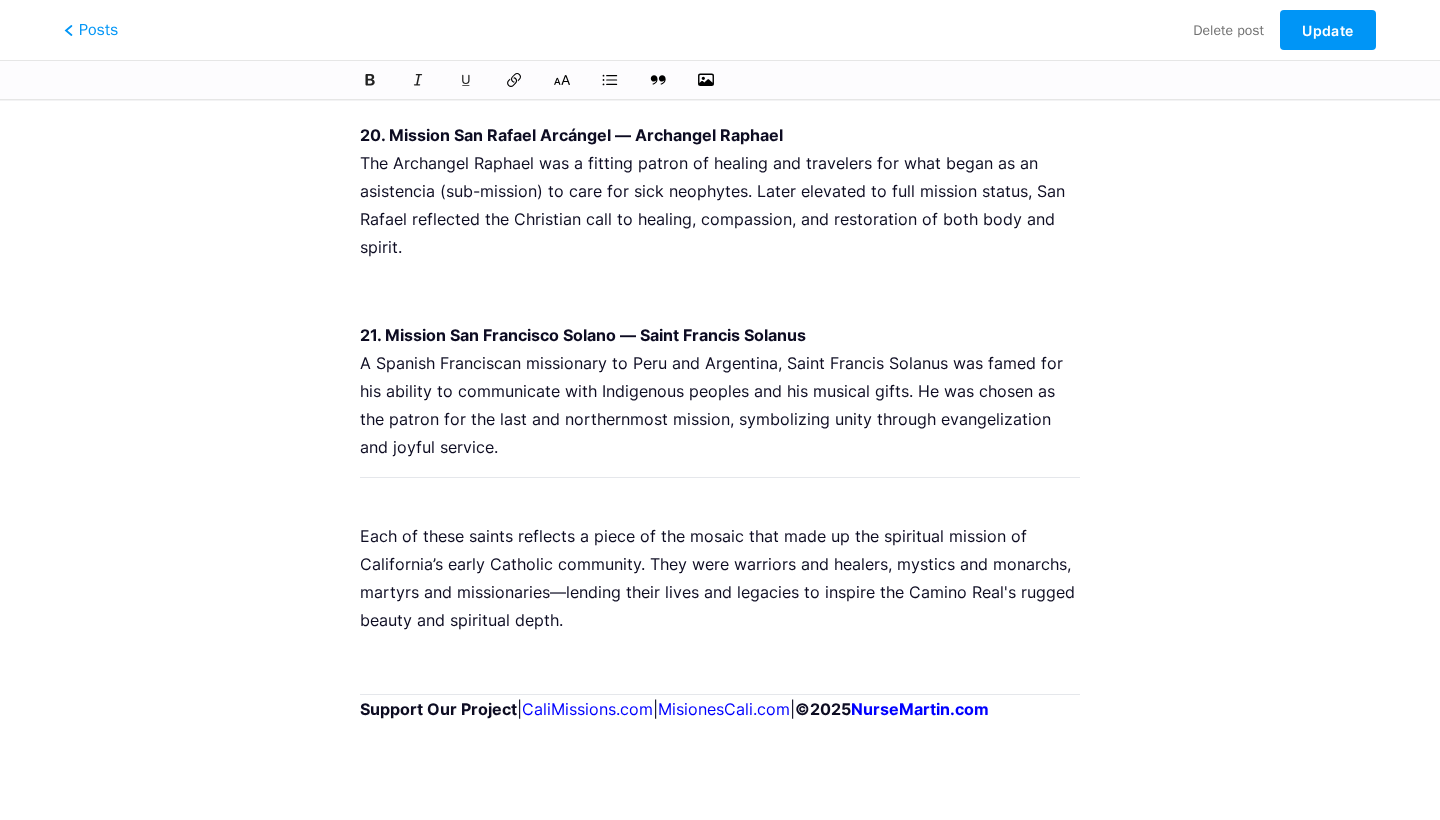 scroll, scrollTop: 4189, scrollLeft: 0, axis: vertical 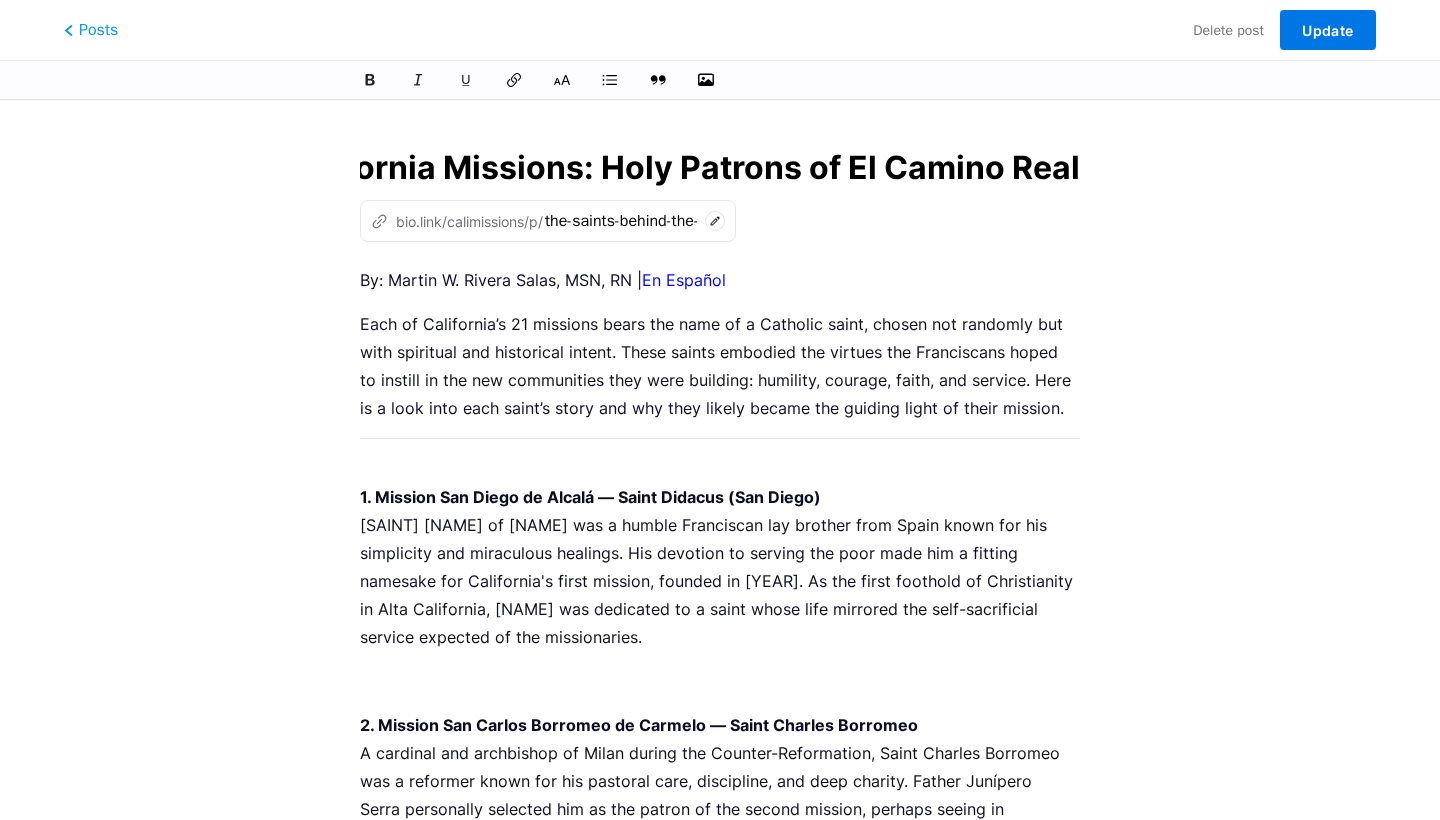 click on "Update" at bounding box center [1327, 30] 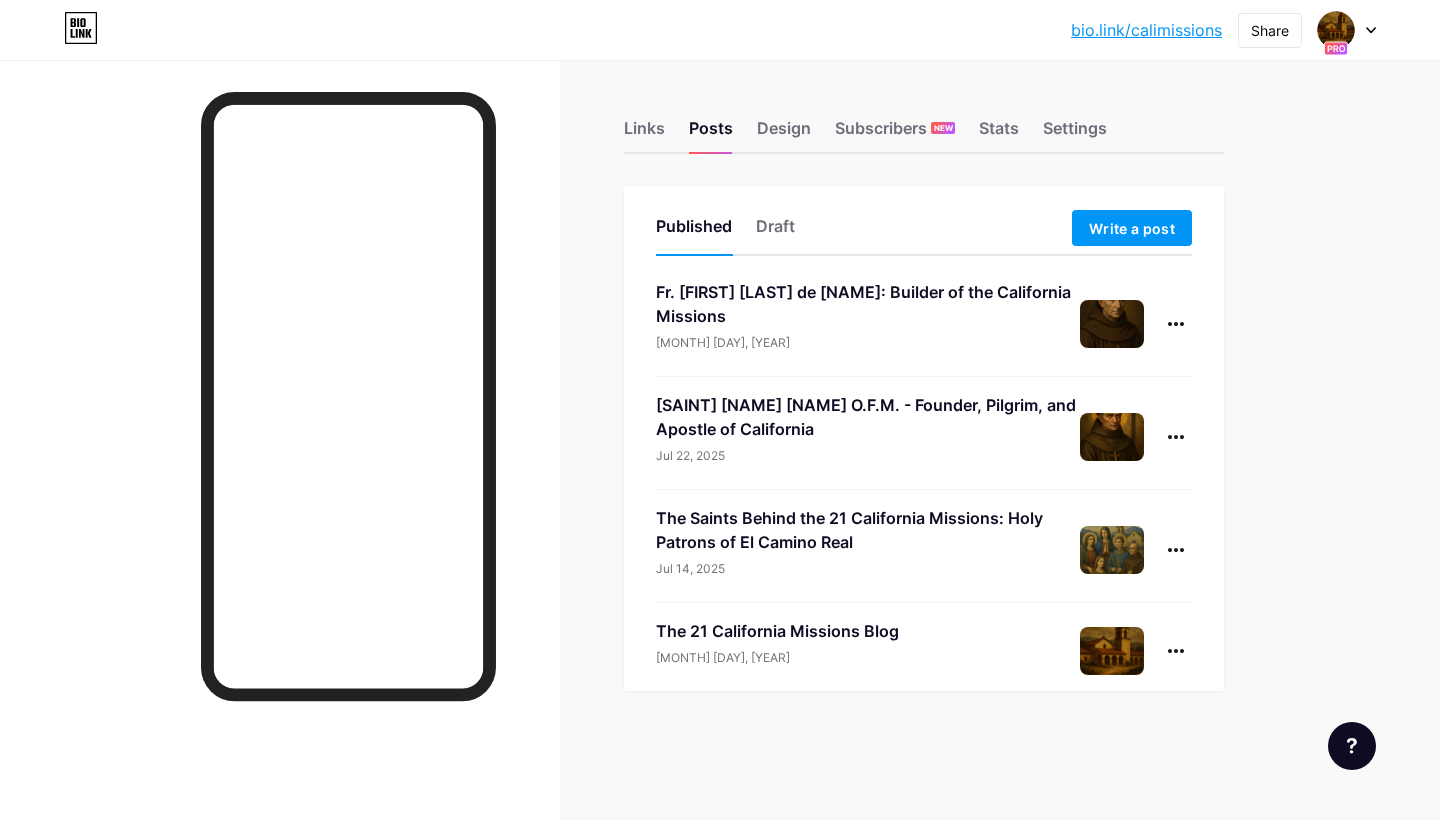 scroll, scrollTop: 0, scrollLeft: 0, axis: both 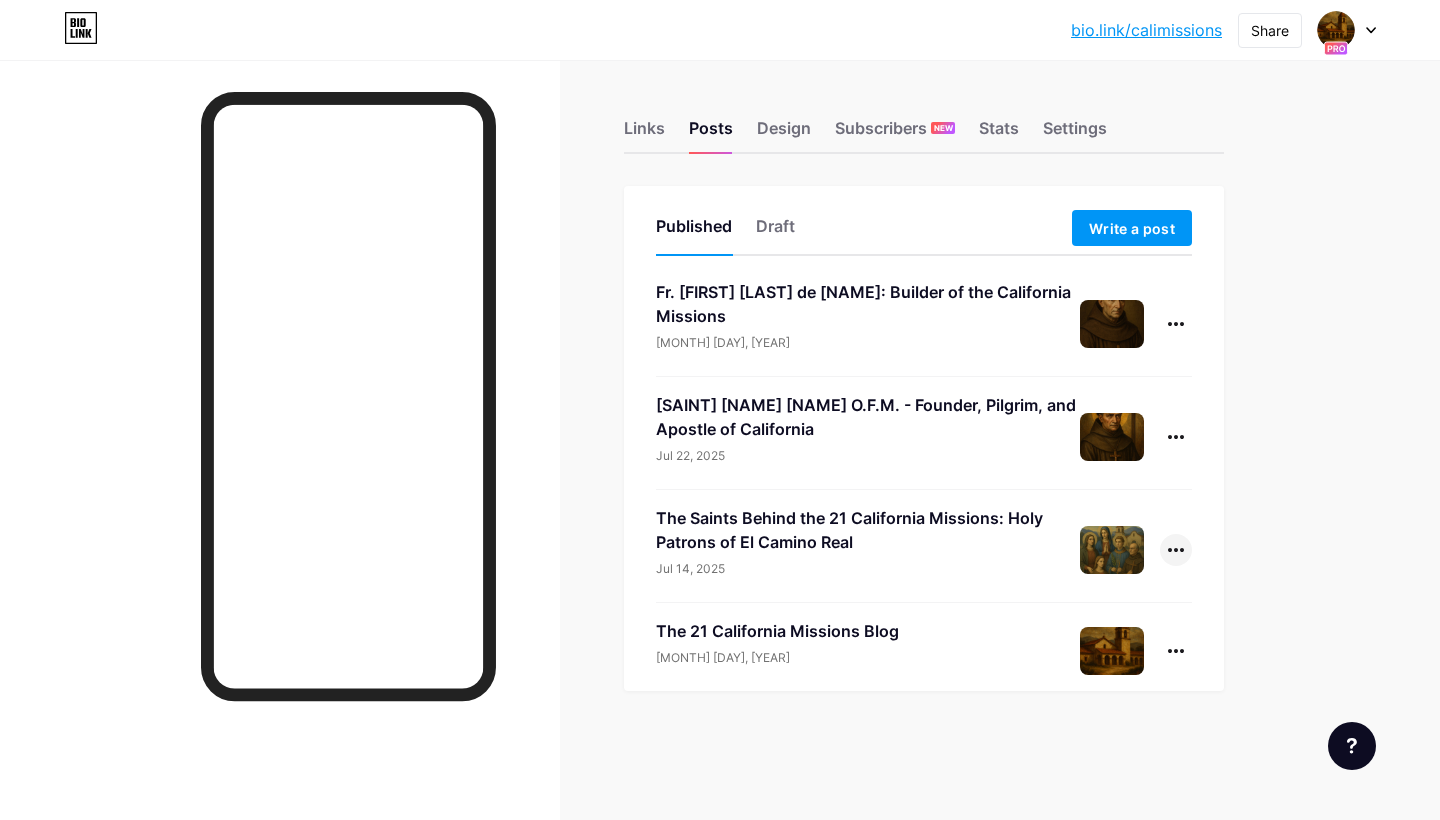 click 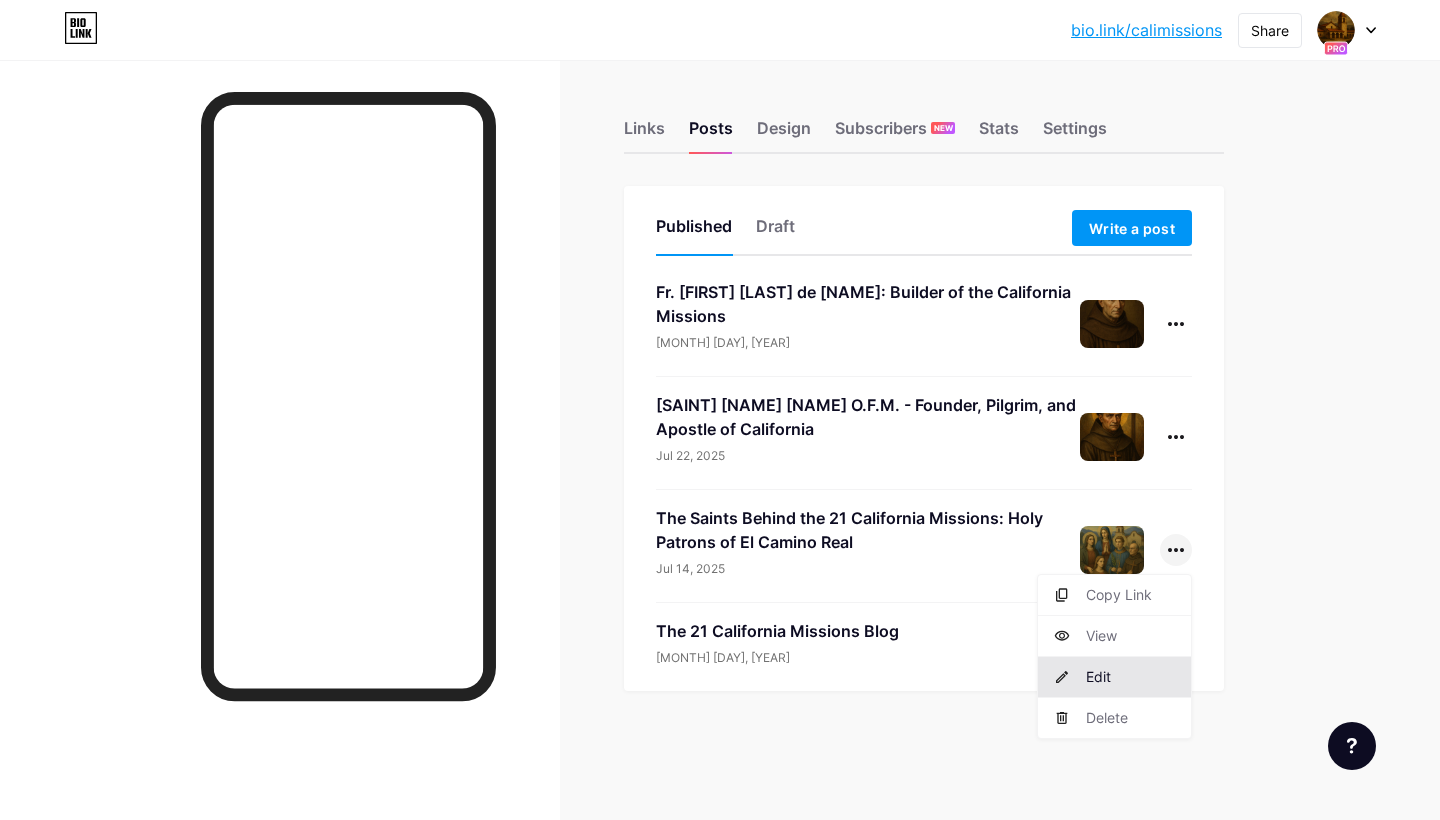 click on "Edit" at bounding box center (1114, 677) 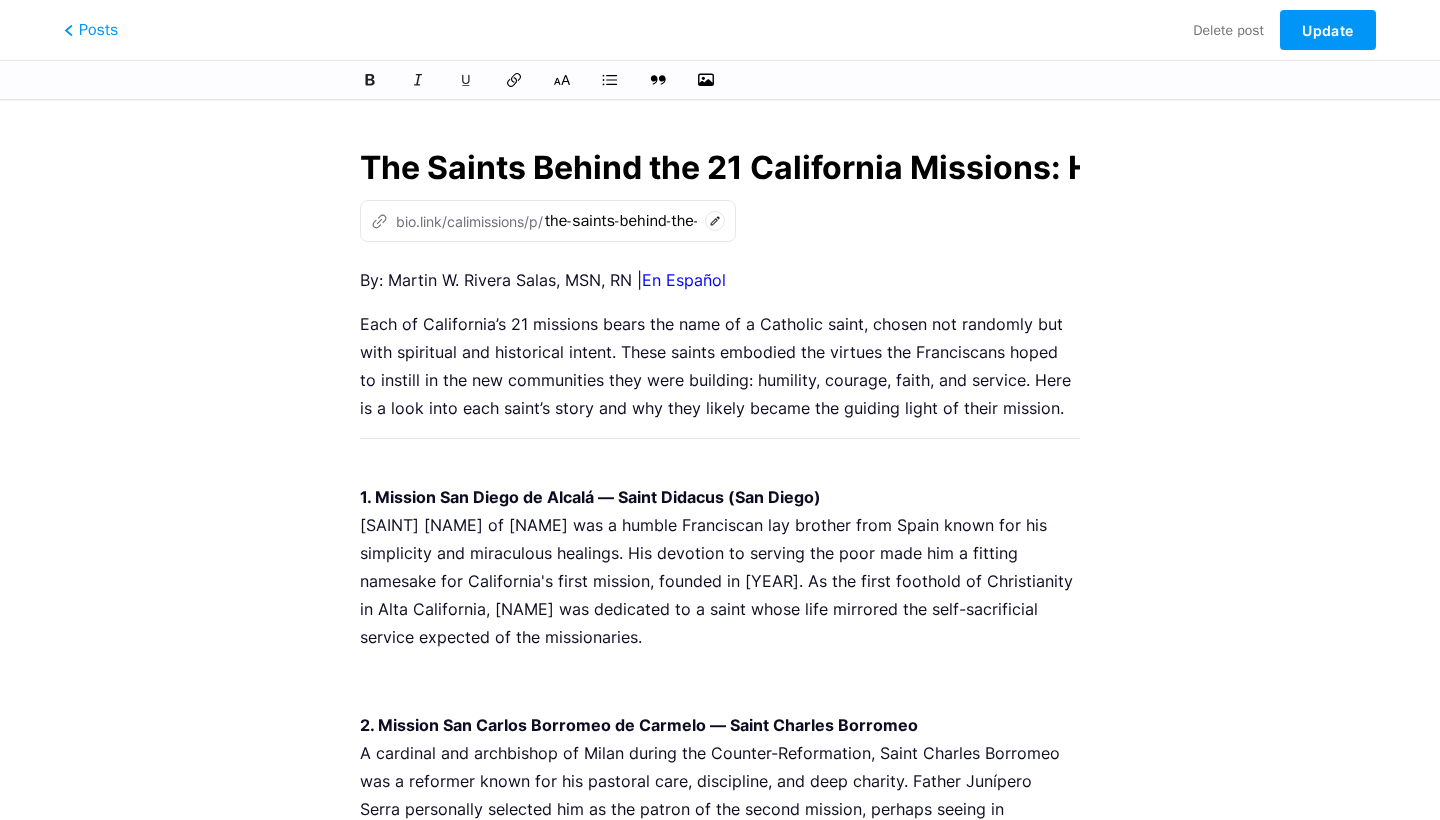scroll, scrollTop: 0, scrollLeft: 468, axis: horizontal 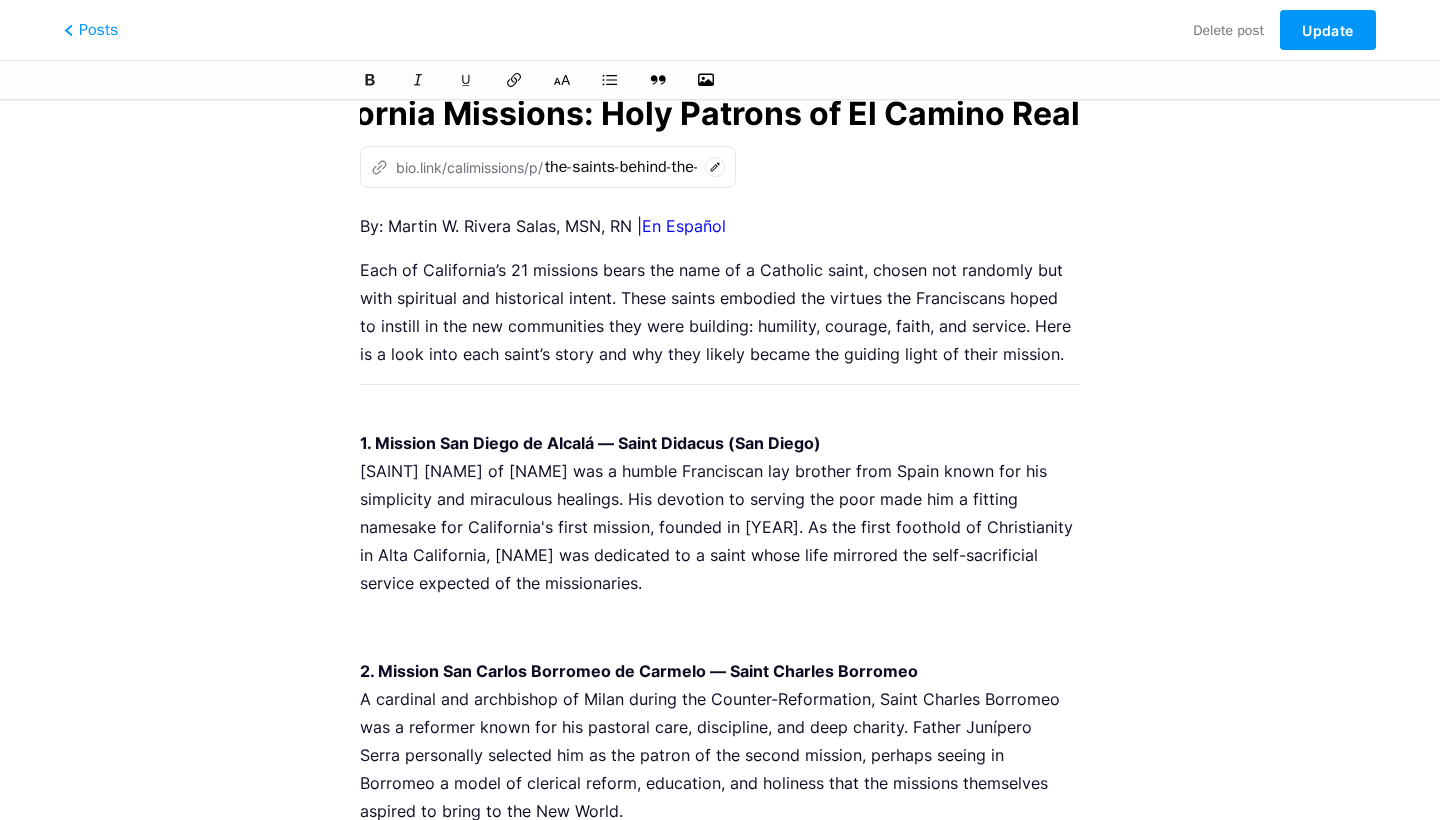 click on "By: Martin W. Rivera Salas, MSN, RN |  En Español" at bounding box center [720, 226] 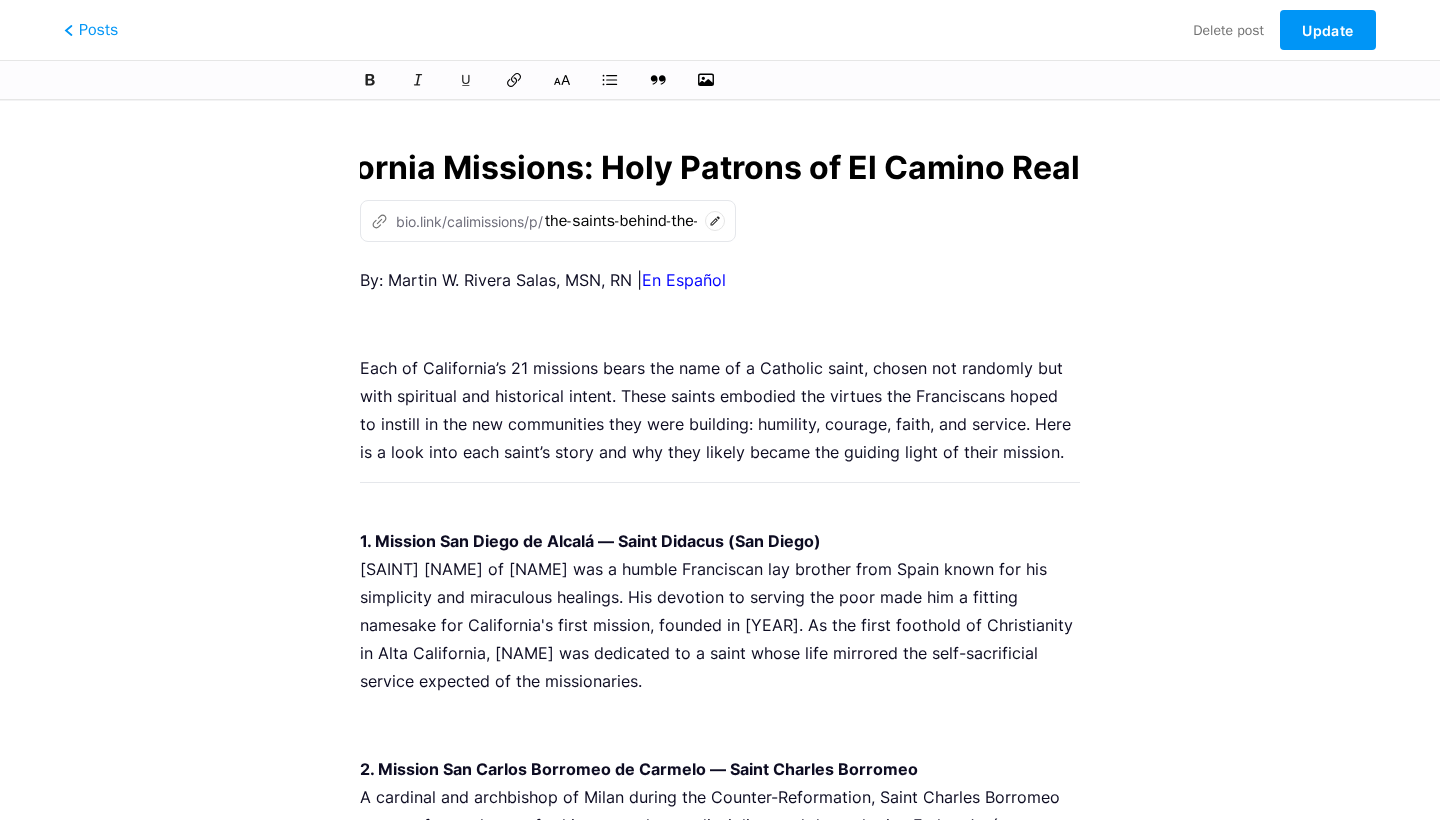scroll, scrollTop: 0, scrollLeft: 0, axis: both 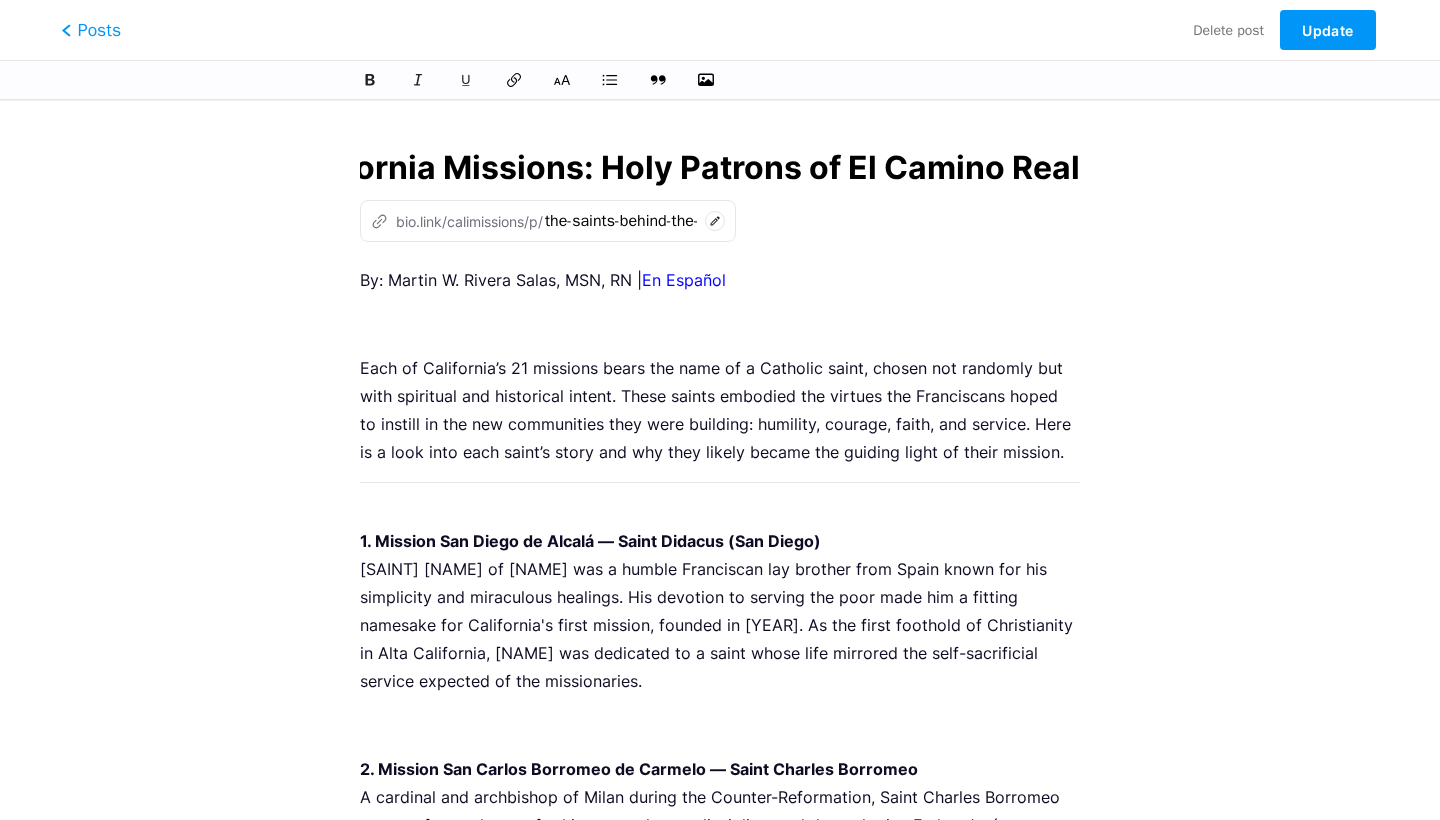 click on "Posts" at bounding box center [91, 30] 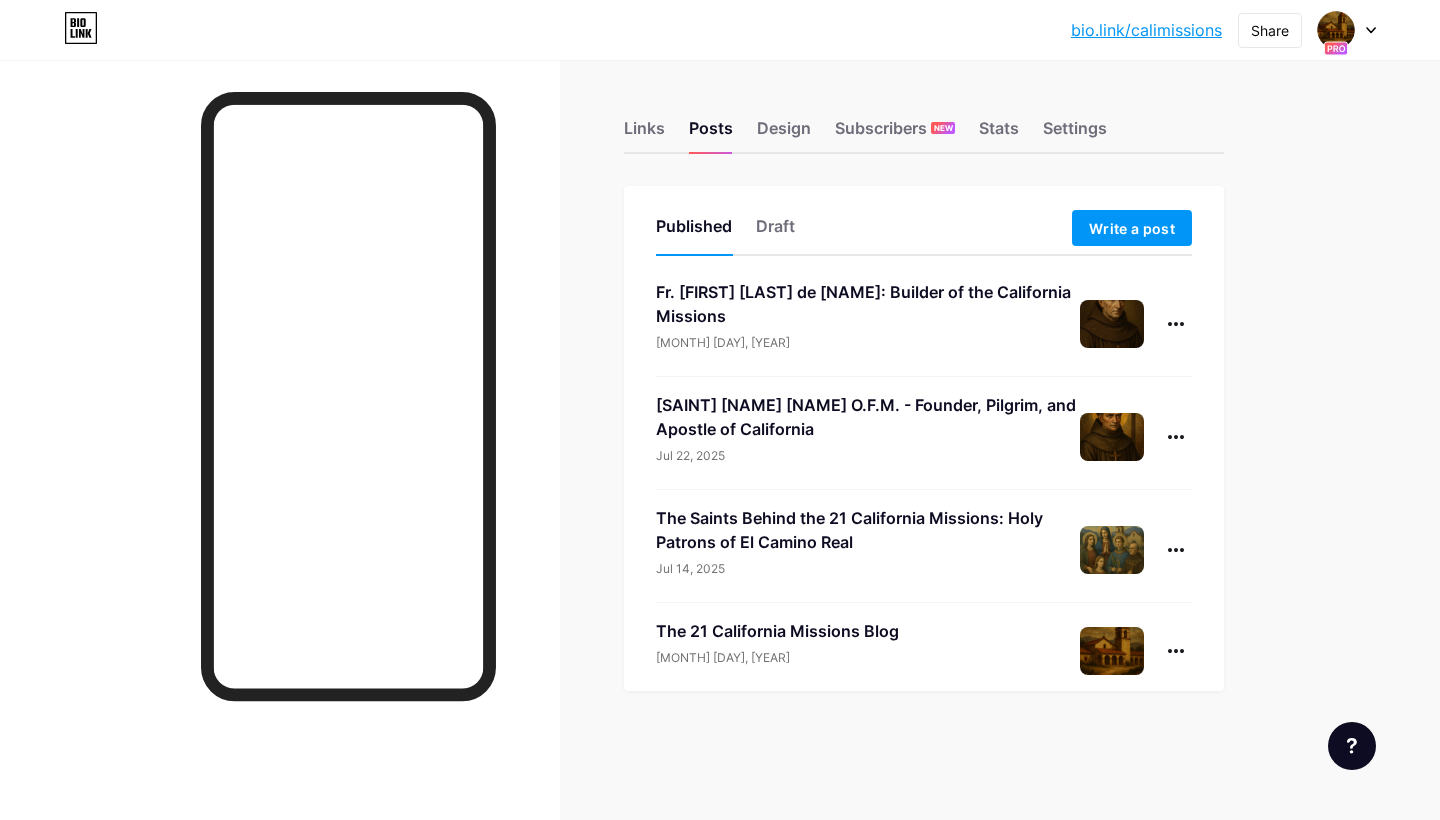 click on "Fr. [FIRST] [LAST]: Builder of the California Missions" at bounding box center [868, 304] 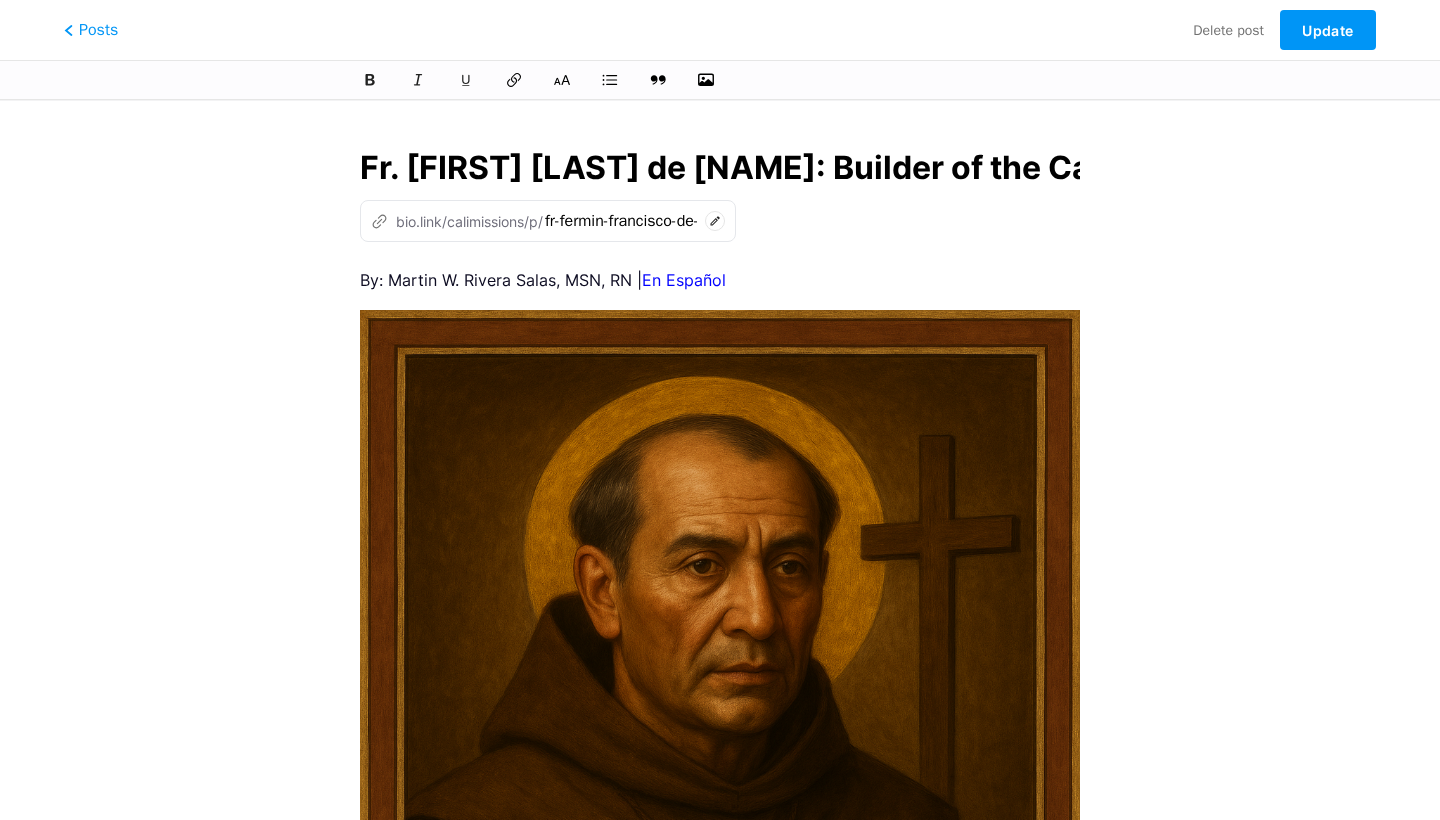 scroll, scrollTop: 0, scrollLeft: 297, axis: horizontal 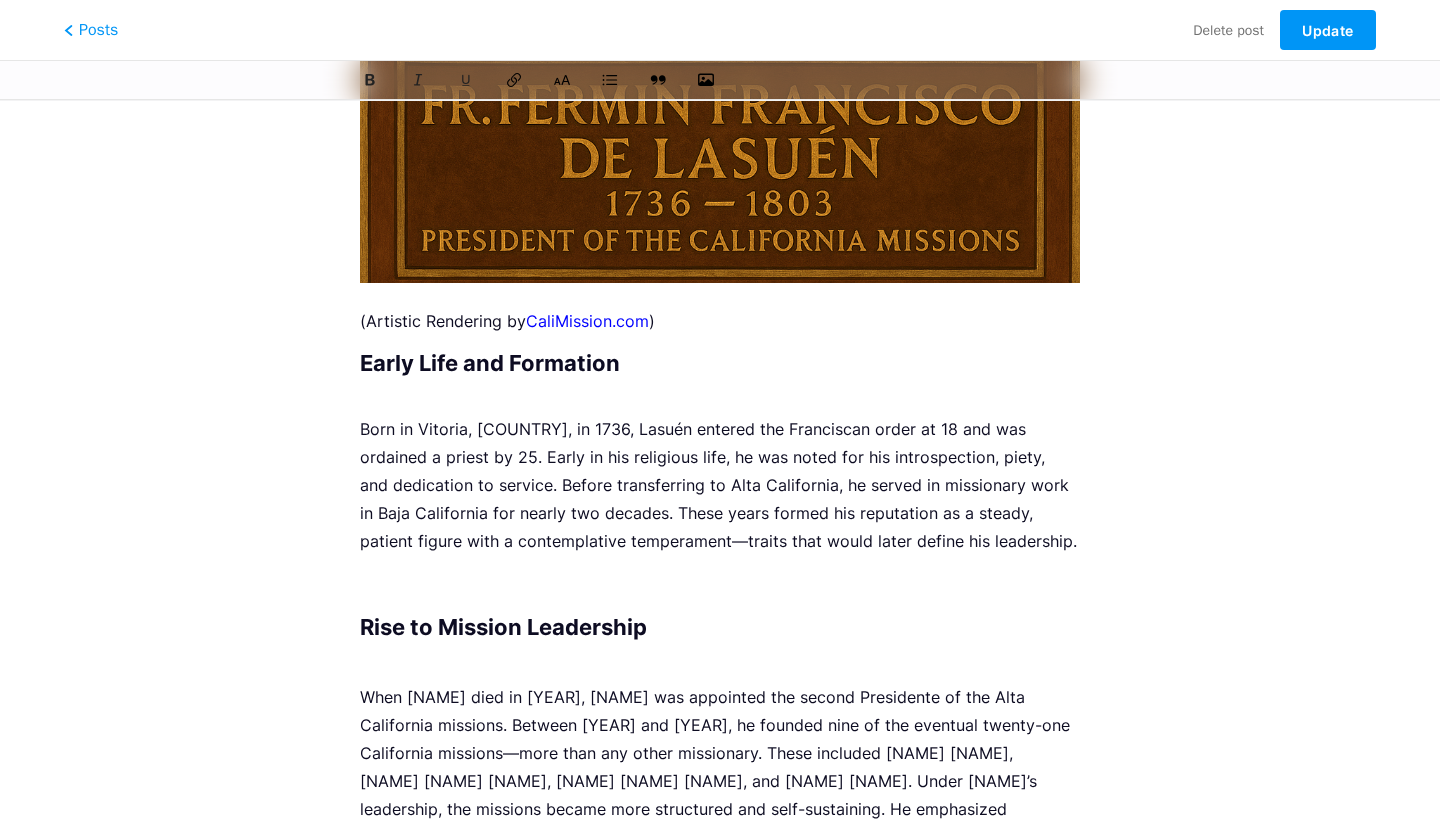 click on "Fr. Fermín Francisco de Lasuén: Builder of the California Missions         z
bio.link/calimissions/p/
fr-fermin-francisco-de-lasuen-builder-of-the-california-missions         This post has been published already. Any
modifications
made to the post link will result in the invalidation of the previous link.     By: Martin W. Rivera Salas, MSN, RN |  En Español (Artistic Rendering by  CaliMission.com ) Early Life and Formation Born in Vitoria, Spain, in 1736, Lasuén entered the Franciscan order at 18 and was ordained a priest by 25. Early in his religious life, he was noted for his introspection, piety, and dedication to service. Before transferring to Alta California, he served in missionary work in Baja California for nearly two decades. These years formed his reputation as a steady, patient figure with a contemplative temperament—traits that would later define his leadership." at bounding box center (720, 736) 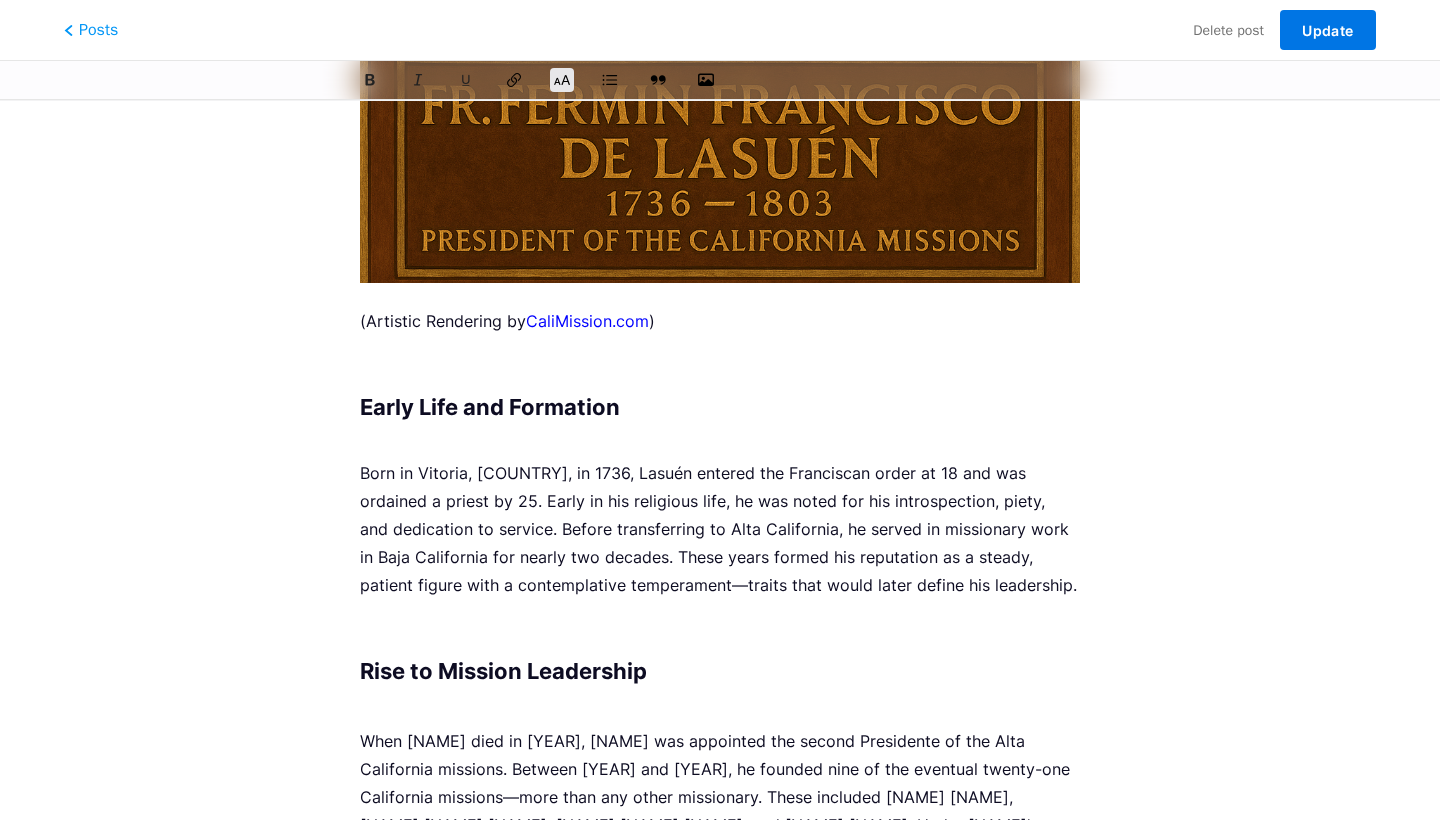 click on "Update" at bounding box center [1328, 30] 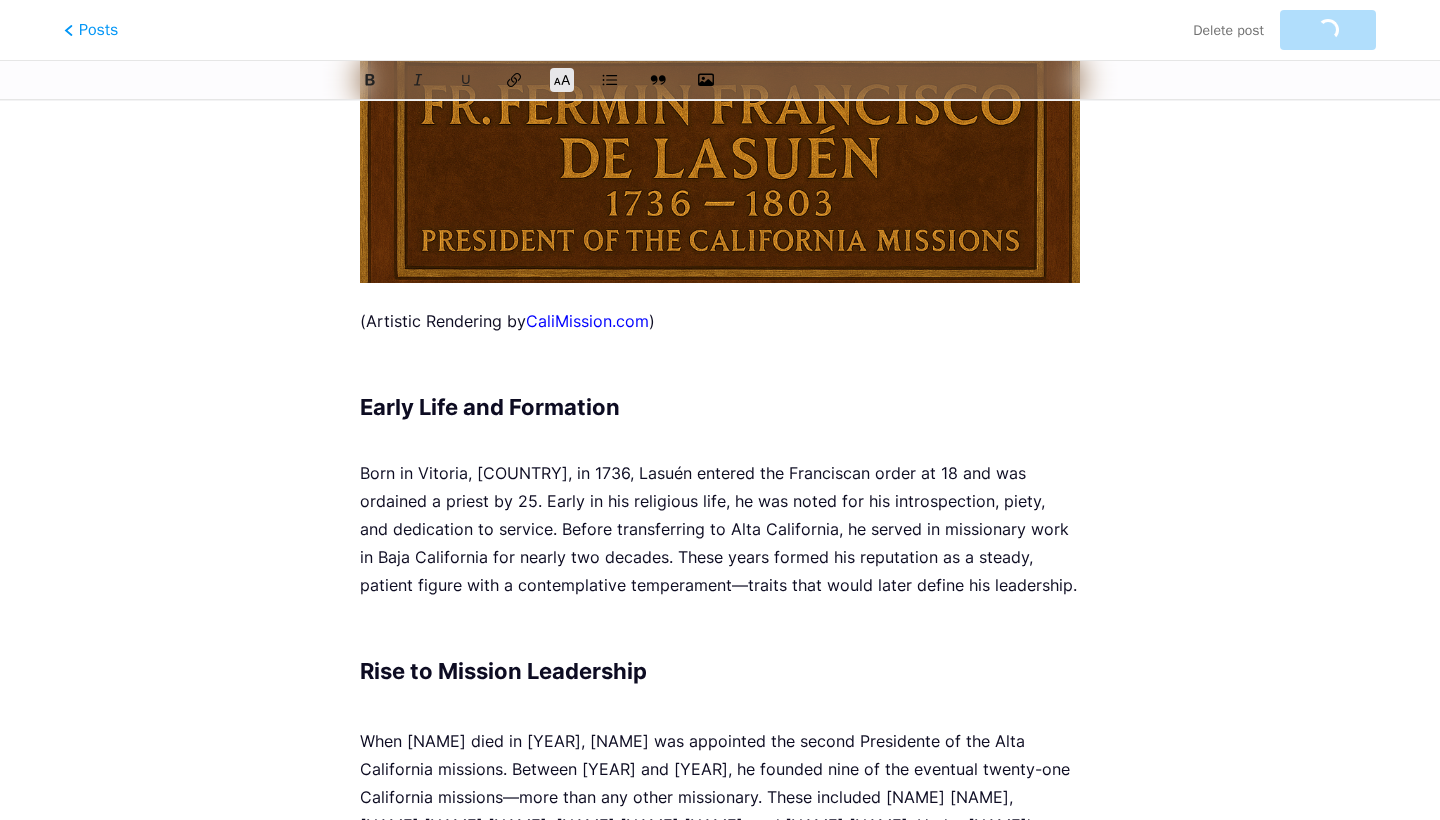 scroll, scrollTop: 0, scrollLeft: 0, axis: both 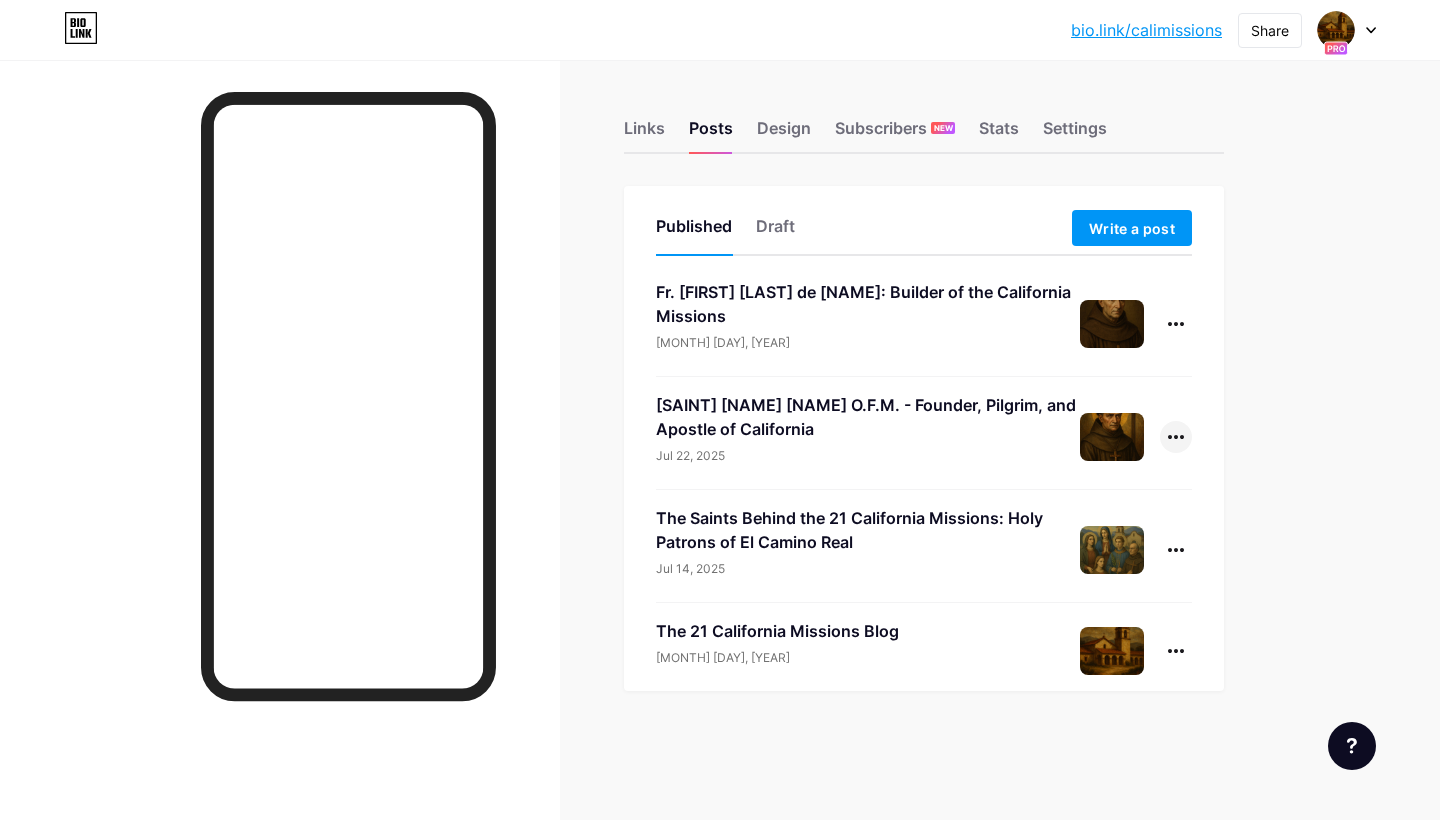 click 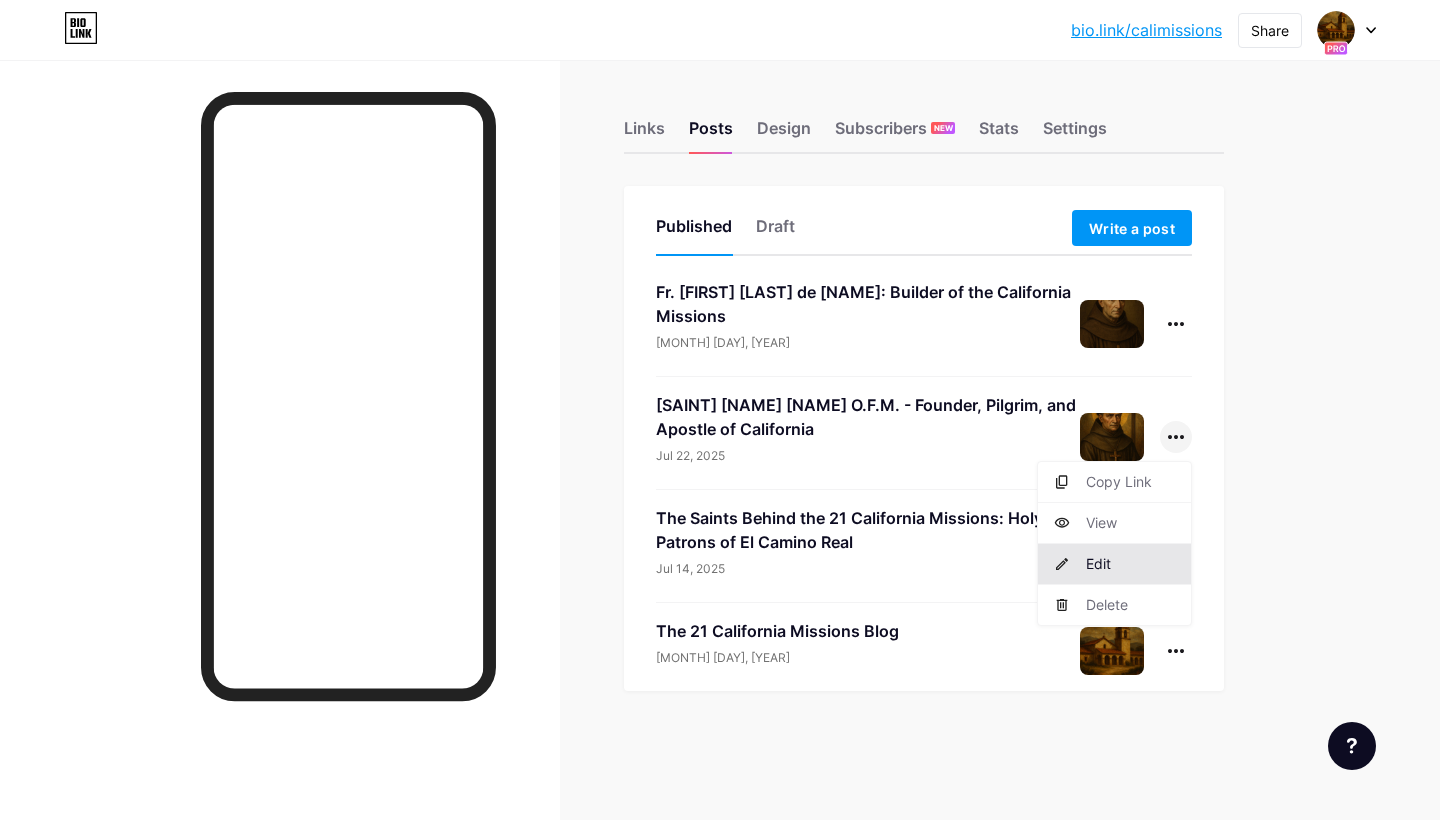 click on "Edit" at bounding box center (1114, 564) 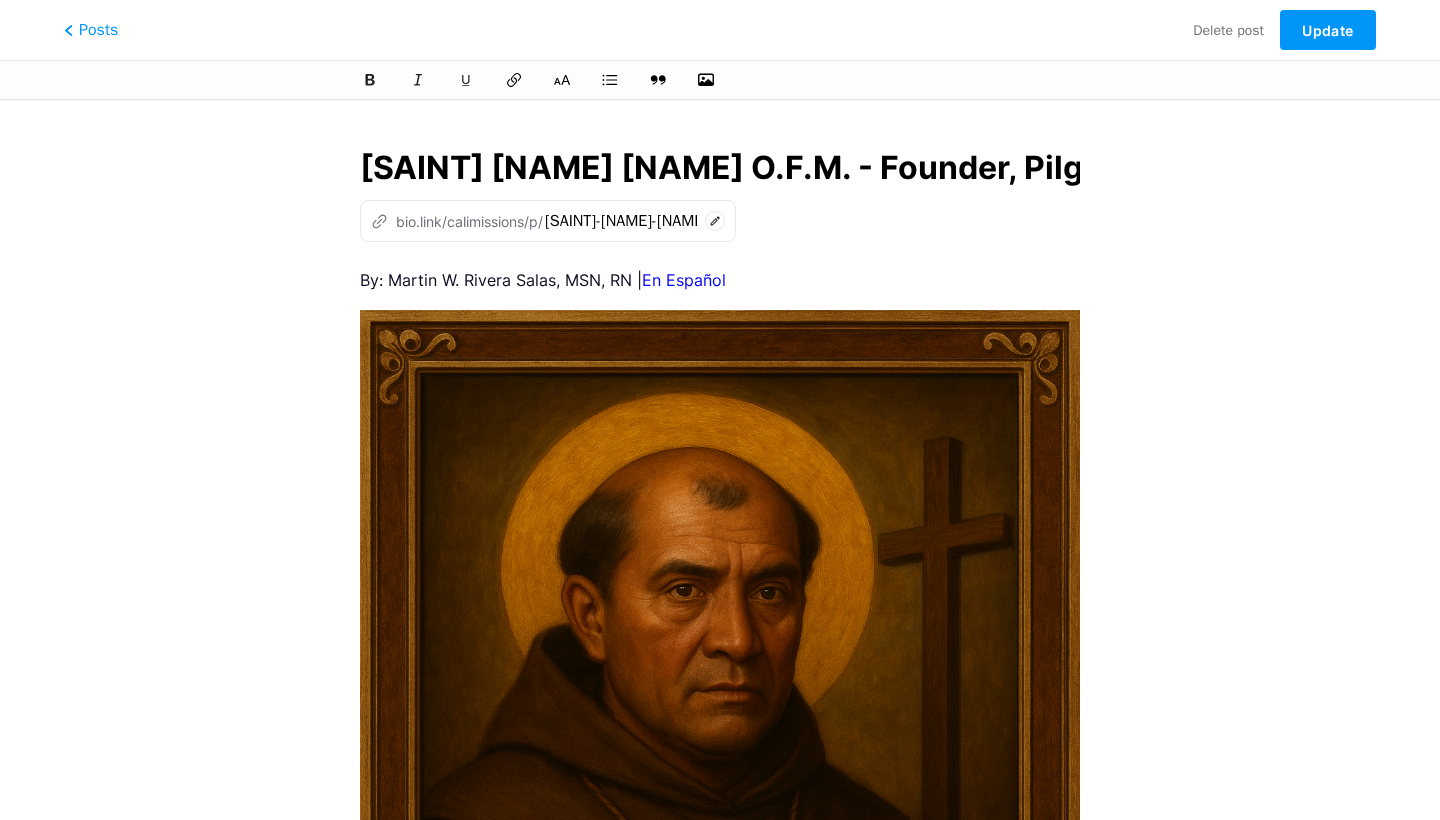 scroll, scrollTop: 0, scrollLeft: 492, axis: horizontal 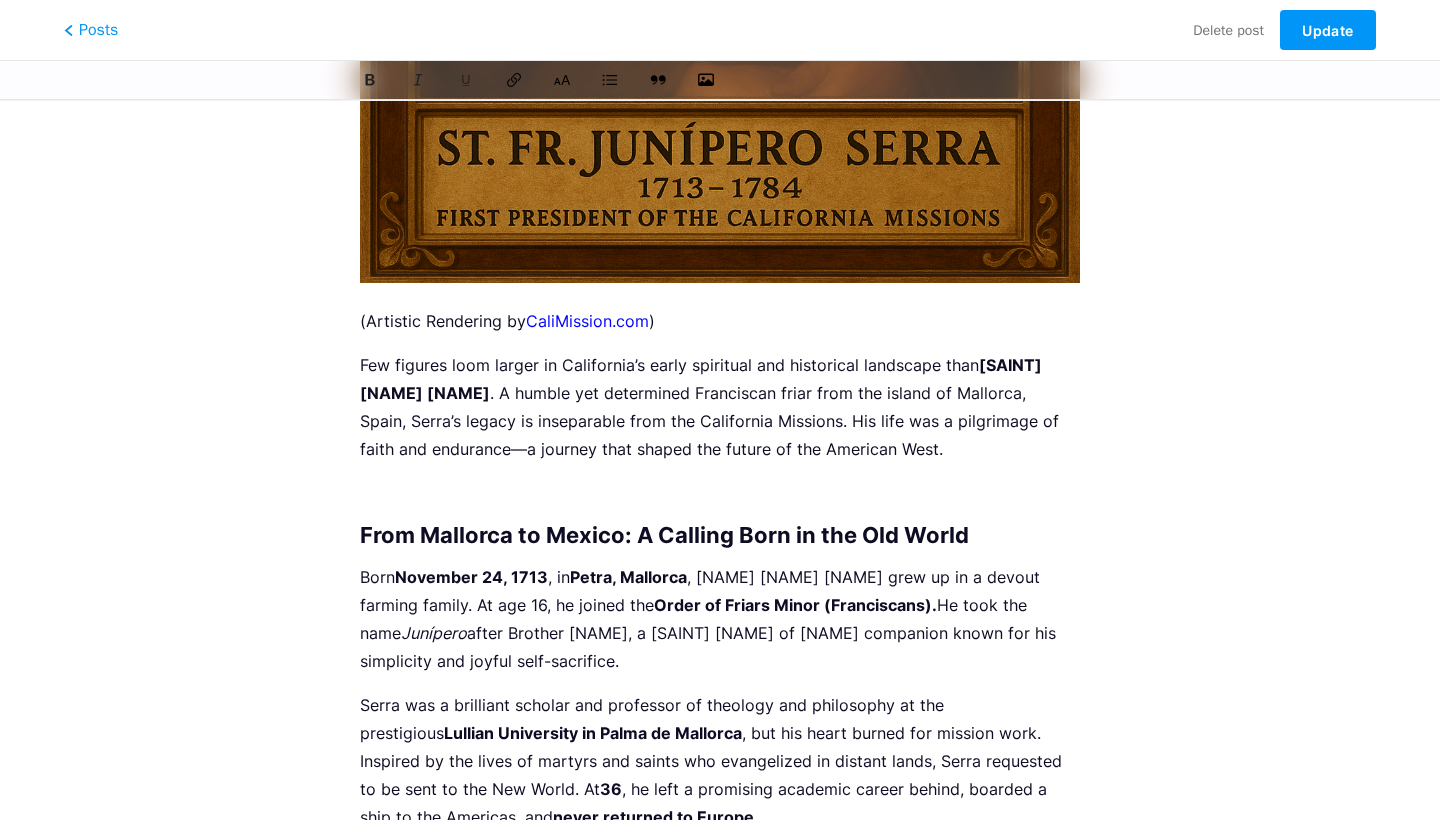 click on "Few figures loom larger in [STATE]’s early spiritual and historical landscape than [SAINT NAME]. A humble yet determined Franciscan friar from the island of Mallorca, Spain, Serra’s legacy is inseparable from the California Missions. His life was a pilgrimage of faith and endurance—a journey that shaped the future of the American West." at bounding box center [720, 407] 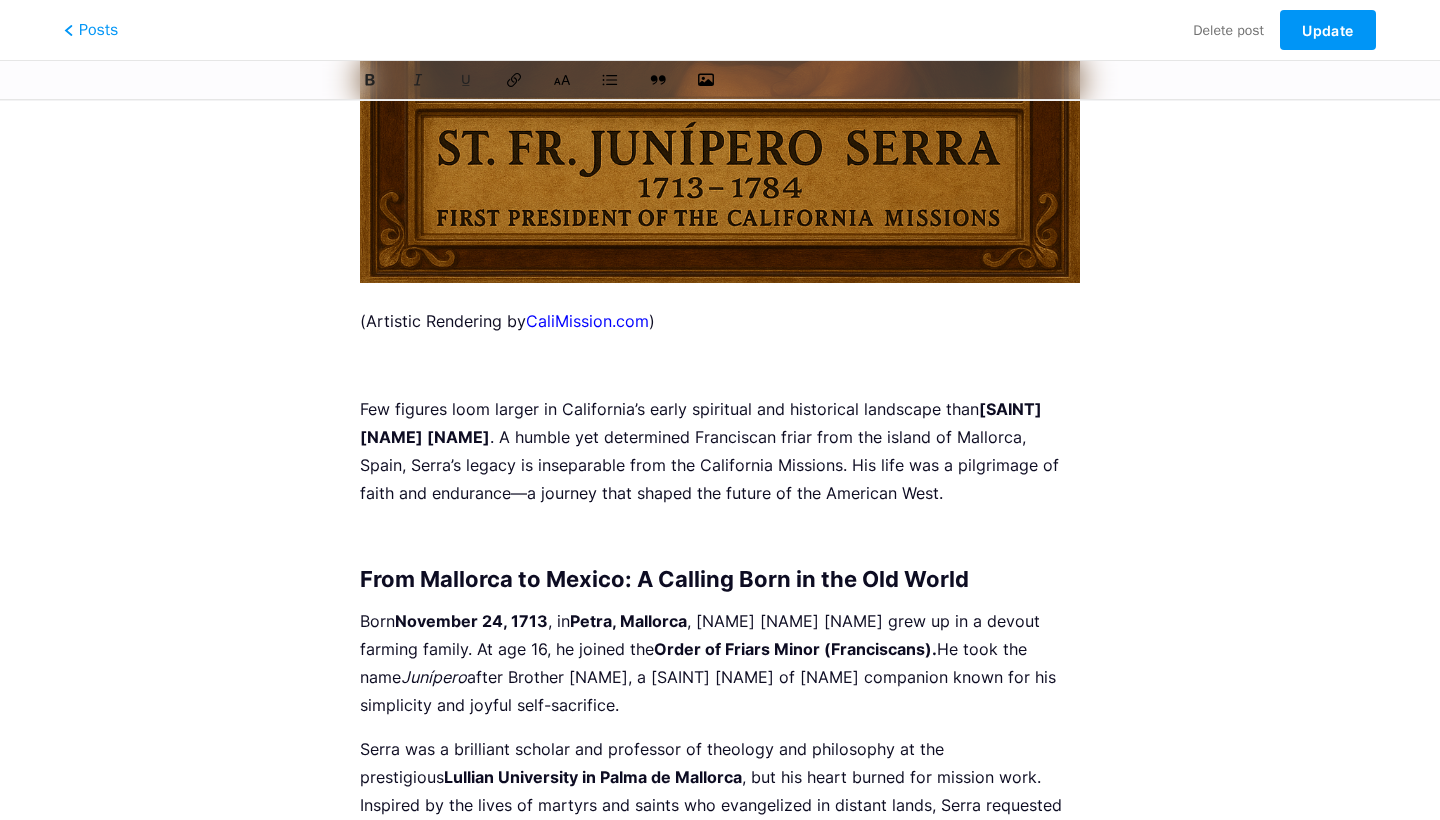 drag, startPoint x: 478, startPoint y: 435, endPoint x: 978, endPoint y: 415, distance: 500.39984 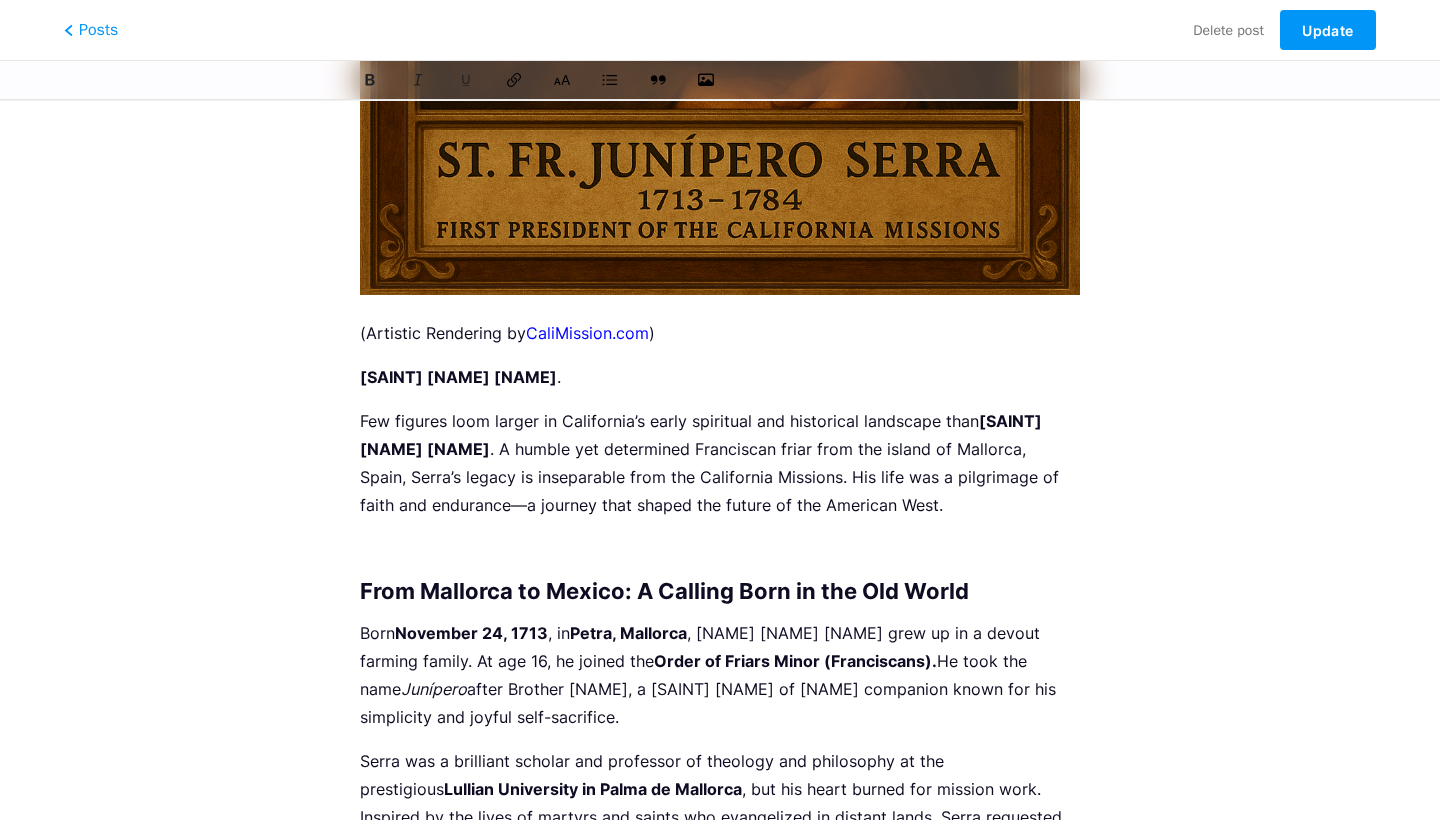 scroll, scrollTop: 1093, scrollLeft: 0, axis: vertical 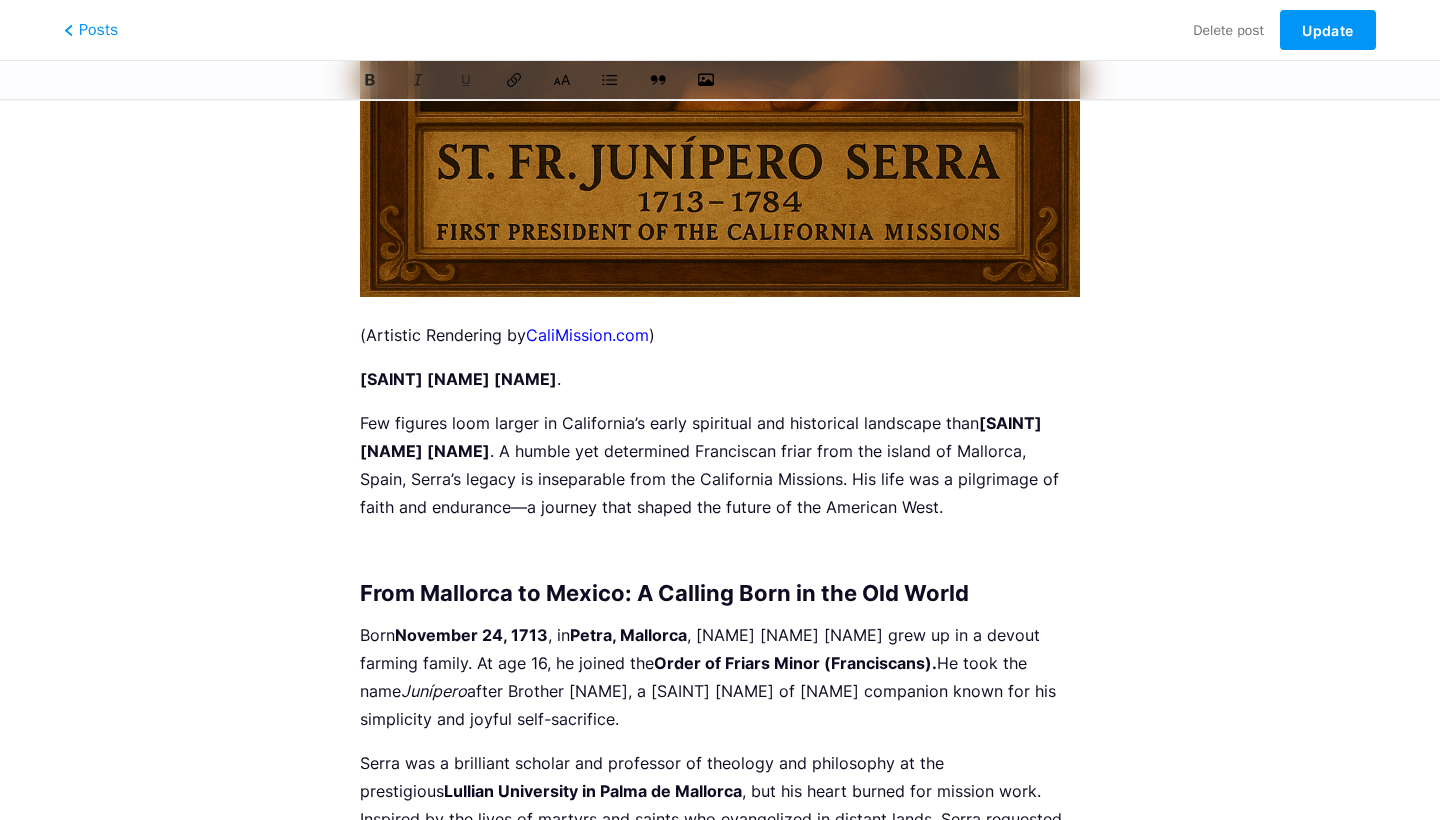 click on "Saint Junípero Serra Ferrer O.F.M. - Founder, Pilgrim, and Apostle of California         z
bio.link/calimissions/p/
saint-junipero-serra-ferrer-ofm-founder-pilgrim-and-apostle-of-california         This post has been published already. Any
modifications
made to the post link will result in the invalidation of the previous link.     By: Martin W. Rivera Salas, MSN, RN |  En Español (Artistic Rendering by  CaliMission.com ) Saint Junípero Serra . Few figures loom larger in California’s early spiritual and historical landscape than  Saint Junípero Serra . A humble yet determined Franciscan friar from the island of Mallorca, Spain, Serra’s legacy is inseparable from the California Missions. His life was a pilgrimage of faith and endurance—a journey that shaped the future of the American West. From Mallorca to Mexico: A Calling Born in the Old World Born  November 24, 1713 36 ." at bounding box center [720, 1582] 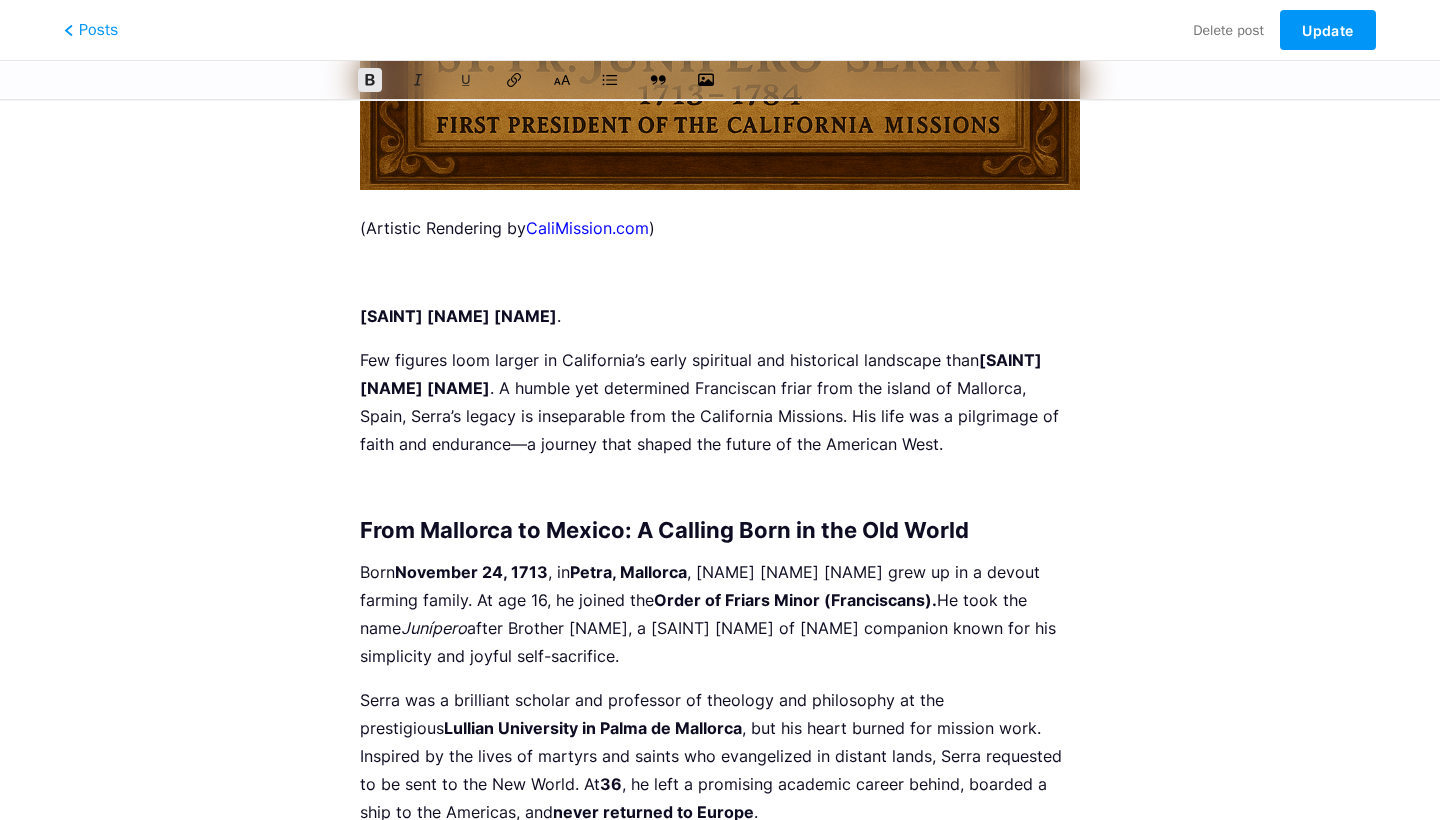 scroll, scrollTop: 1216, scrollLeft: 0, axis: vertical 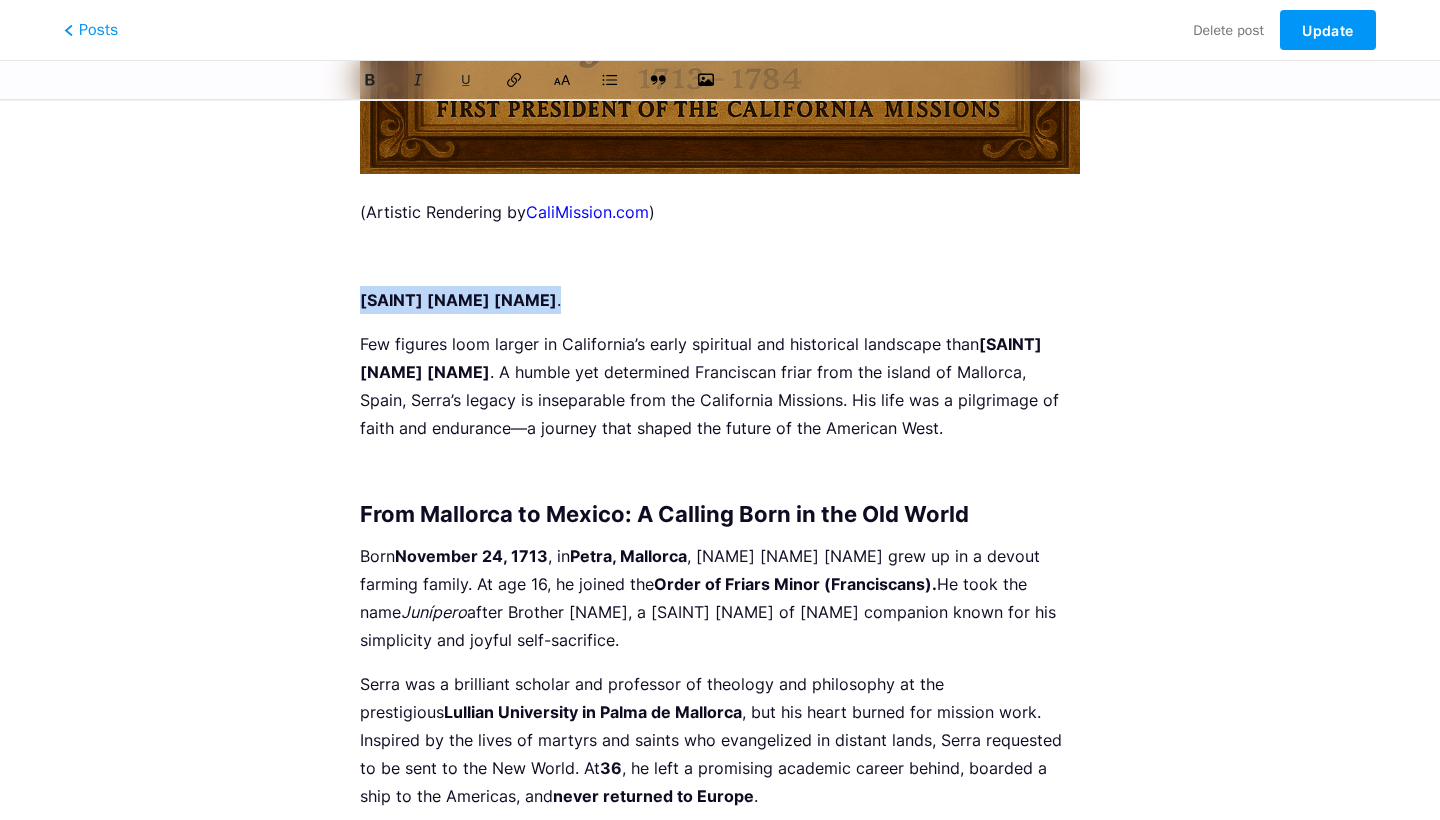 drag, startPoint x: 565, startPoint y: 297, endPoint x: 313, endPoint y: 300, distance: 252.01785 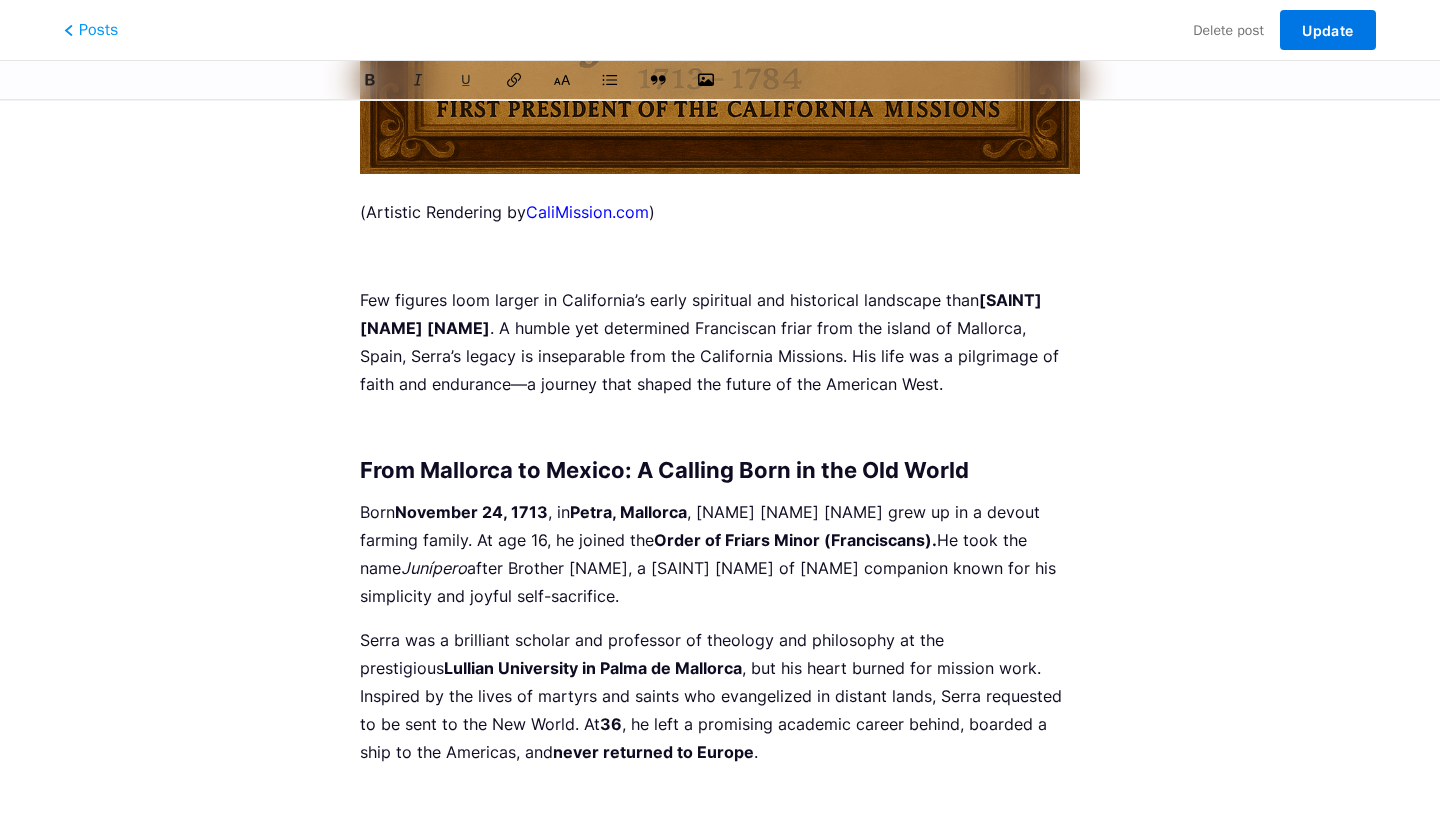 click on "Update" at bounding box center [1327, 30] 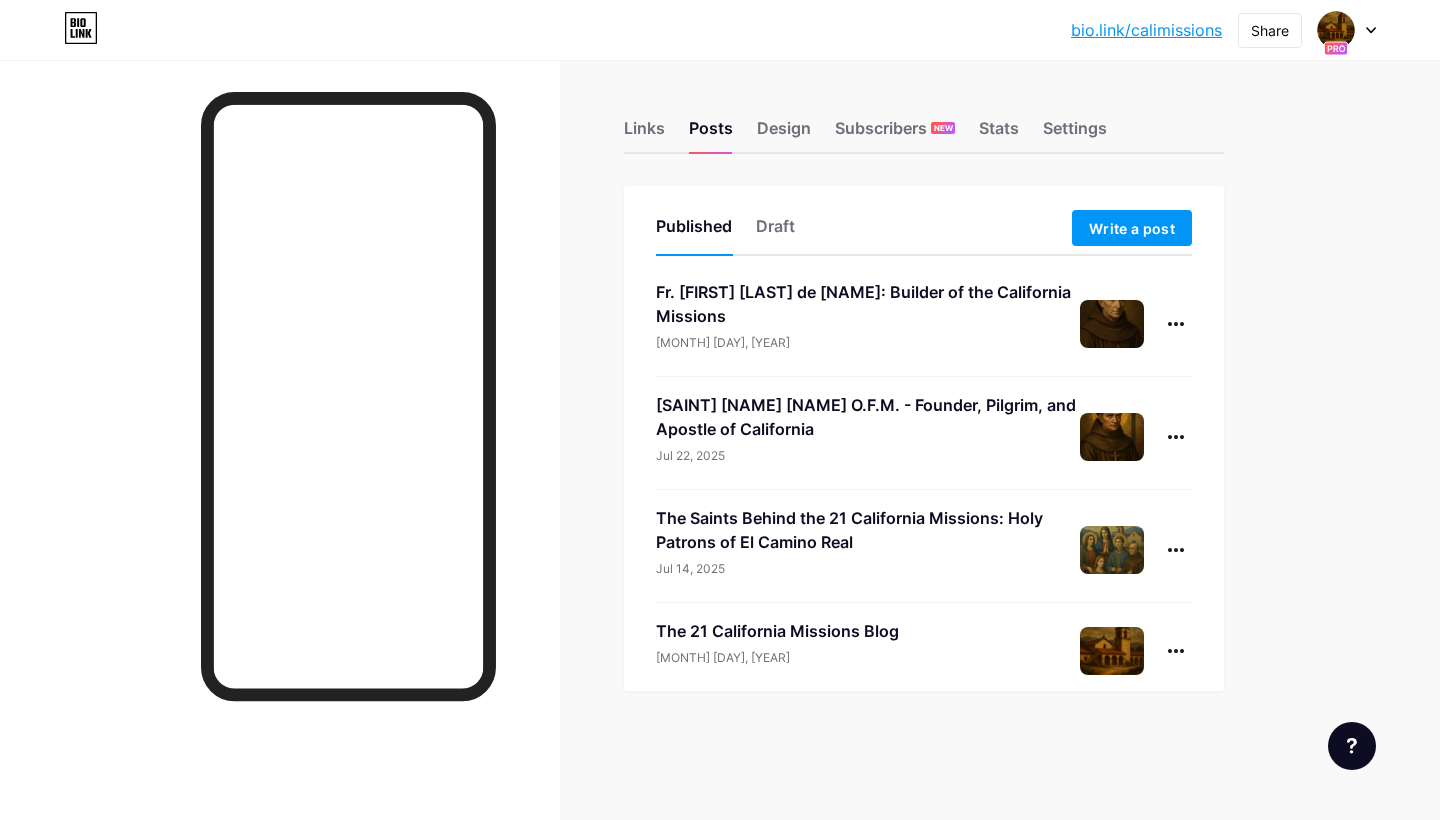 scroll, scrollTop: 0, scrollLeft: 0, axis: both 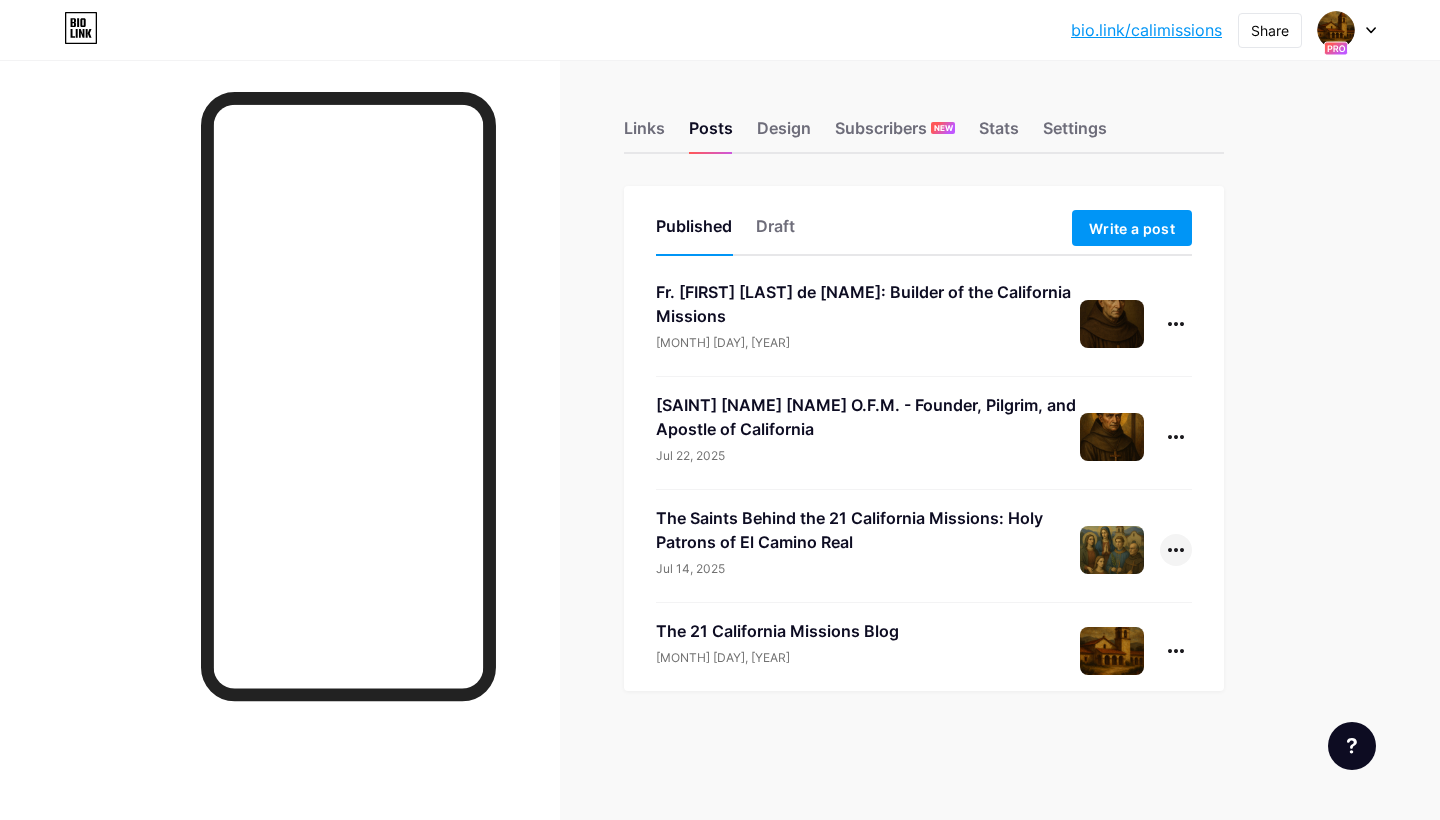 click at bounding box center [1176, 550] 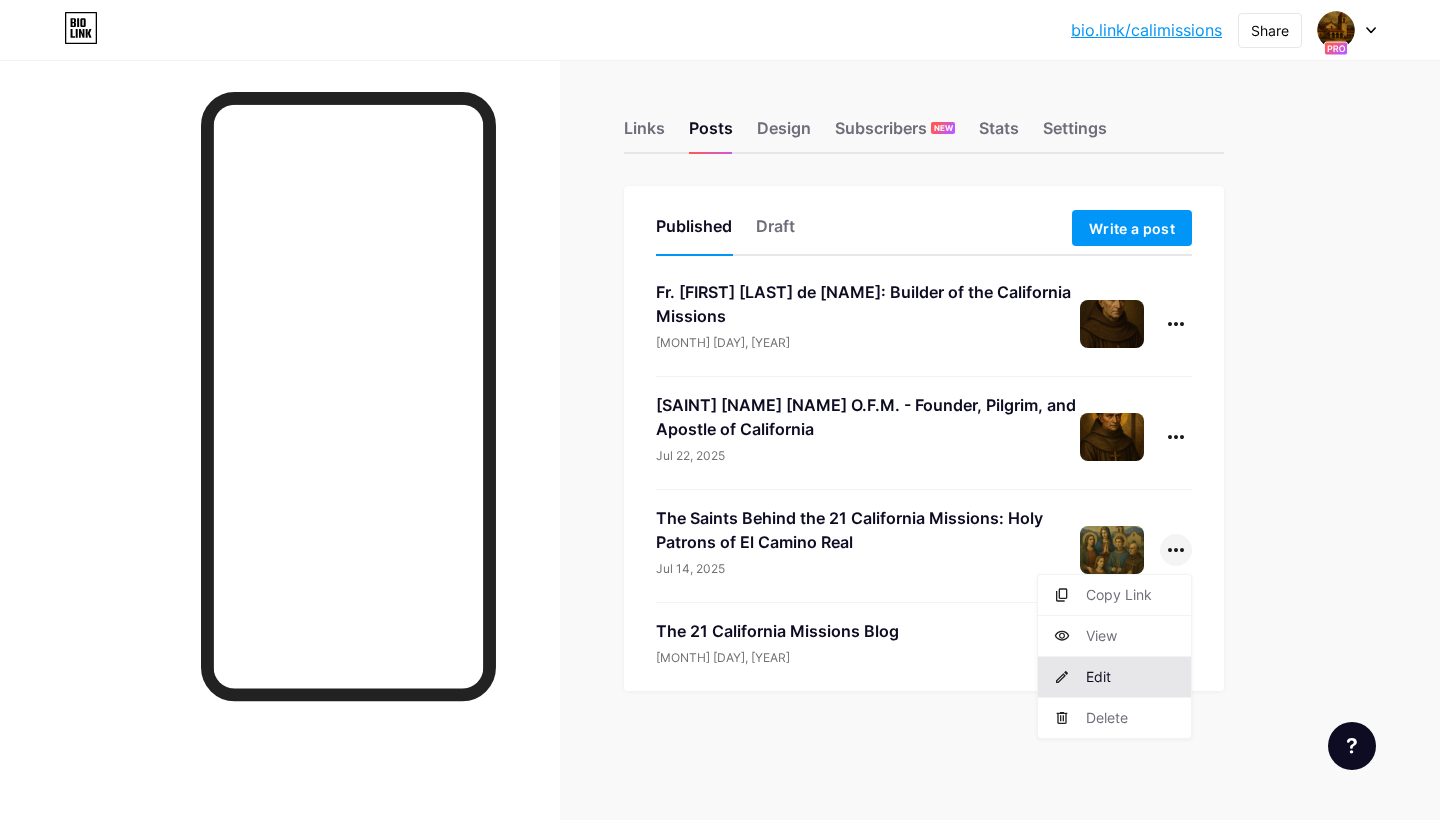 click on "Edit" at bounding box center (1114, 677) 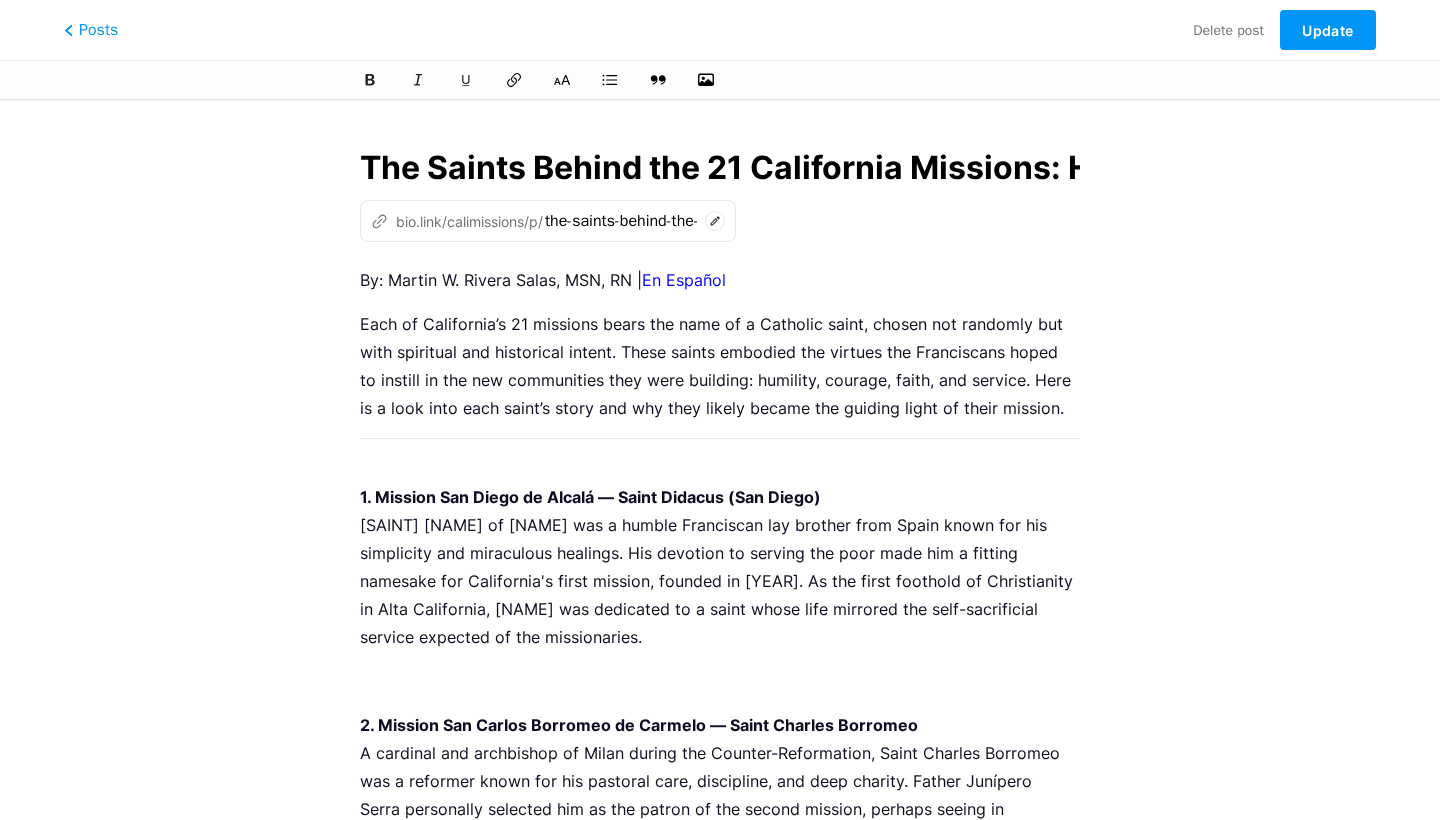 scroll, scrollTop: 0, scrollLeft: 468, axis: horizontal 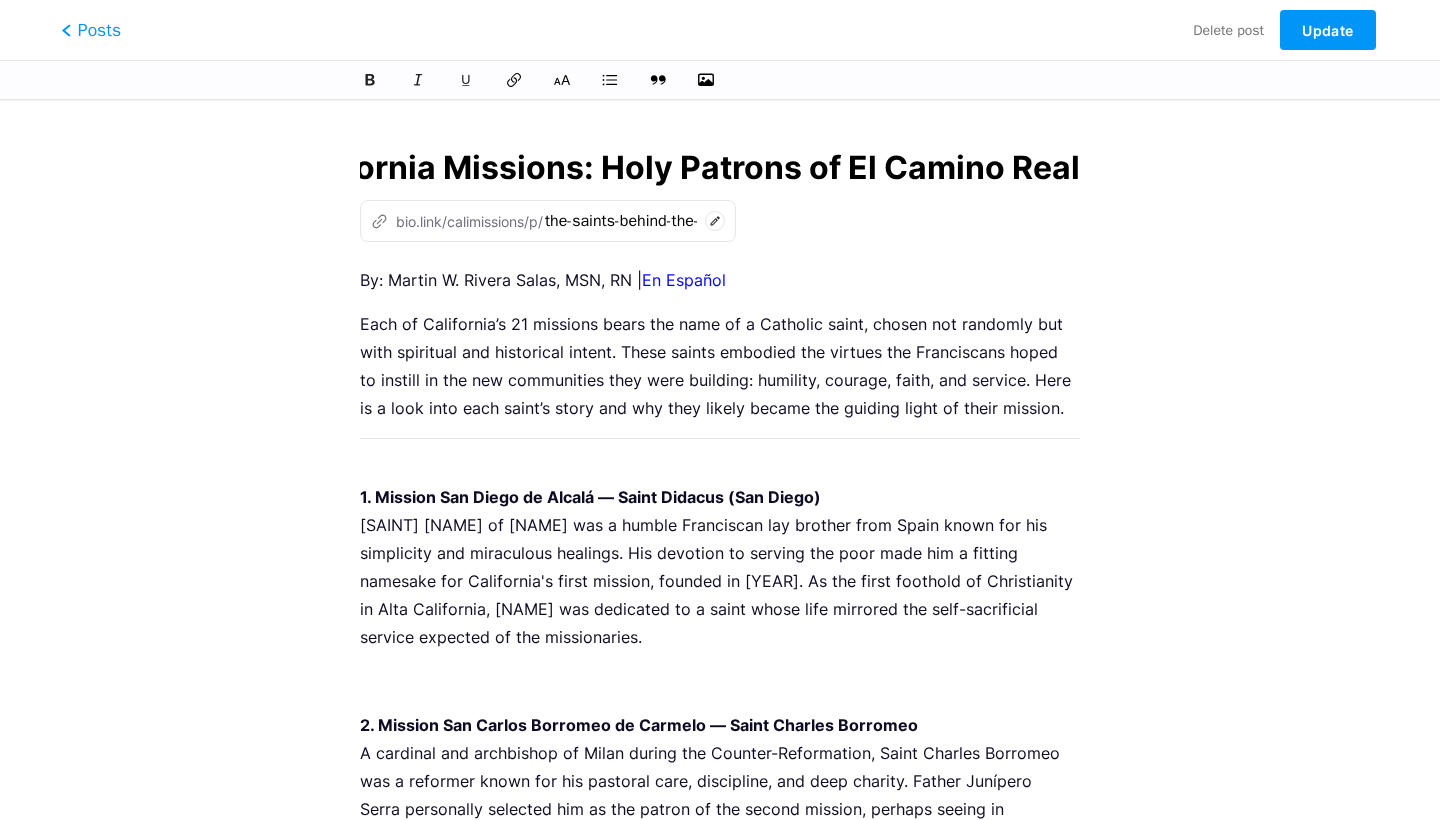 click on "Posts" at bounding box center (91, 30) 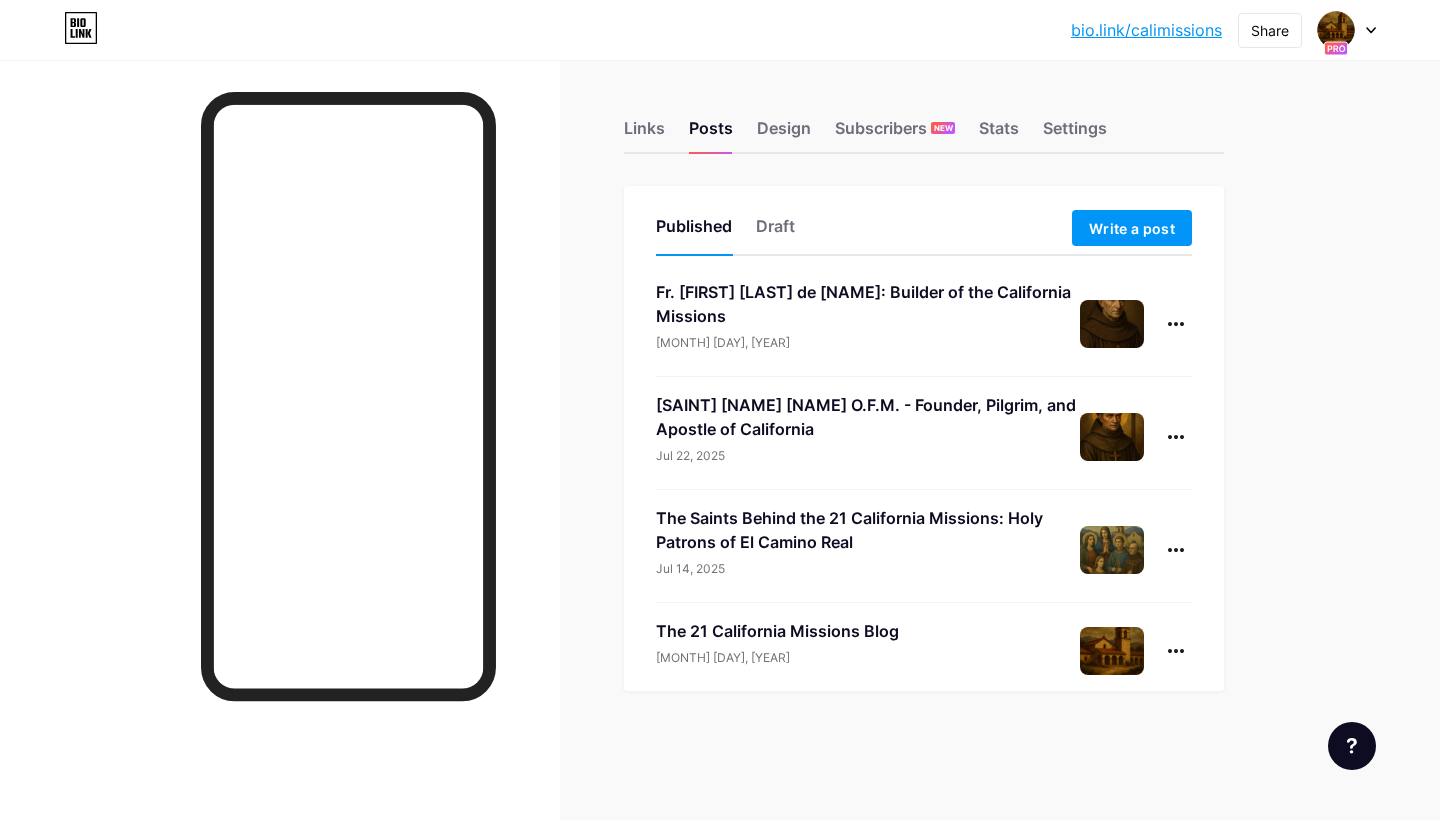 scroll, scrollTop: 0, scrollLeft: 0, axis: both 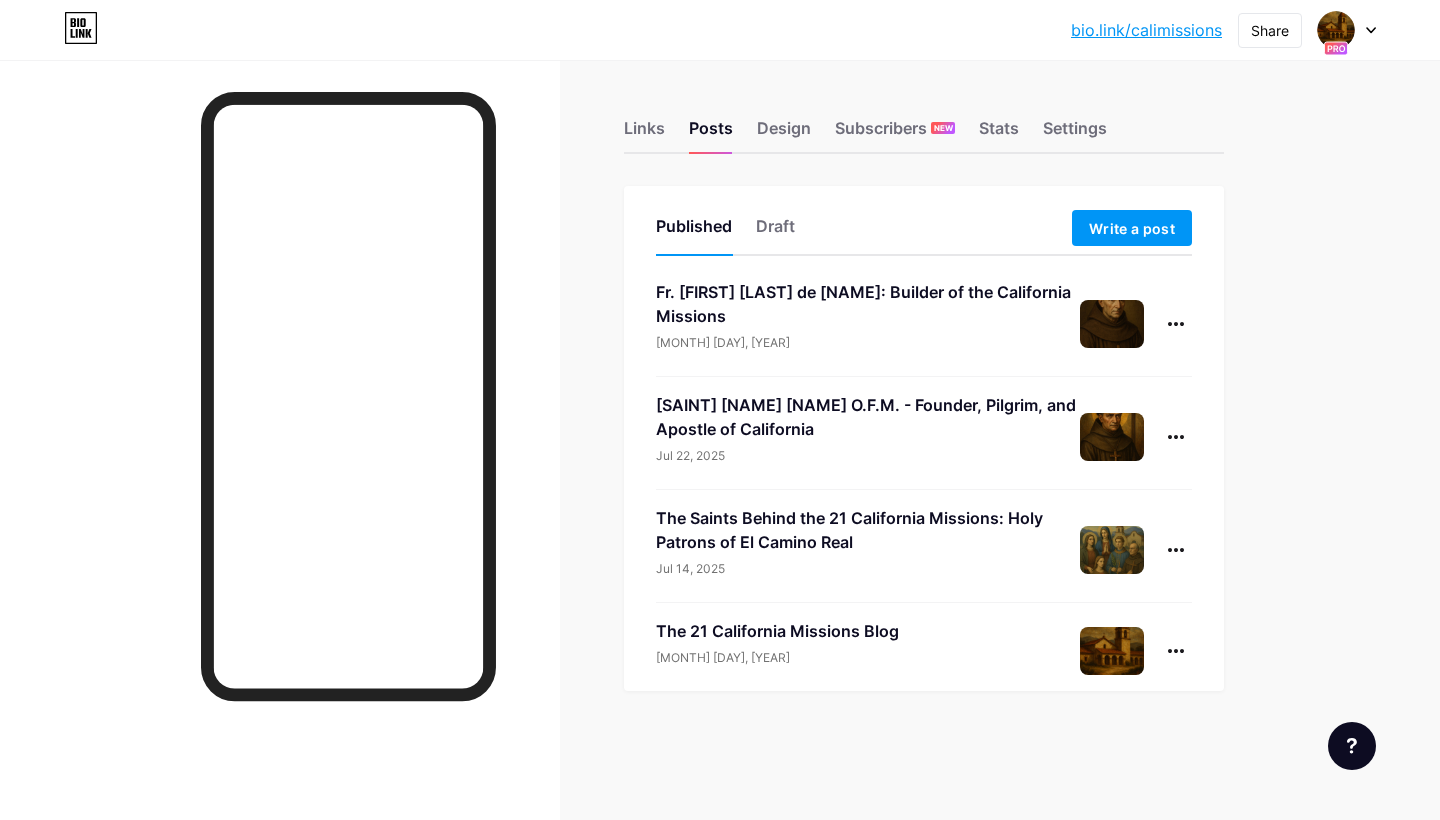 click on "[FIRST] [LAST] - Founder, Pilgrim, and Apostle of [STATE]" at bounding box center (868, 417) 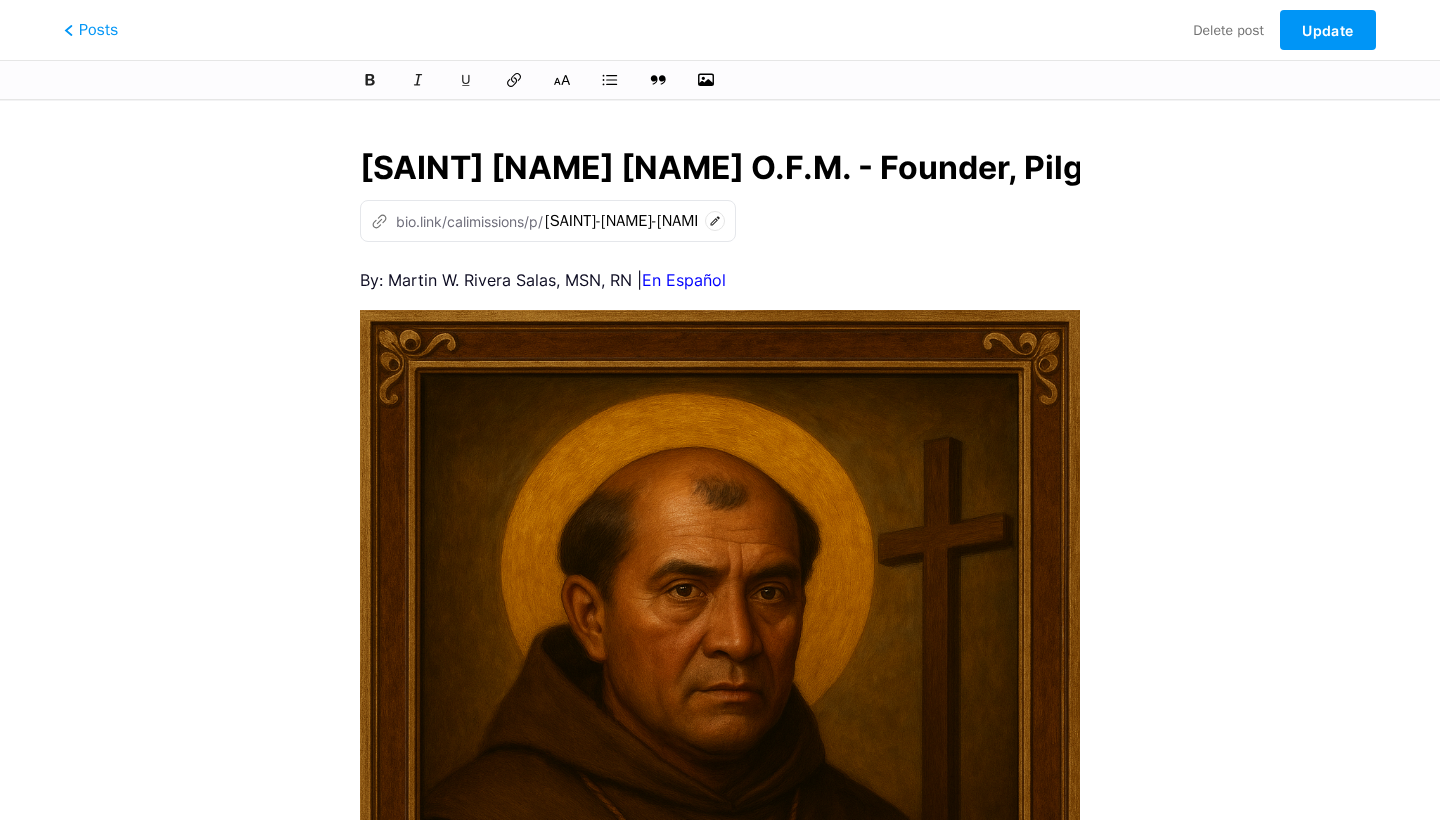 scroll, scrollTop: 0, scrollLeft: 492, axis: horizontal 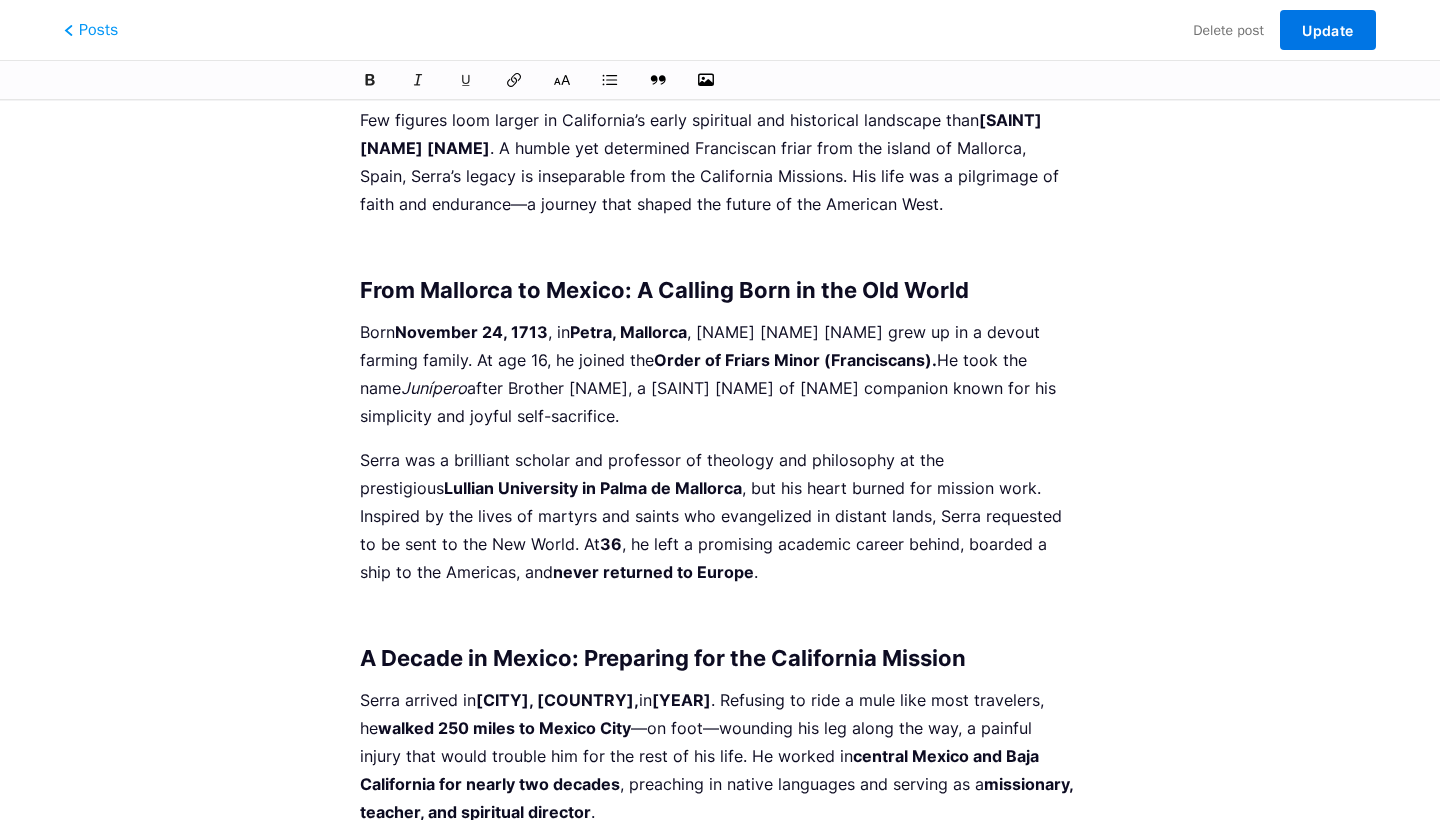 click on "Update" at bounding box center (1327, 30) 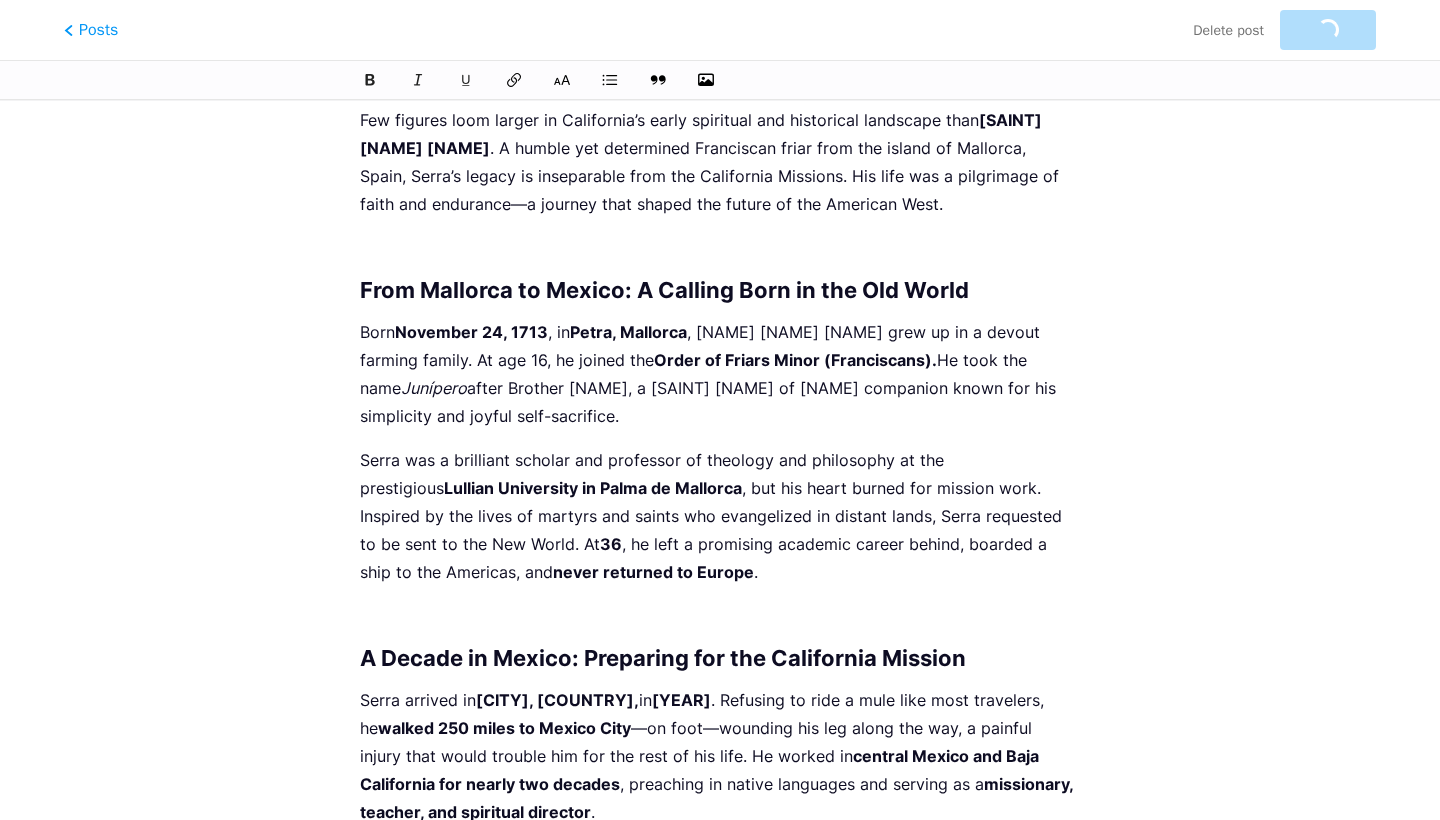 scroll, scrollTop: 0, scrollLeft: 0, axis: both 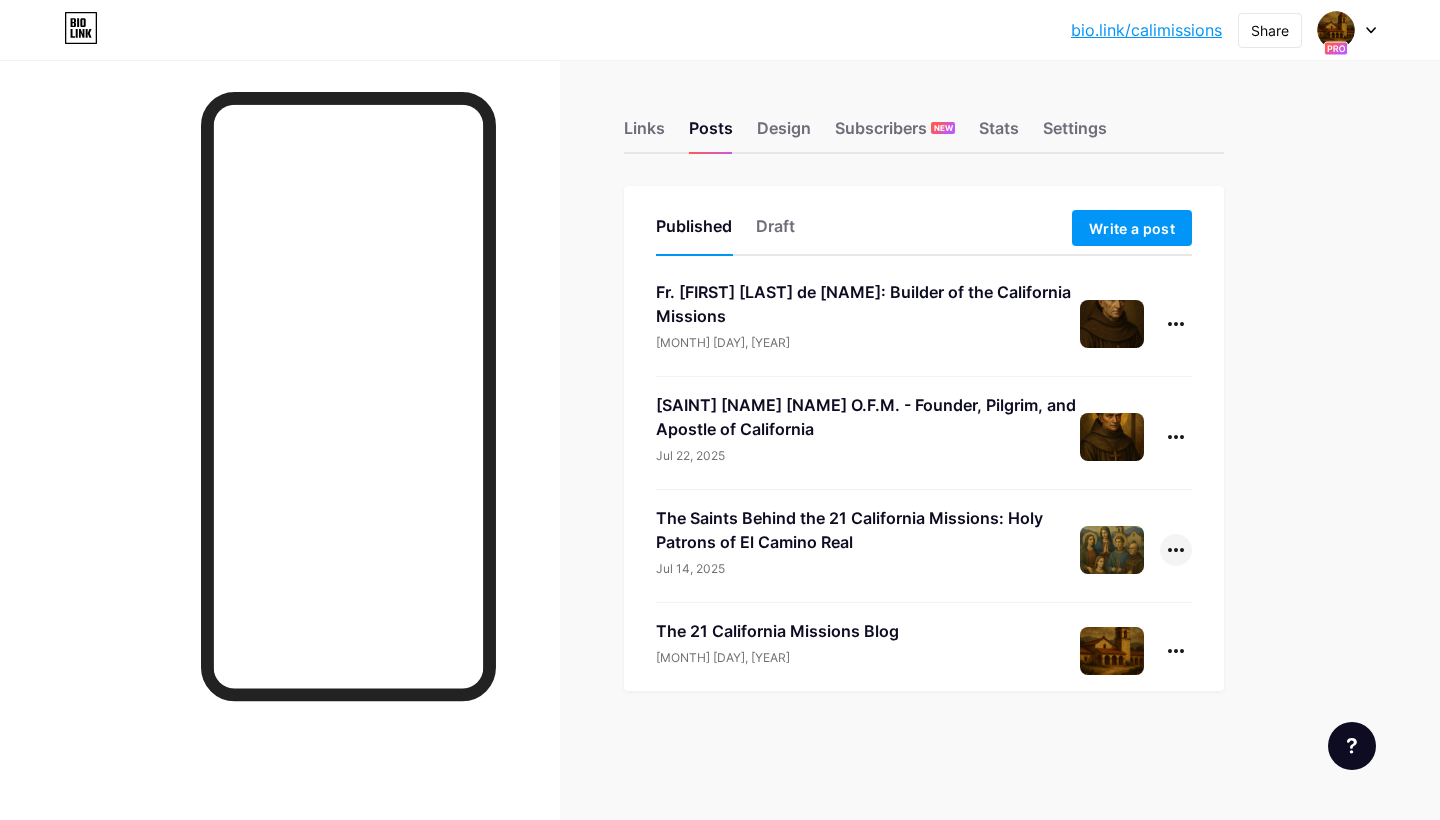 click 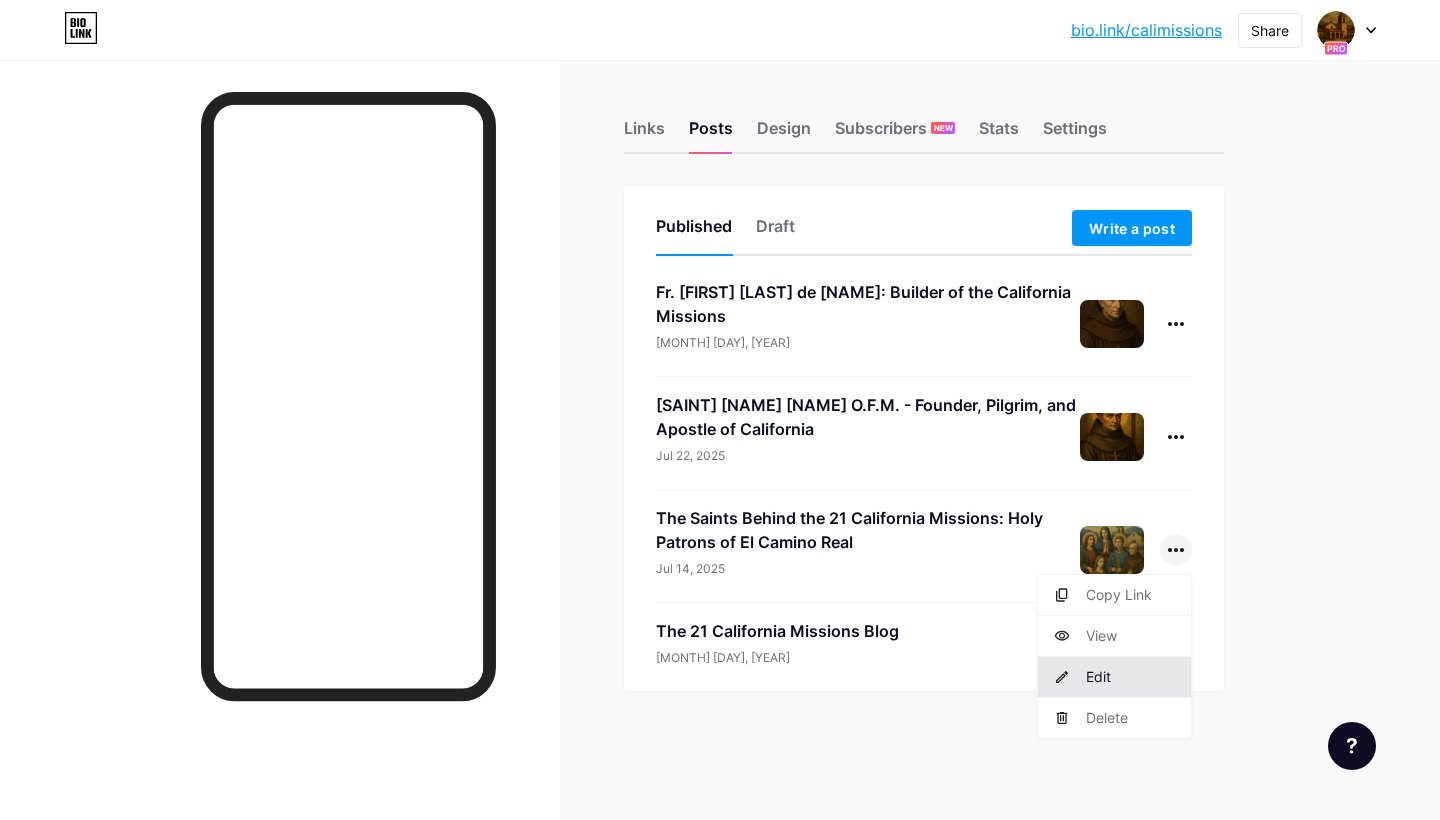 click on "Edit" at bounding box center [1114, 677] 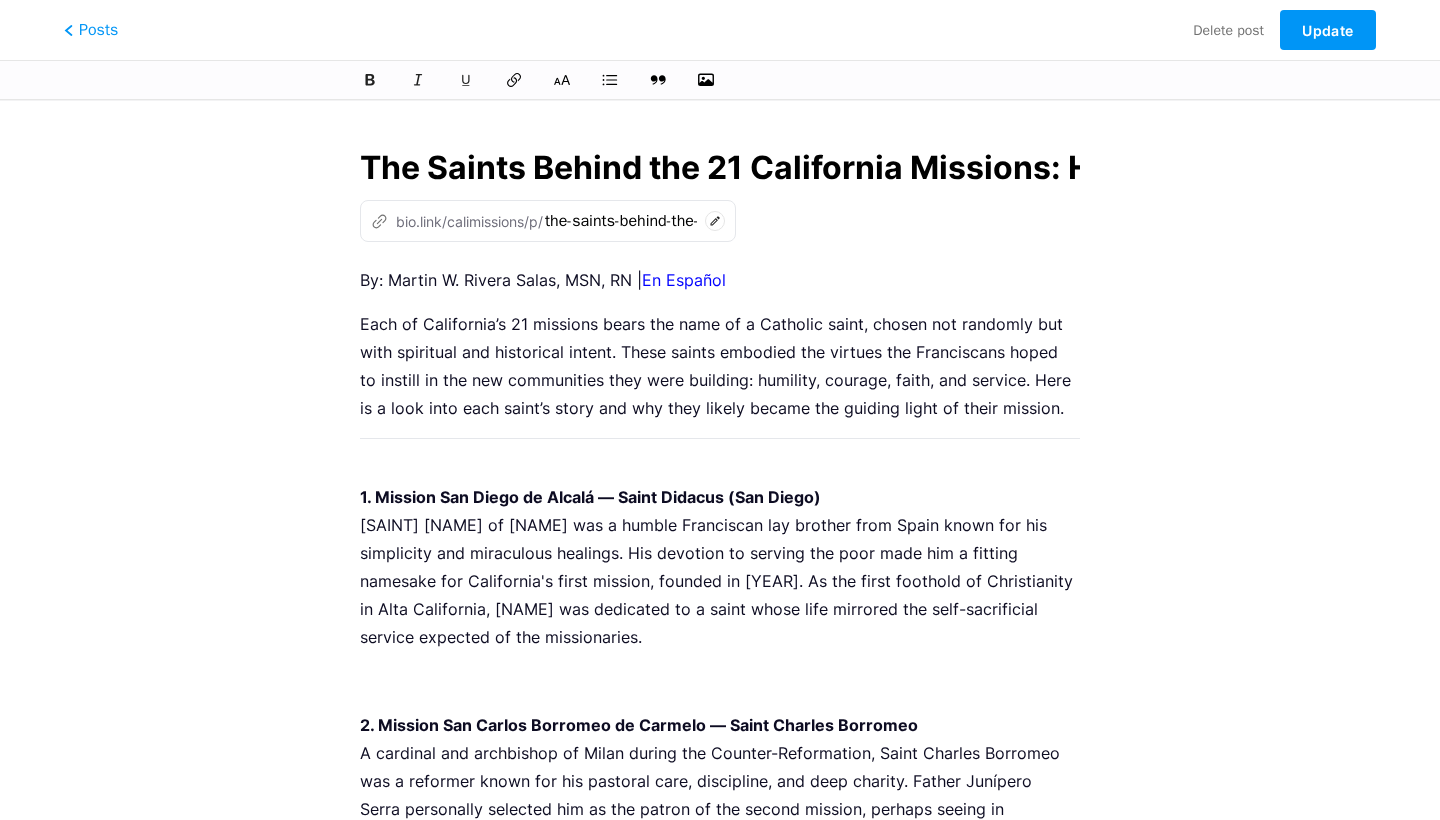 scroll, scrollTop: 0, scrollLeft: 468, axis: horizontal 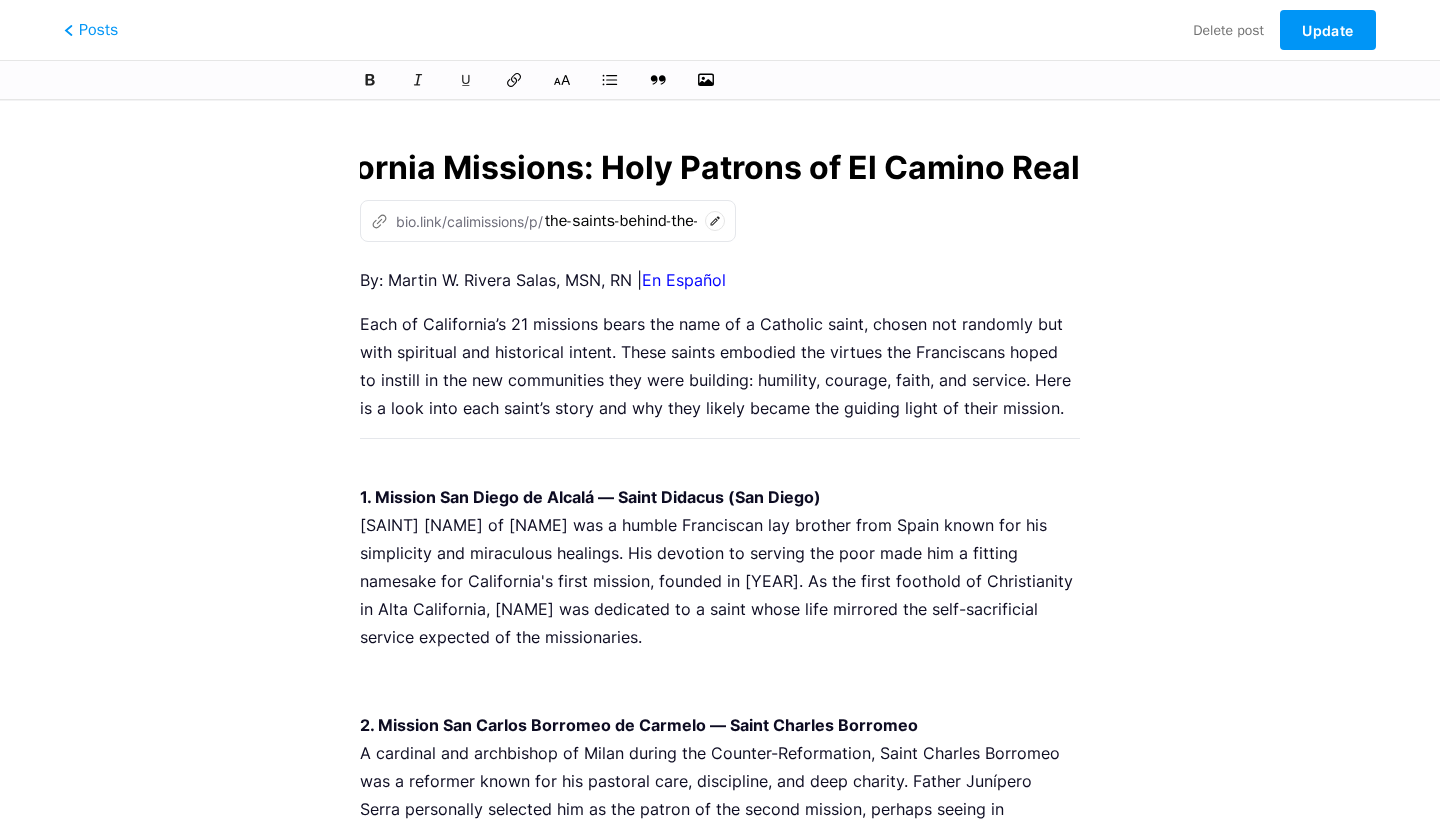 click on "By: Martin W. Rivera Salas, MSN, RN |  En Español Each of California’s 21 missions bears the name of a Catholic saint, chosen not randomly but with spiritual and historical intent. These saints embodied the virtues the Franciscans hoped to instill in the new communities they were building: humility, courage, faith, and service. Here is a look into each saint’s story and why they likely became the guiding light of their mission. 1. Mission San Diego de Alcalá — Saint Didacus (San Diego) Saint Didacus of Alcalá was a humble Franciscan lay brother from Spain known for his simplicity and miraculous healings. His devotion to serving the poor made him a fitting namesake for California's first mission, founded in 1769. As the first foothold of Christianity in Alta California, San Diego was dedicated to a saint whose life mirrored the self-sacrificial service expected of the missionaries. 2. Mission San Carlos Borromeo de Carmelo — Saint Charles Borromeo 9. Mission San Buenaventura — Saint Bonaventure" at bounding box center [720, 2619] 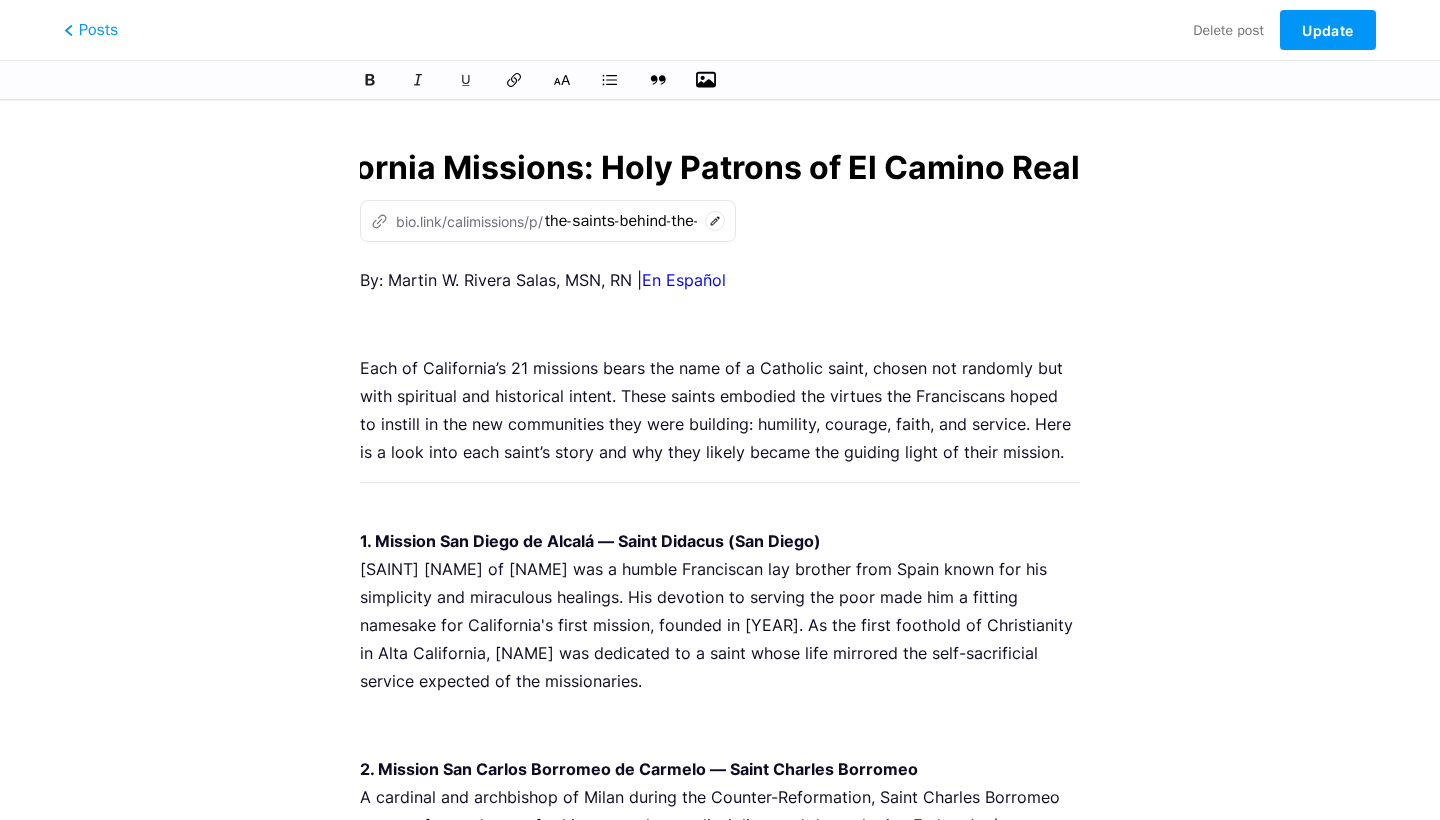 click 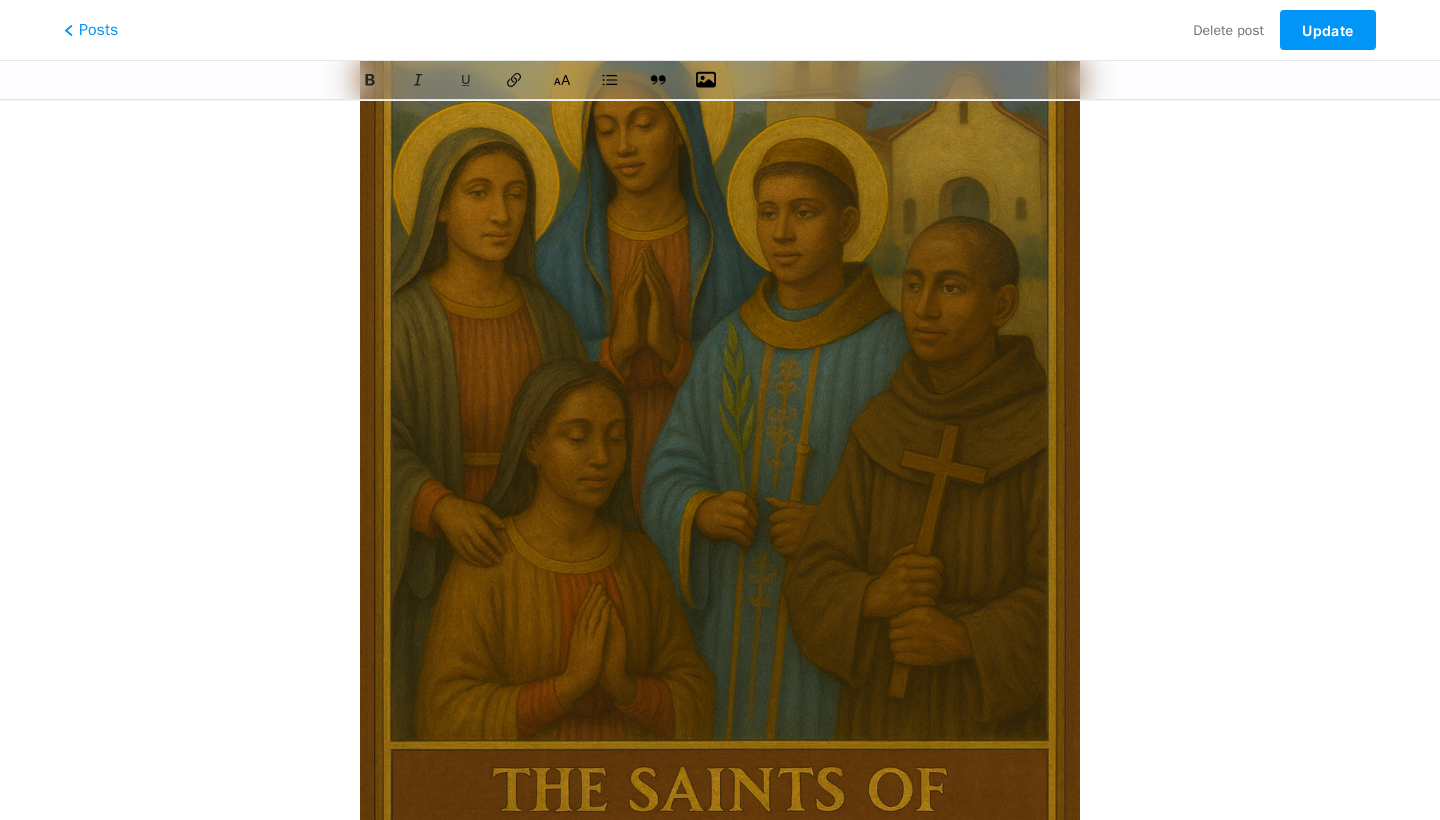 scroll, scrollTop: 462, scrollLeft: 0, axis: vertical 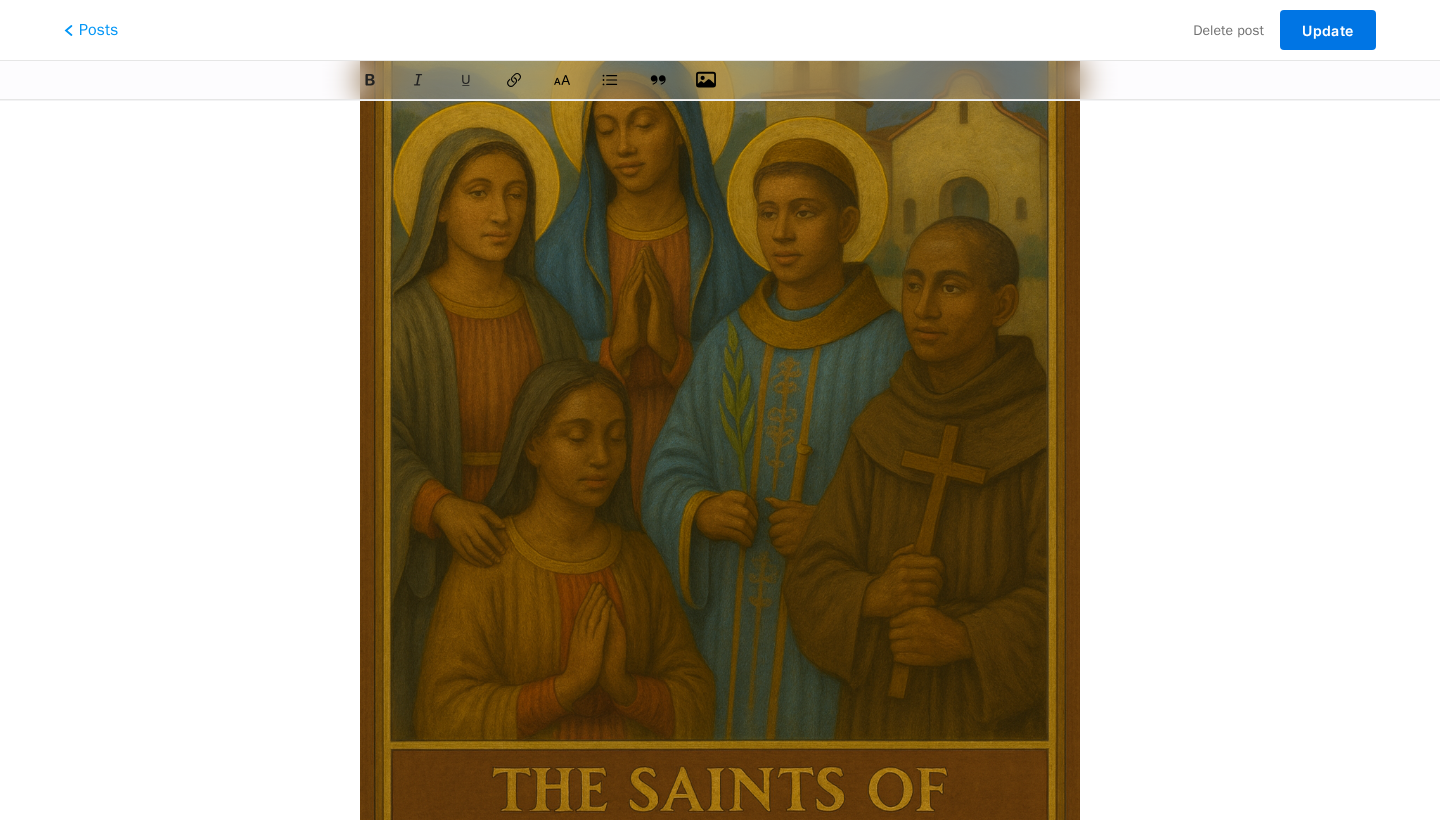 click on "Update" at bounding box center [1327, 30] 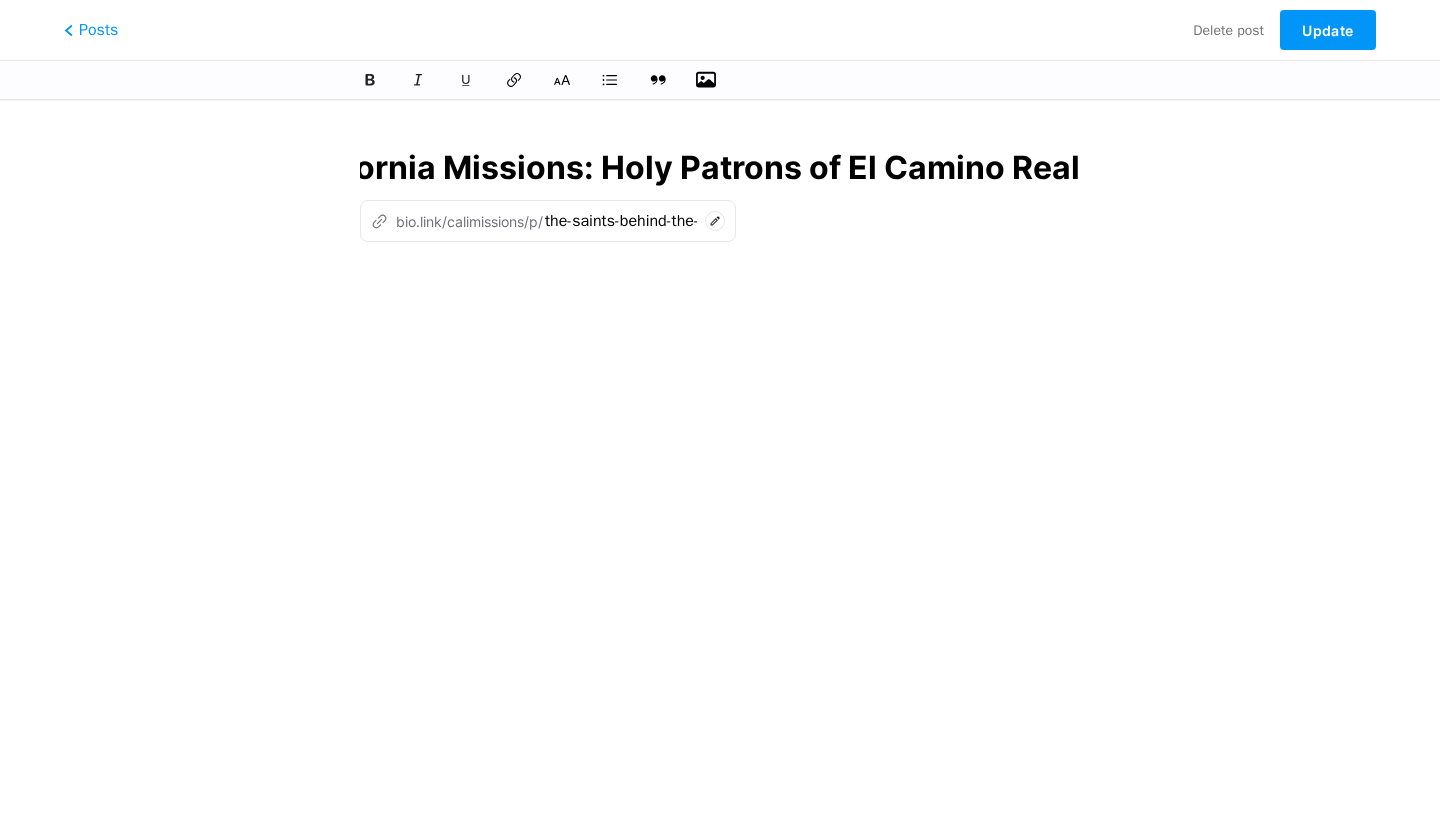 scroll, scrollTop: 0, scrollLeft: 0, axis: both 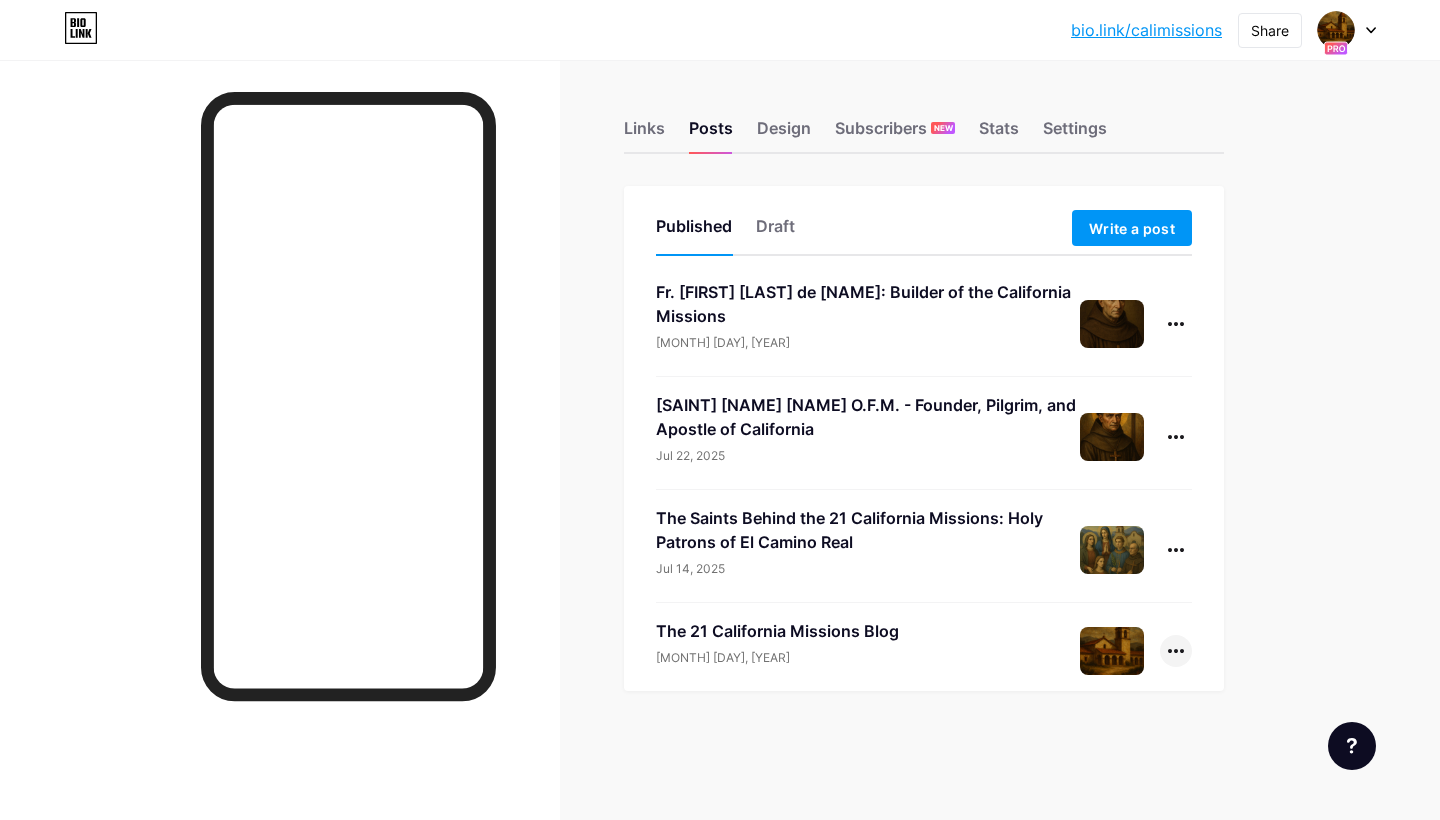 click at bounding box center (1176, 651) 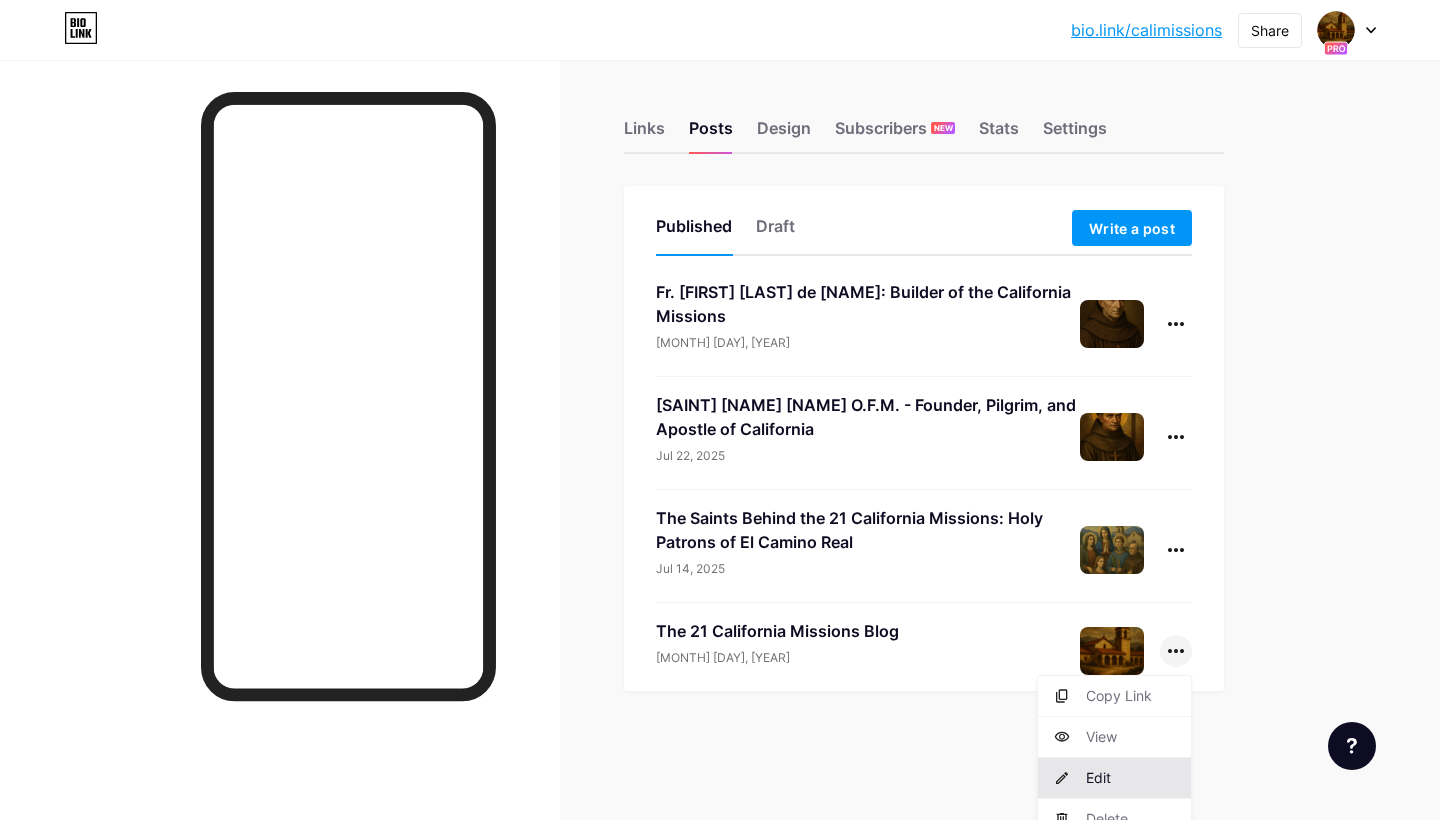 click on "Edit" at bounding box center (1114, 778) 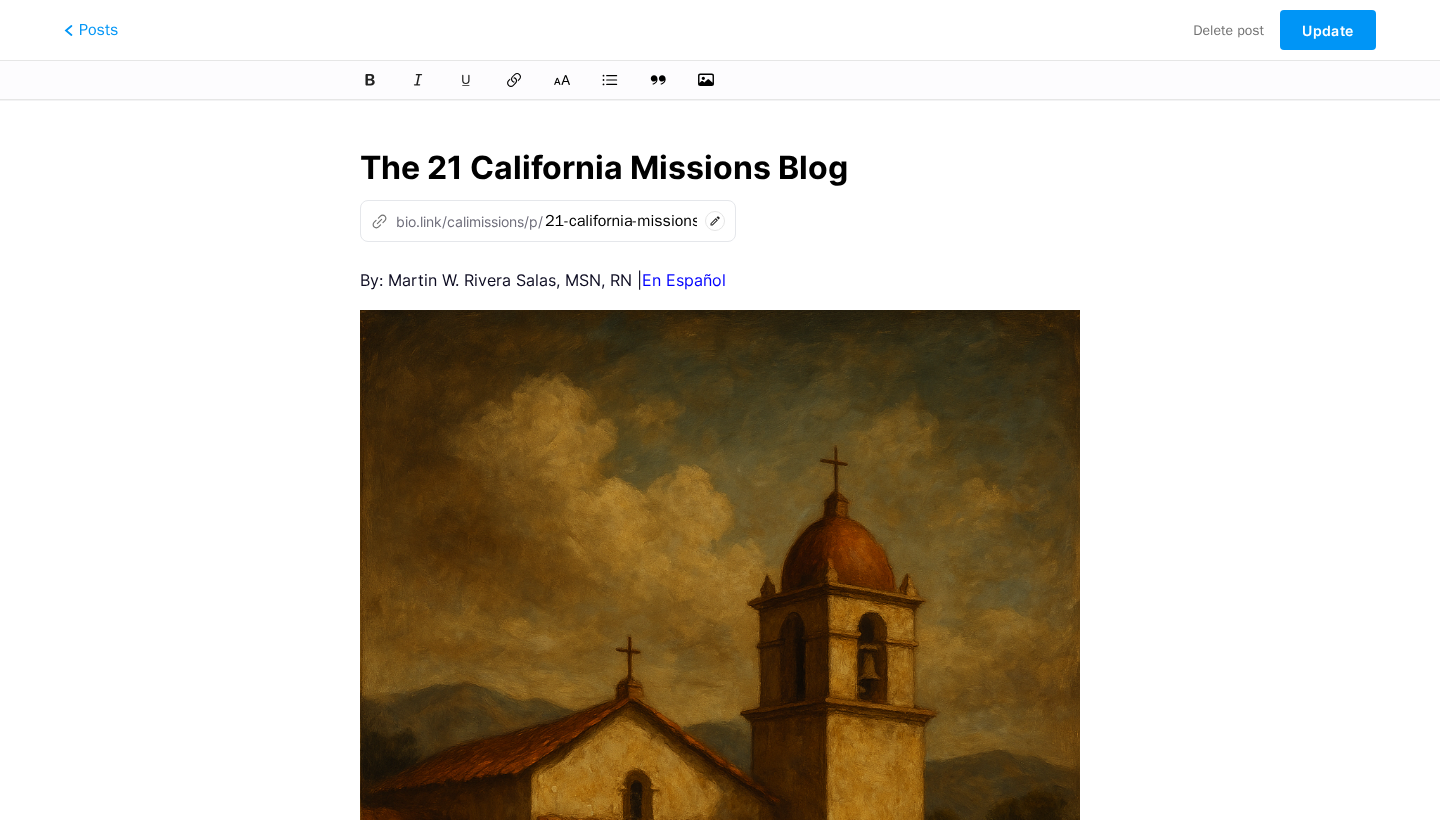 scroll, scrollTop: 0, scrollLeft: 0, axis: both 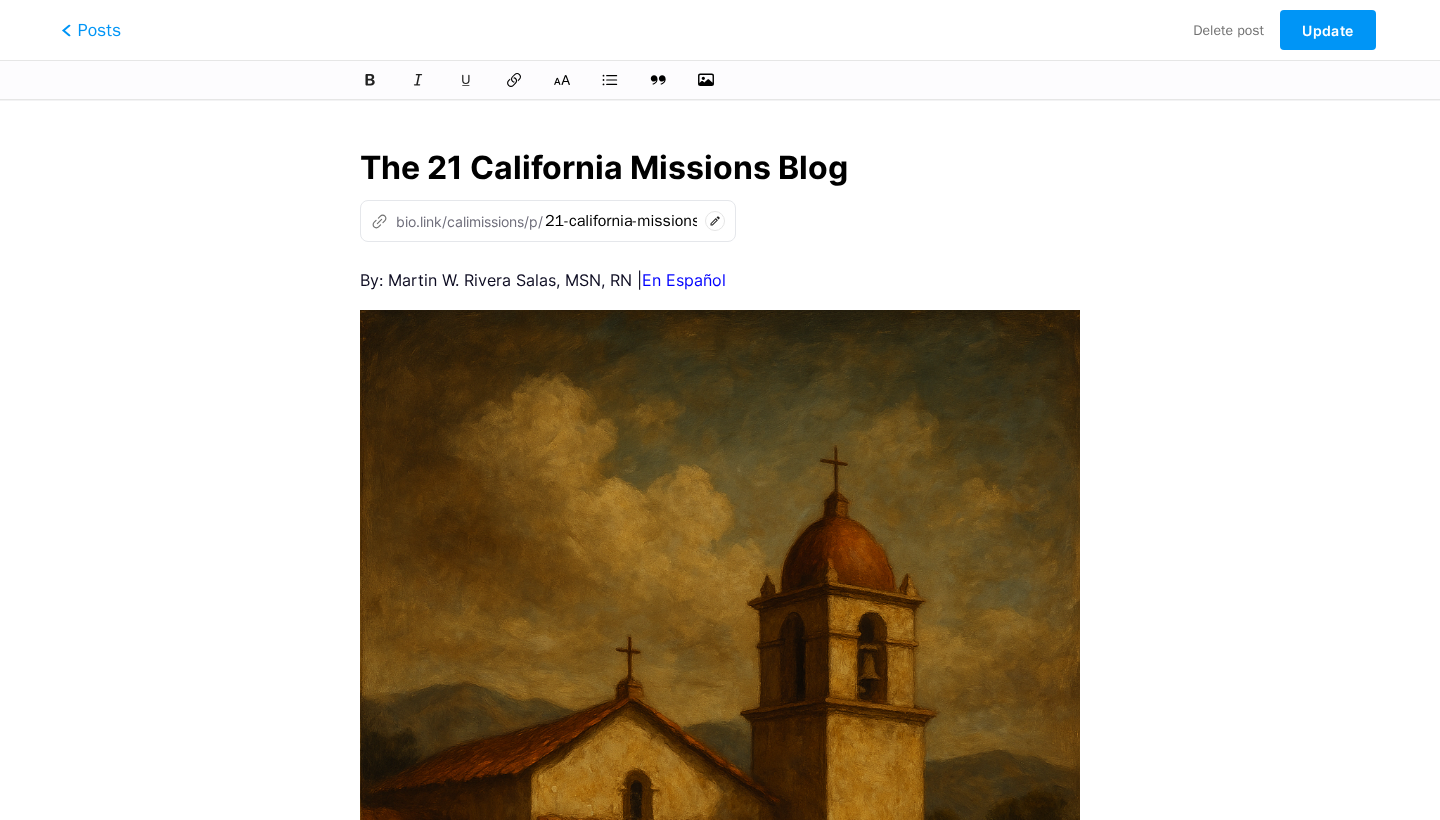 click on "Posts" at bounding box center (91, 30) 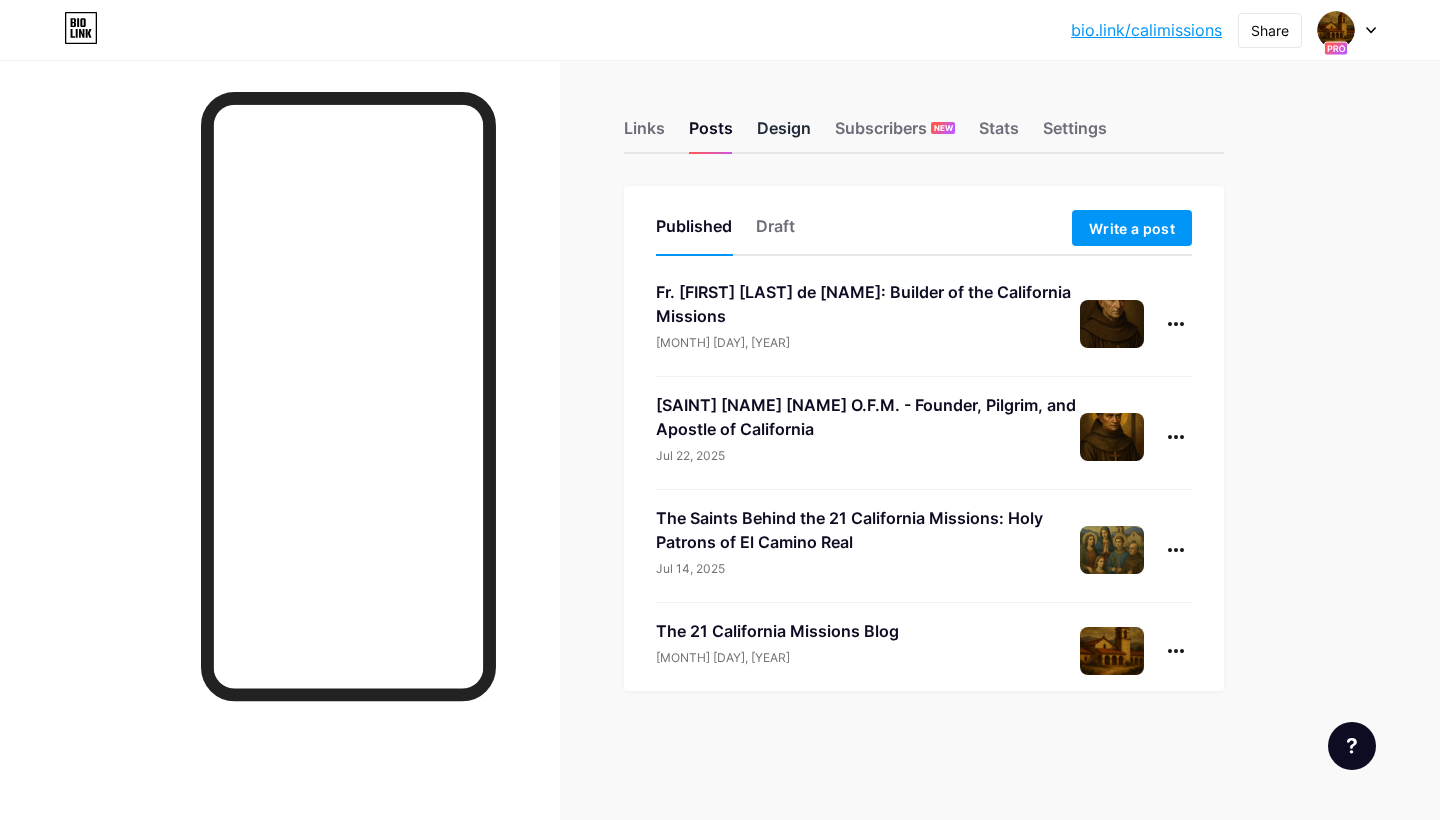 click on "Design" at bounding box center [784, 134] 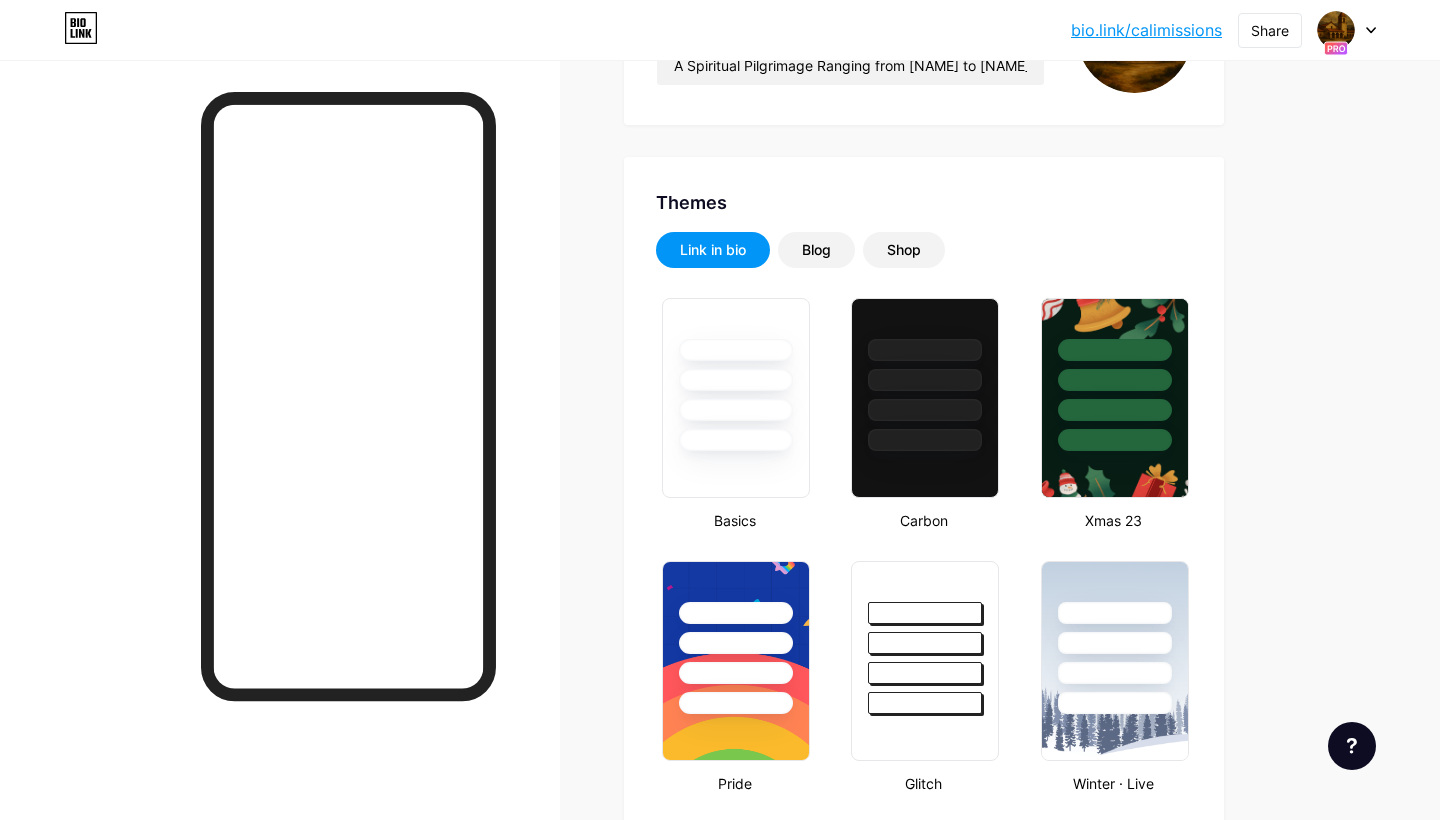 type on "#f8fadb" 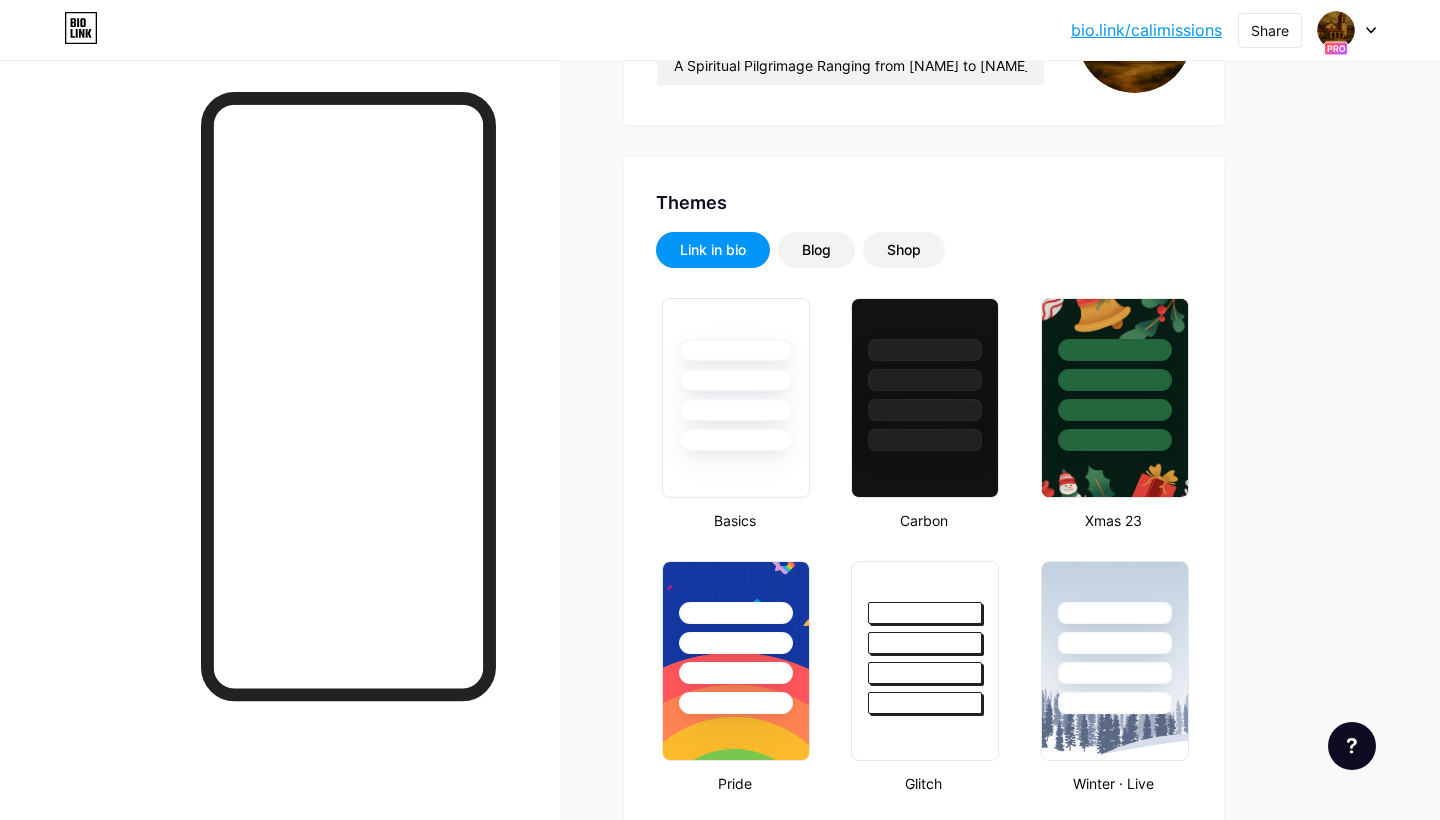 type on "#f8fadb" 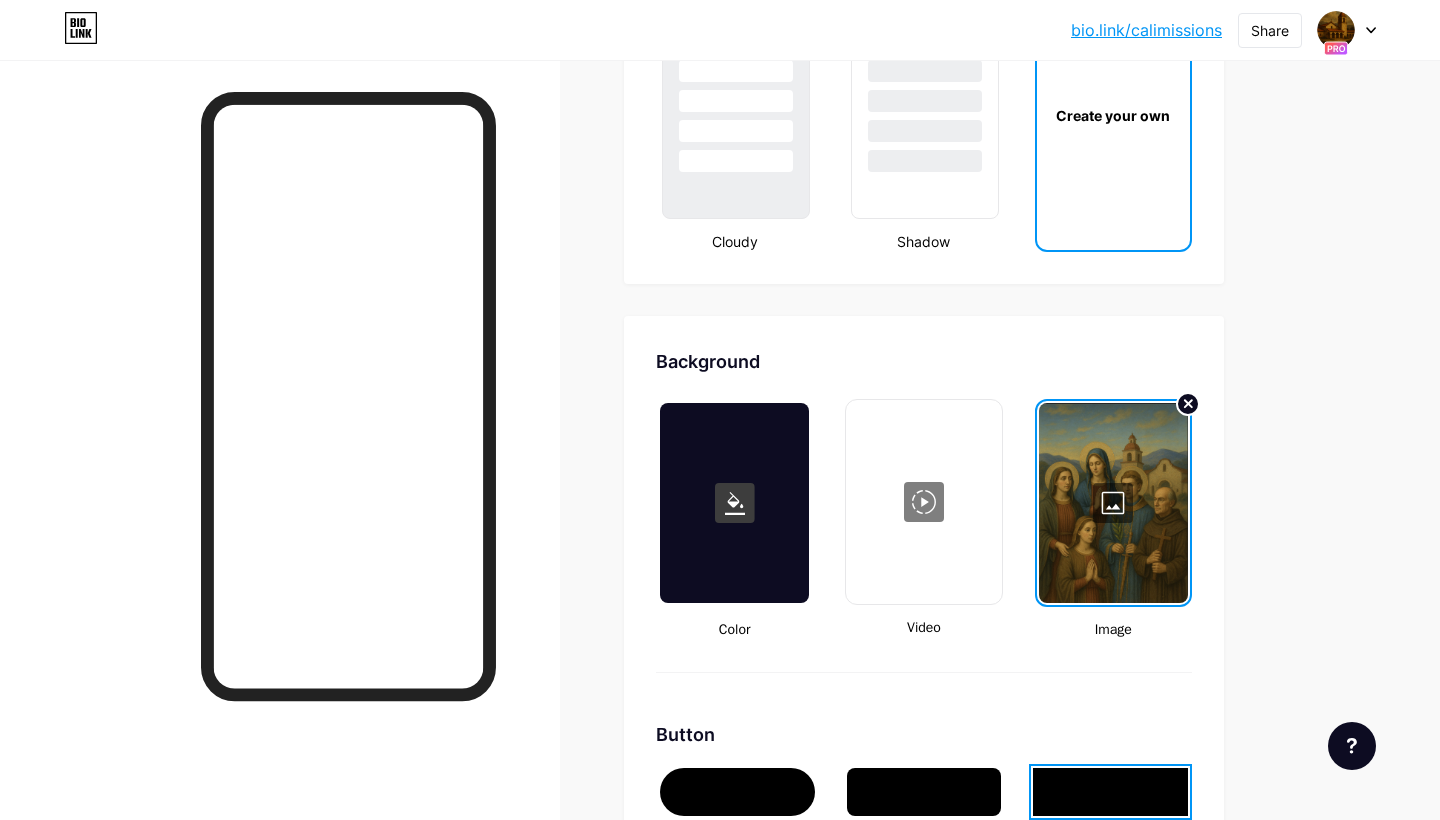scroll, scrollTop: 2561, scrollLeft: 0, axis: vertical 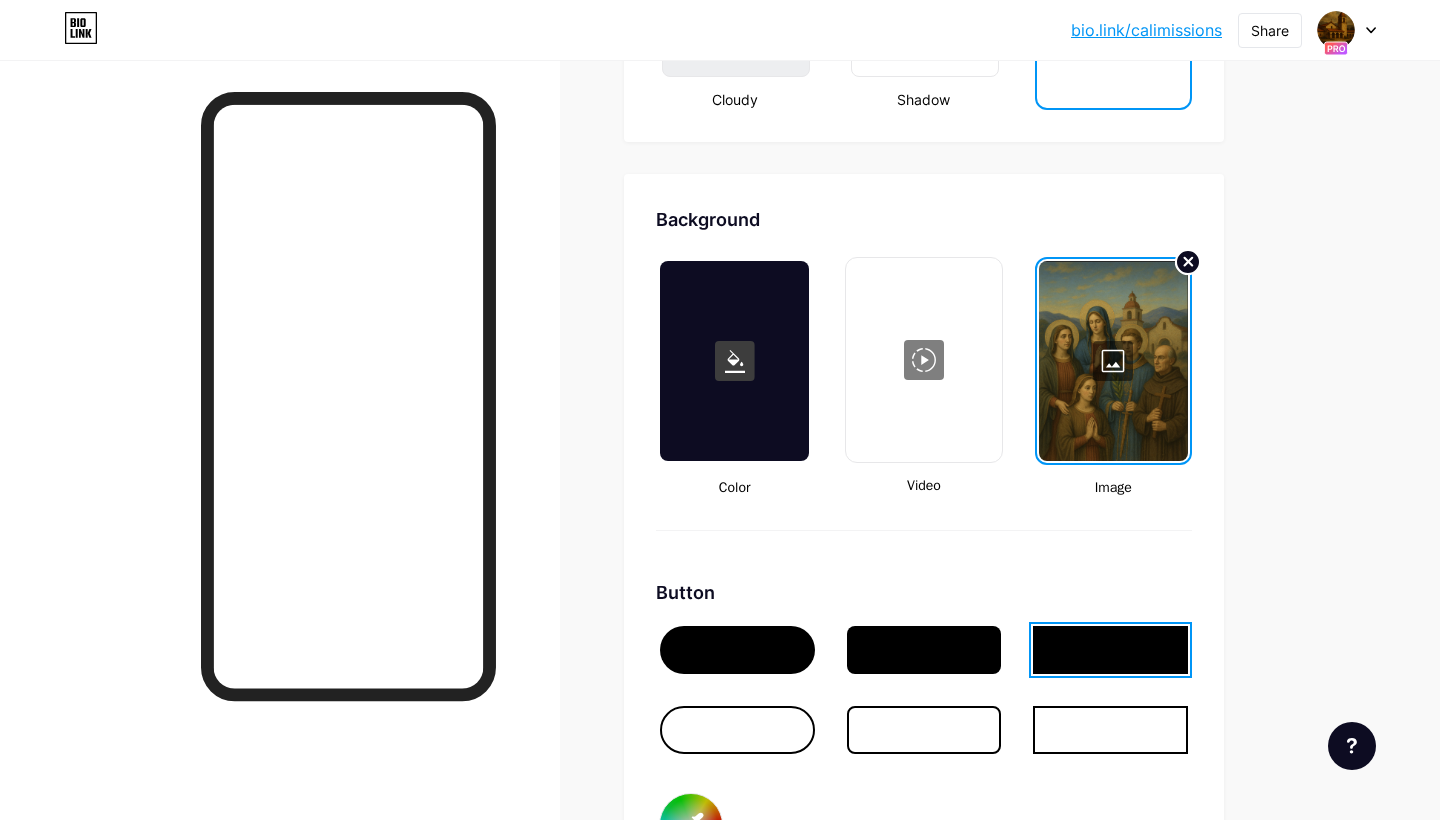 click 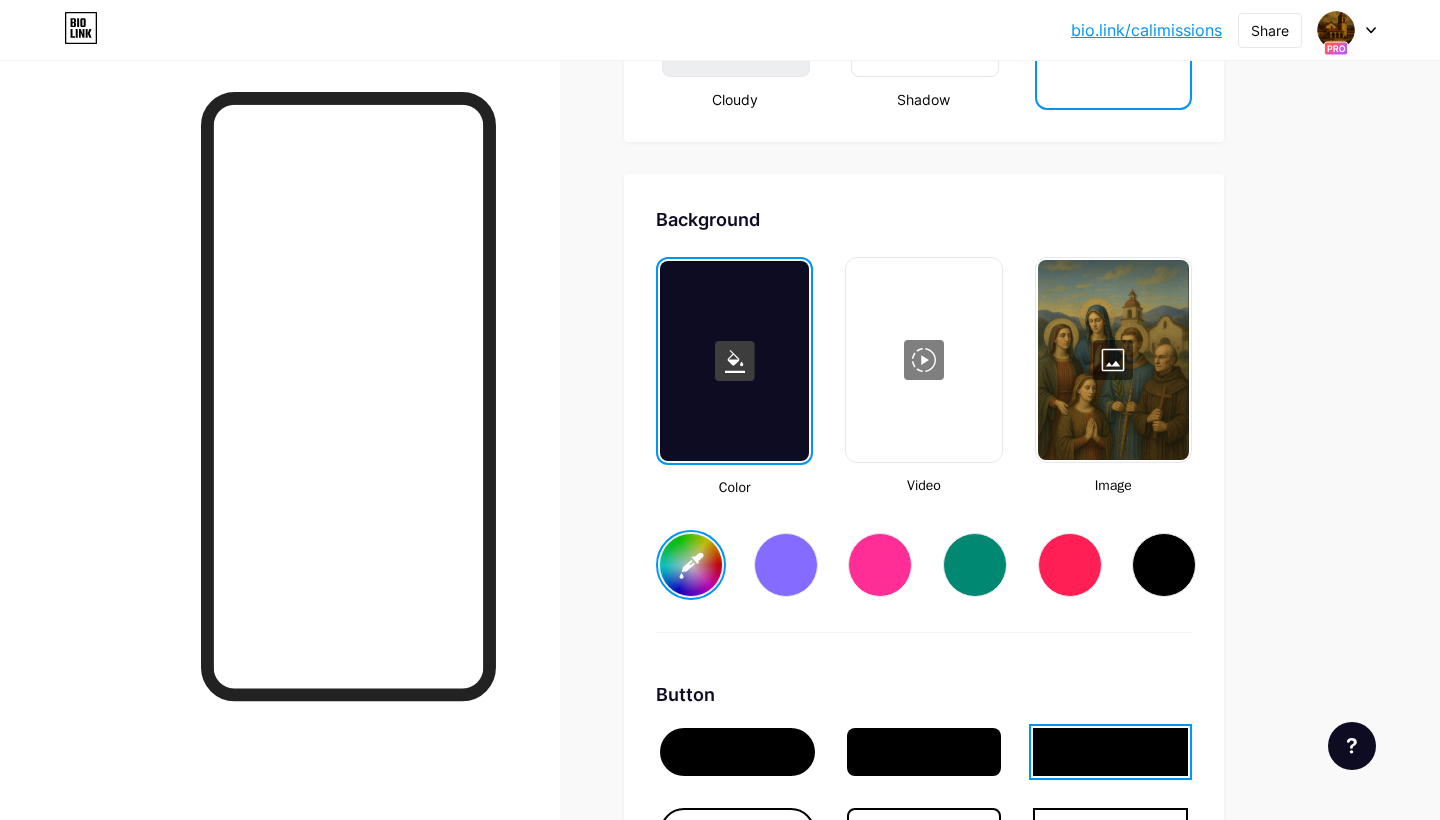 click at bounding box center [1113, 360] 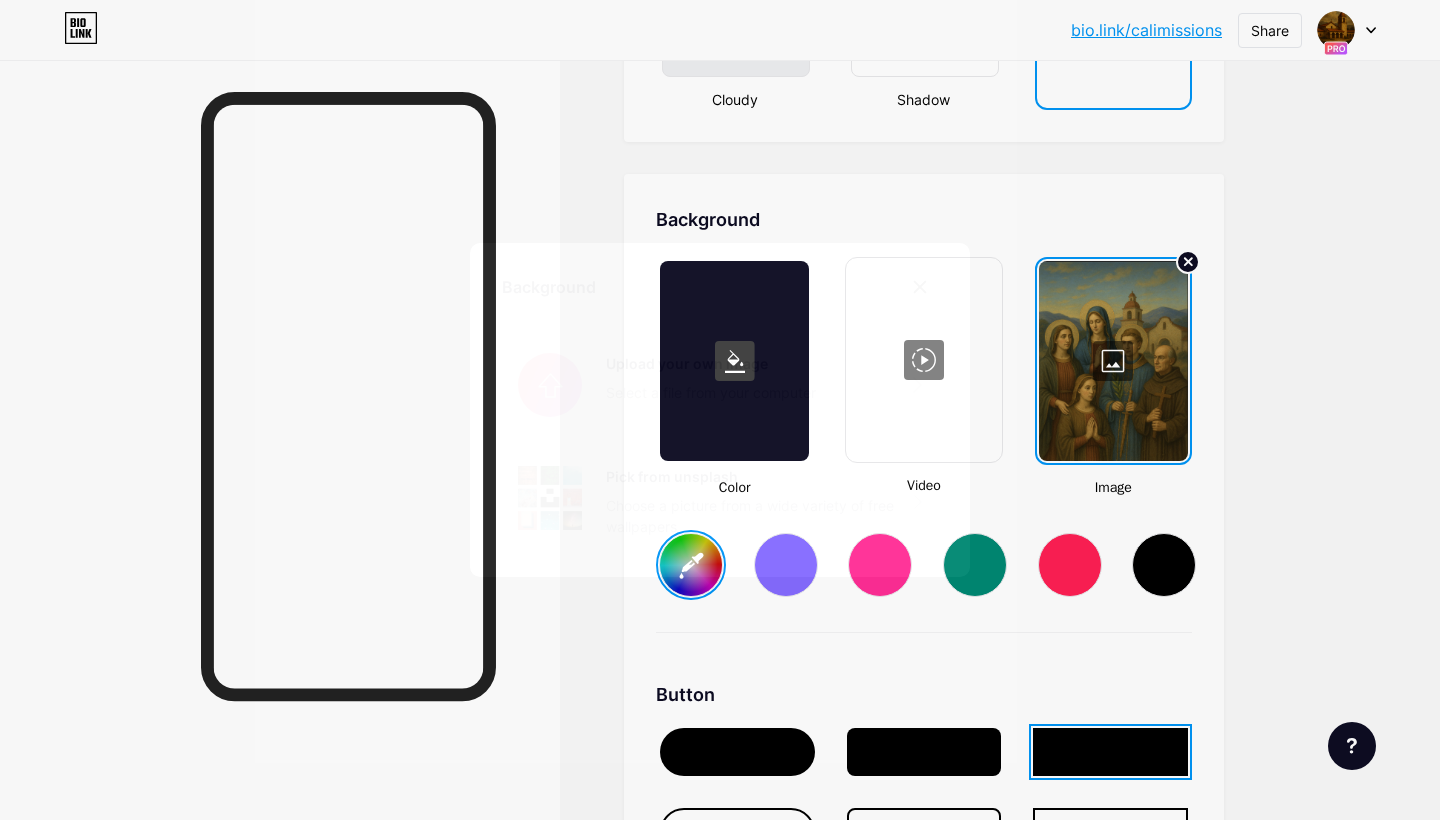 click at bounding box center [720, 385] 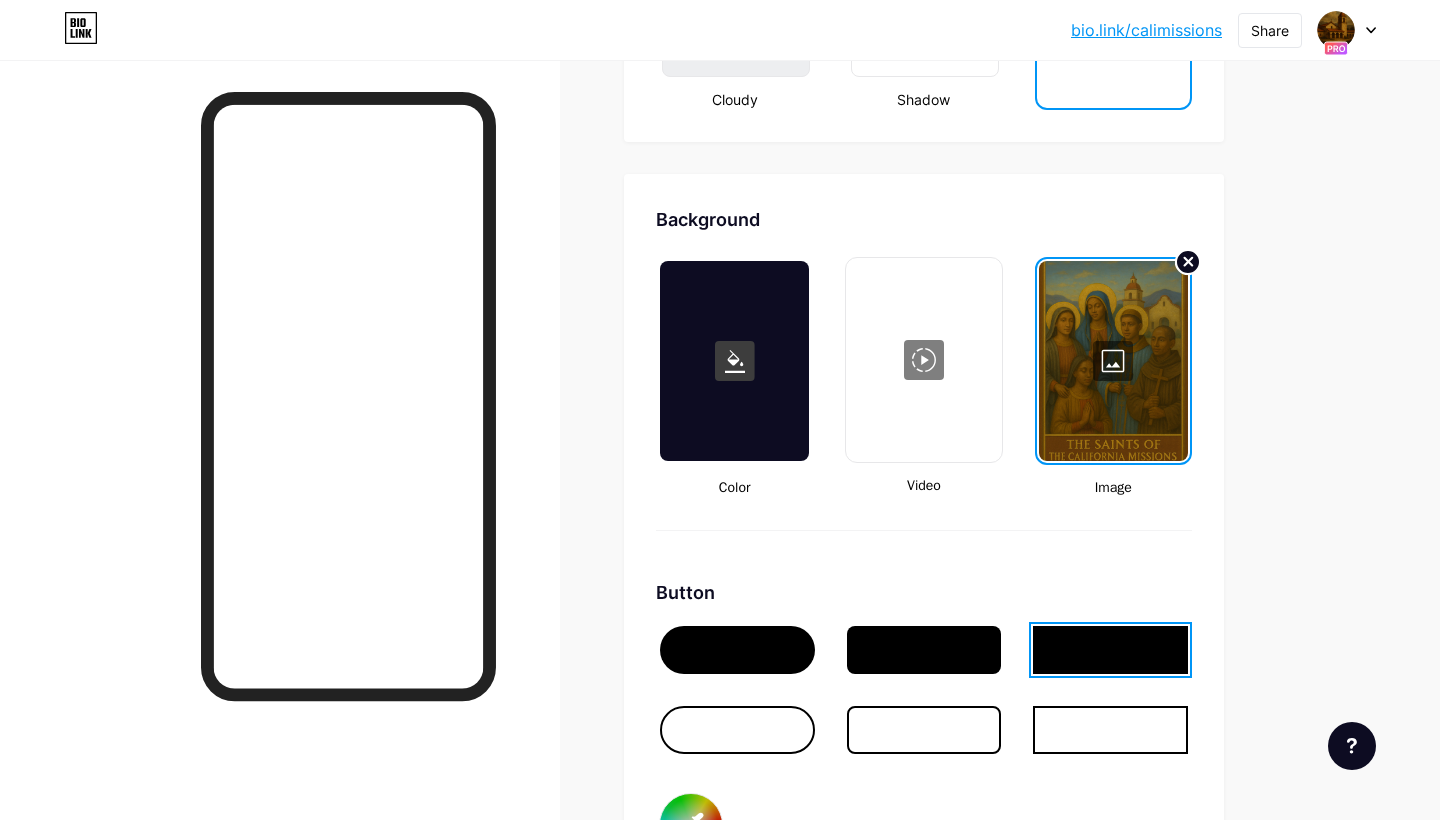 click 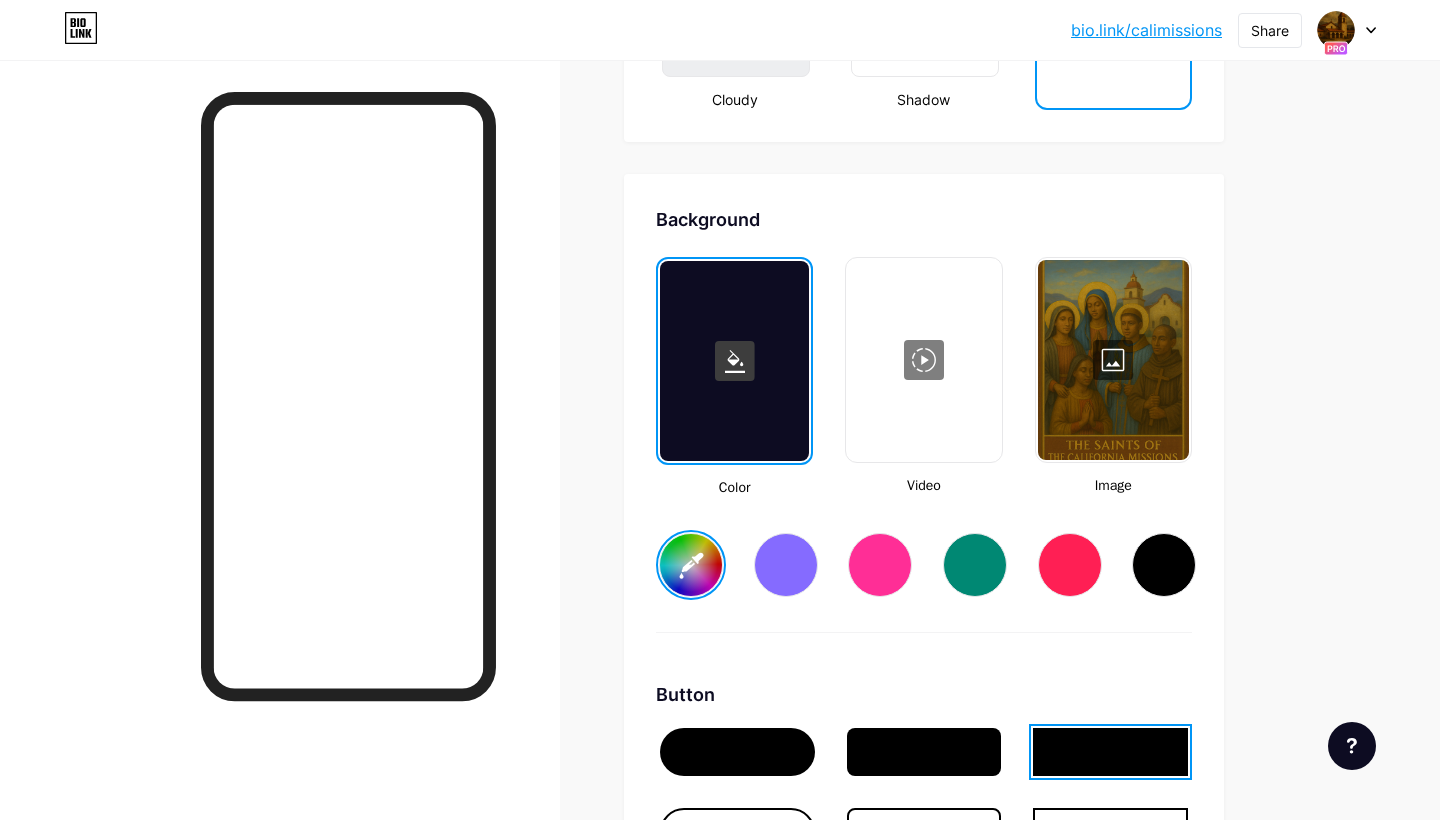 click at bounding box center [1113, 360] 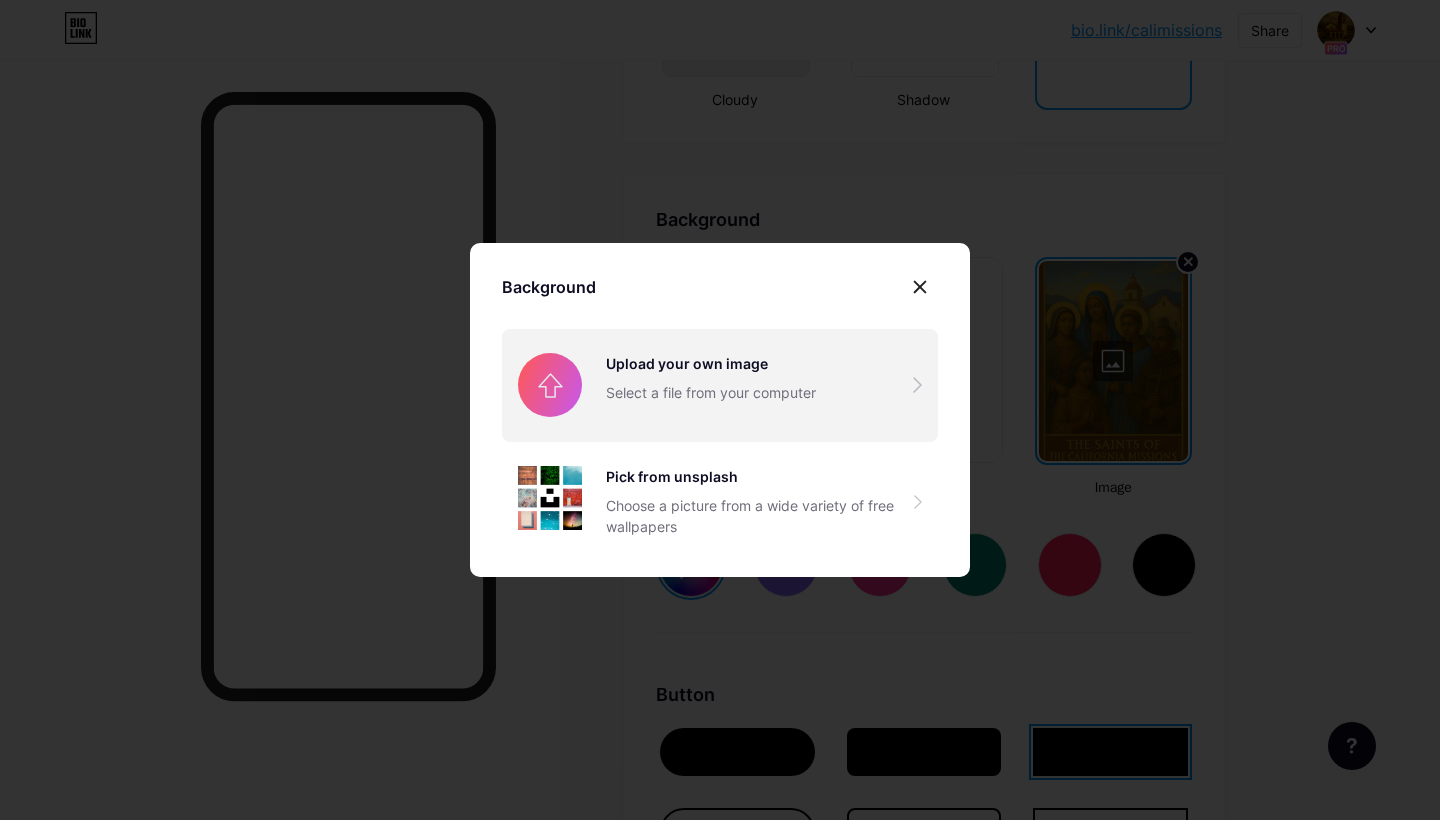 click at bounding box center (720, 385) 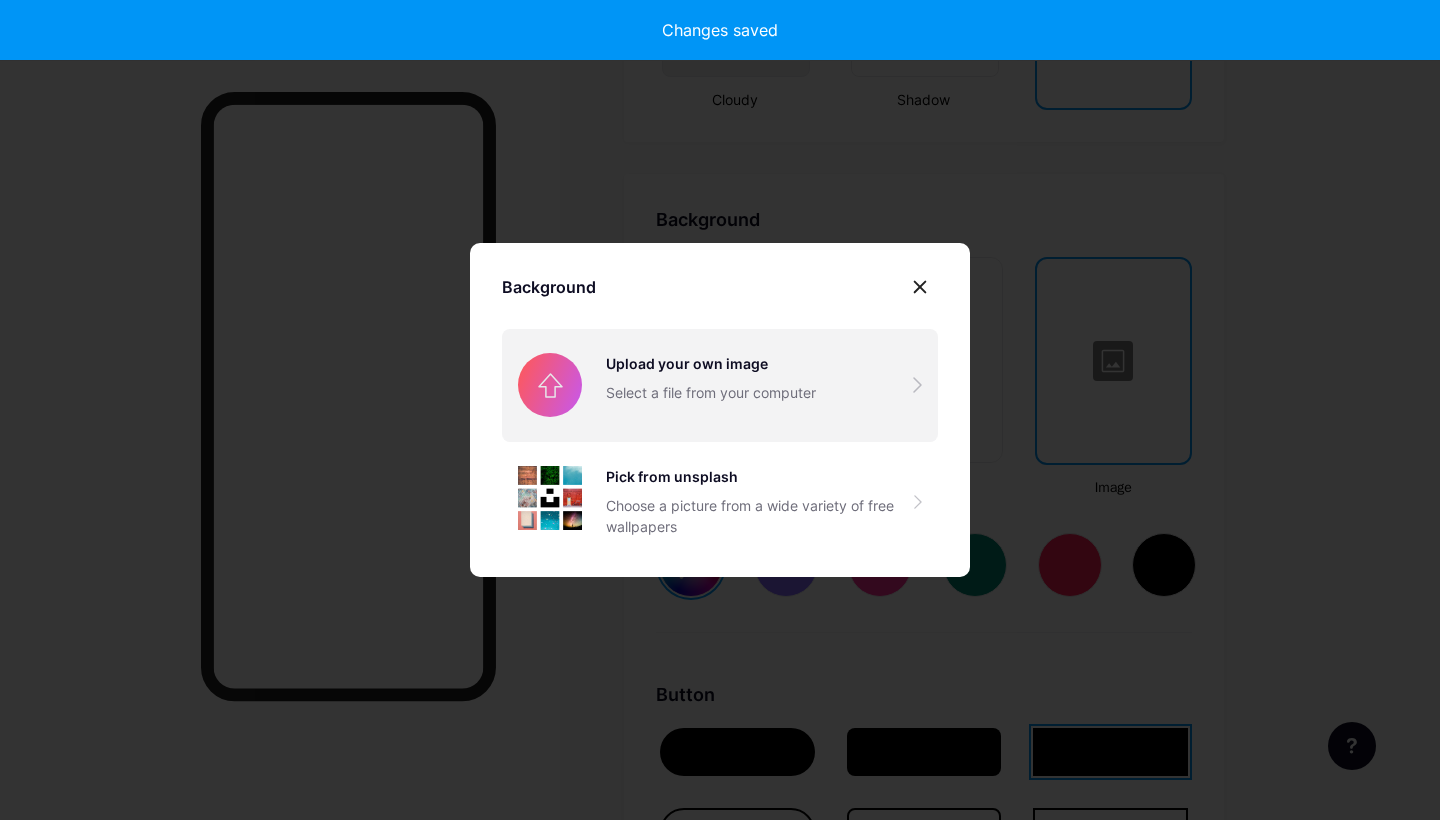 type on "#ffffff" 